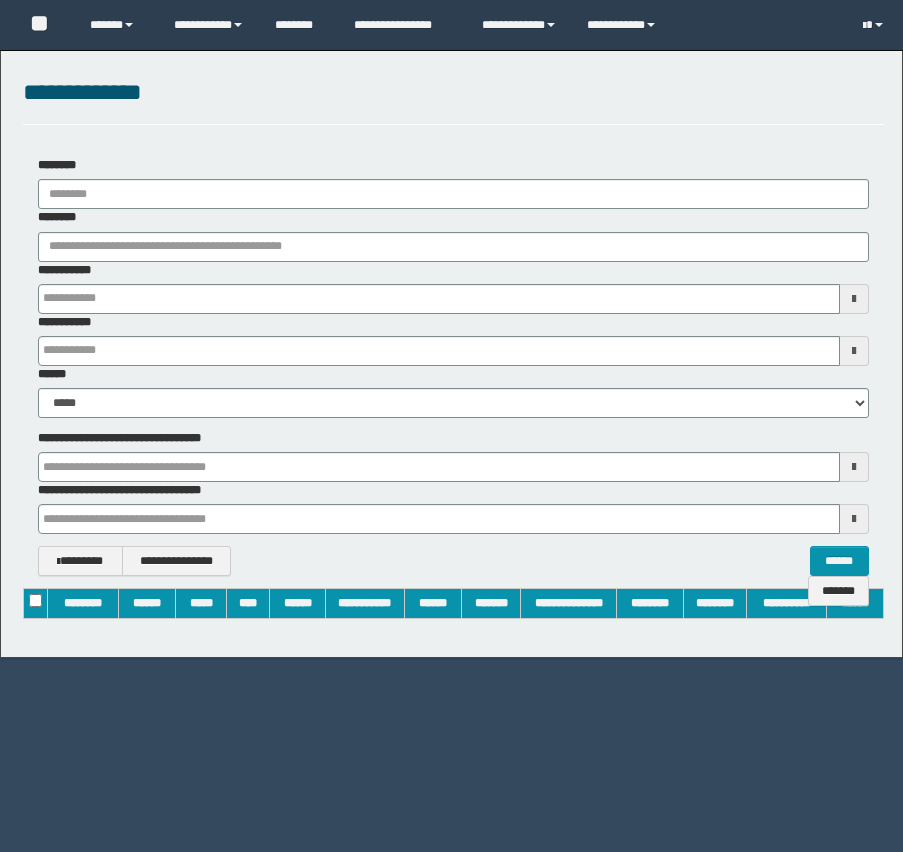 scroll, scrollTop: 0, scrollLeft: 0, axis: both 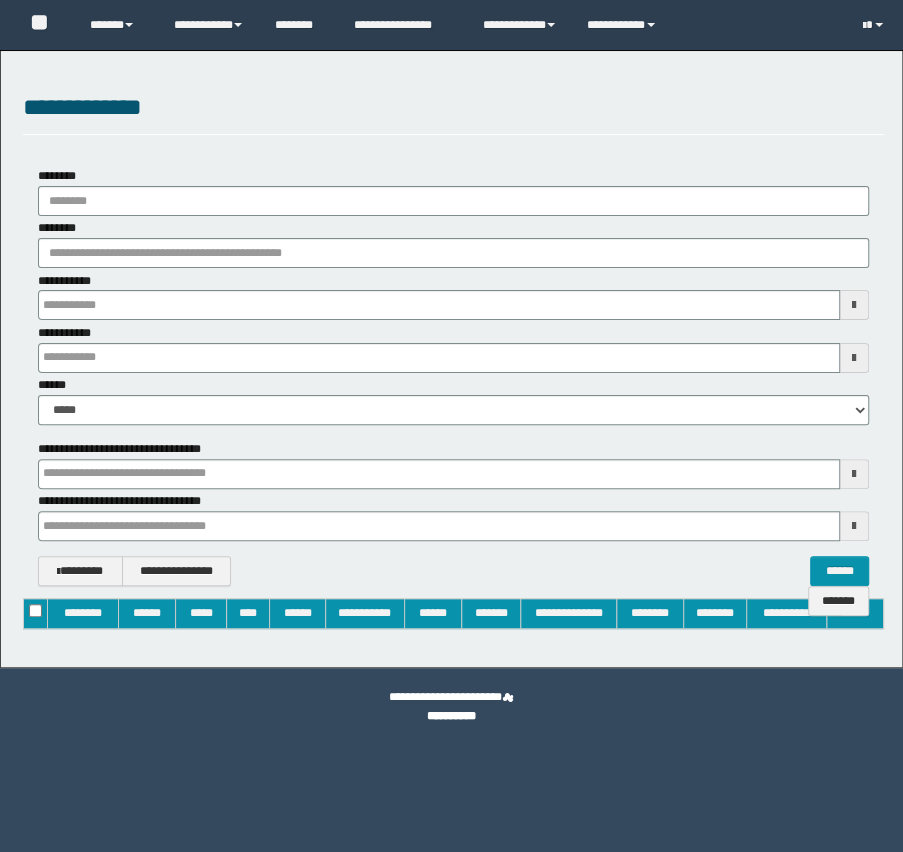 type on "**********" 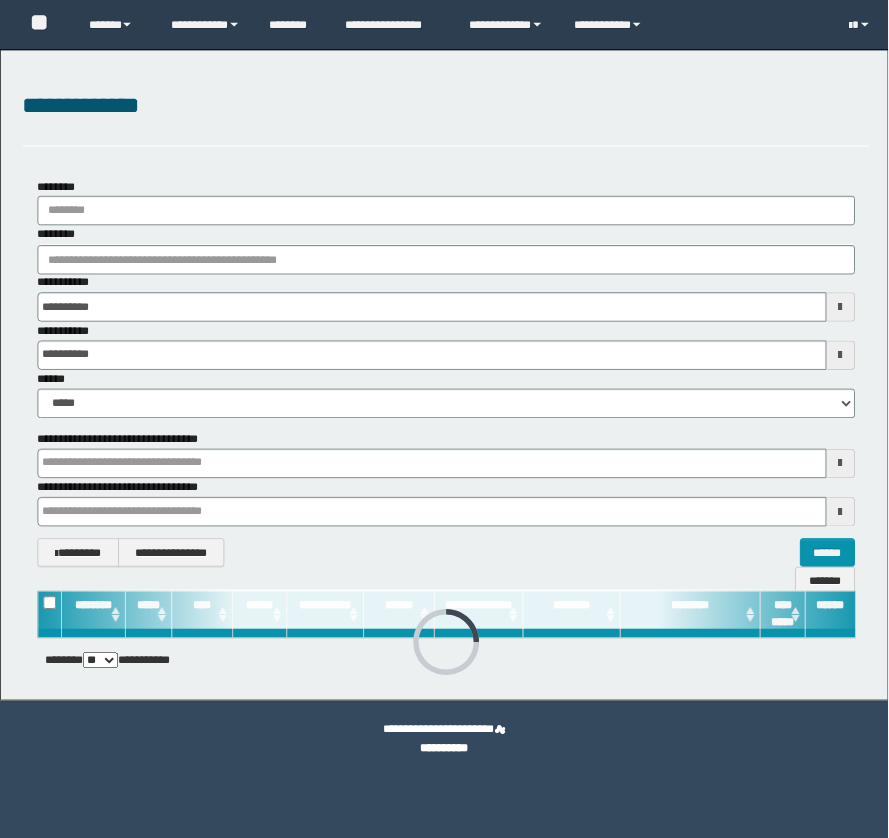 scroll, scrollTop: 0, scrollLeft: 0, axis: both 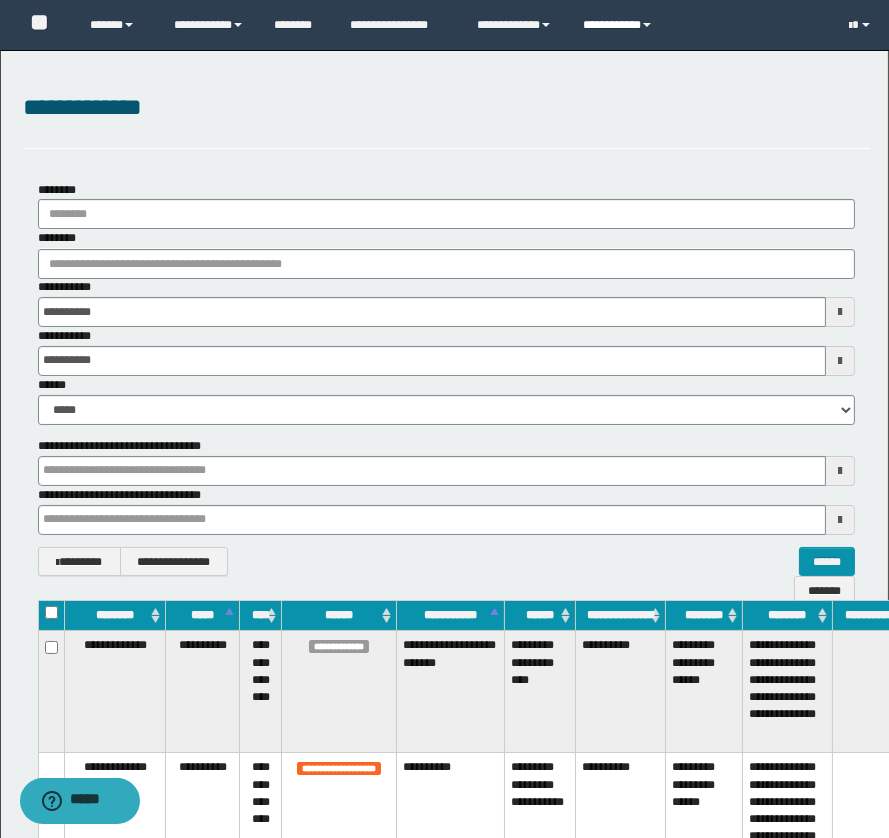 click on "**********" at bounding box center (620, 25) 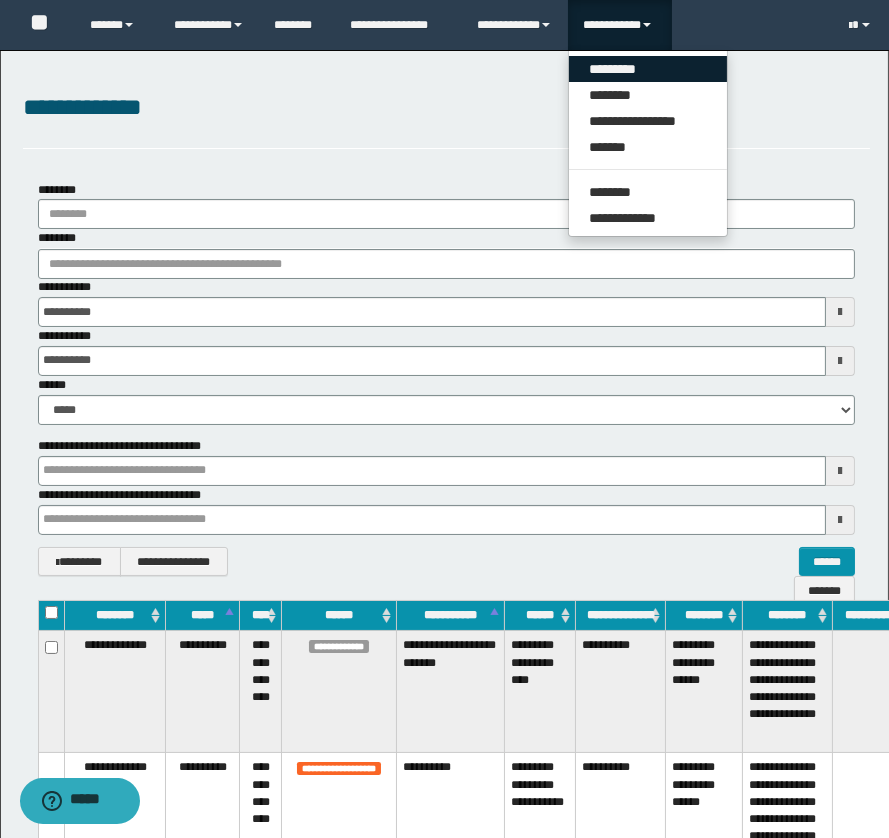 click on "*********" at bounding box center [648, 69] 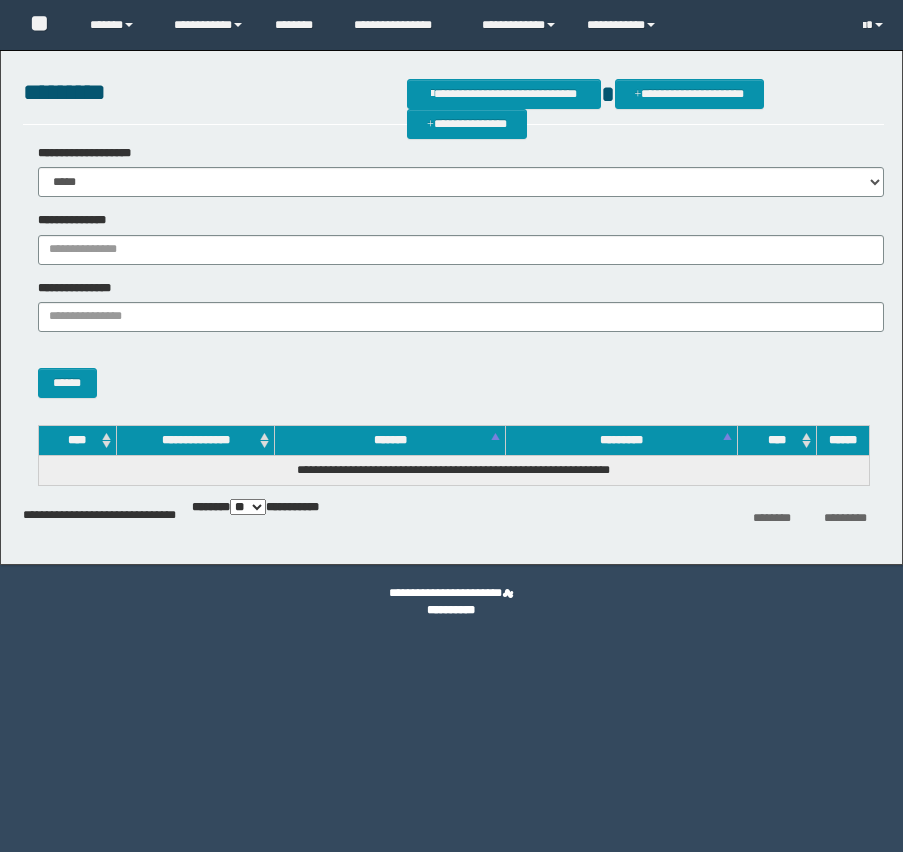 scroll, scrollTop: 0, scrollLeft: 0, axis: both 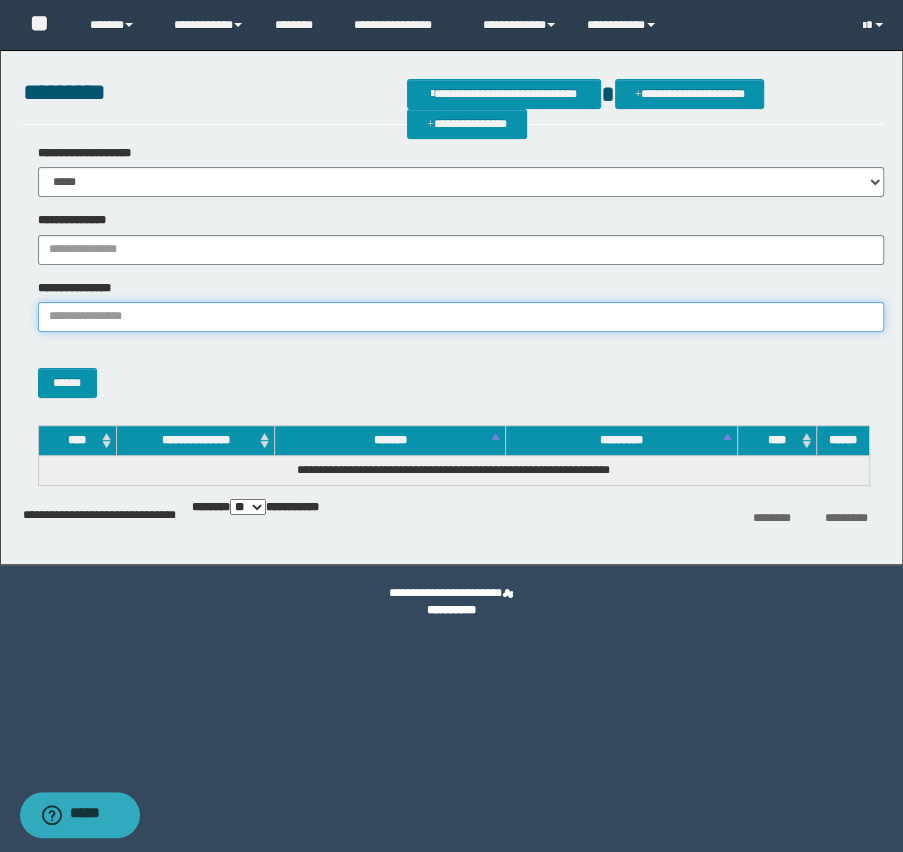 click on "**********" at bounding box center [461, 317] 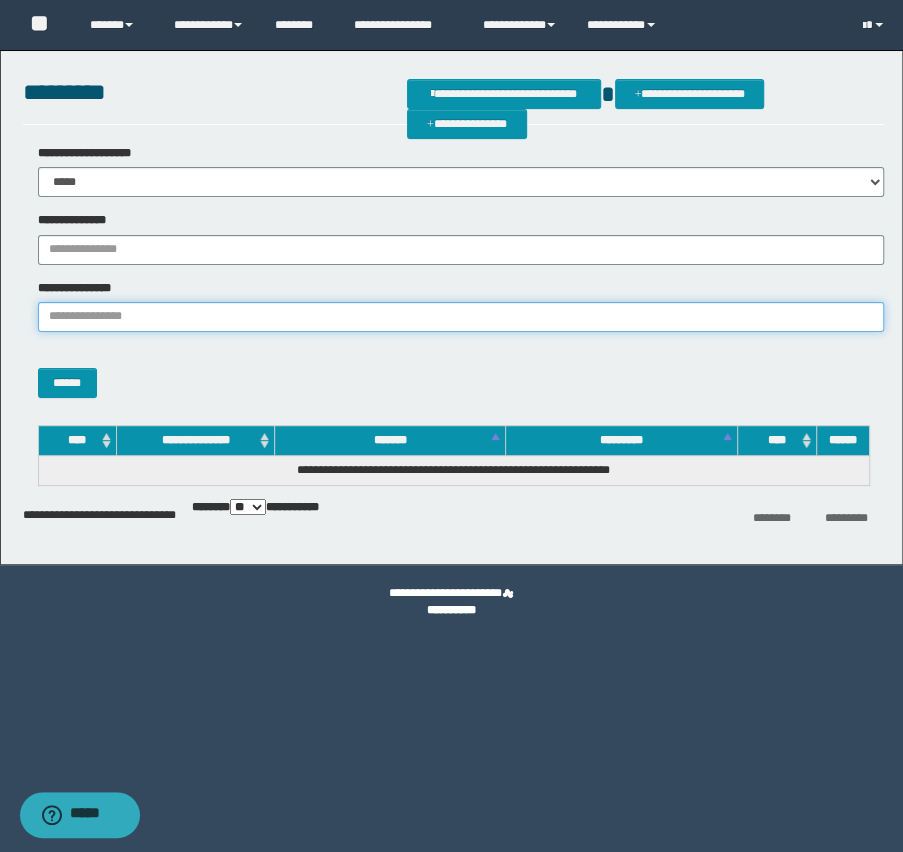 drag, startPoint x: 192, startPoint y: 316, endPoint x: 133, endPoint y: 320, distance: 59.135437 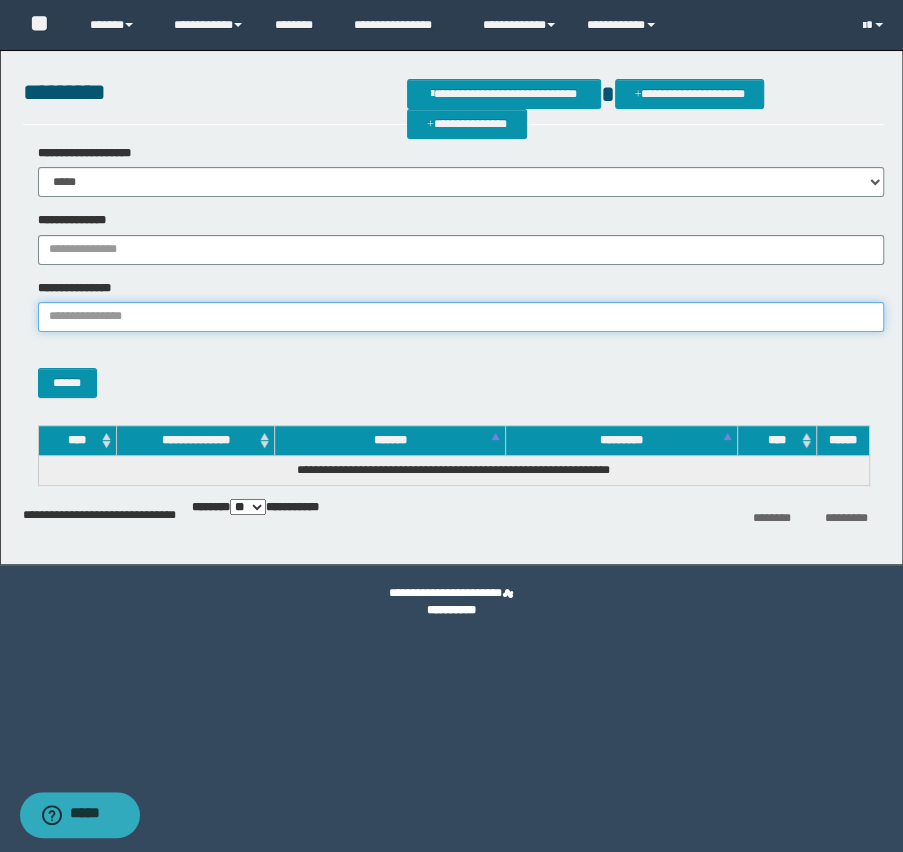 click on "**********" at bounding box center (461, 317) 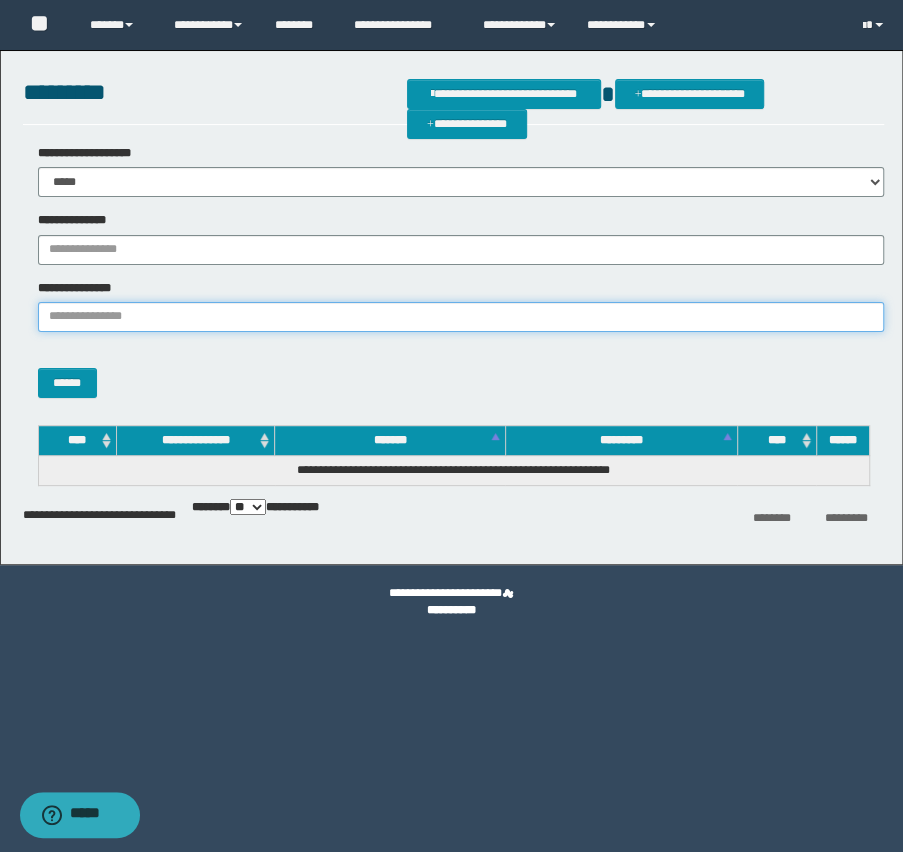 paste on "**********" 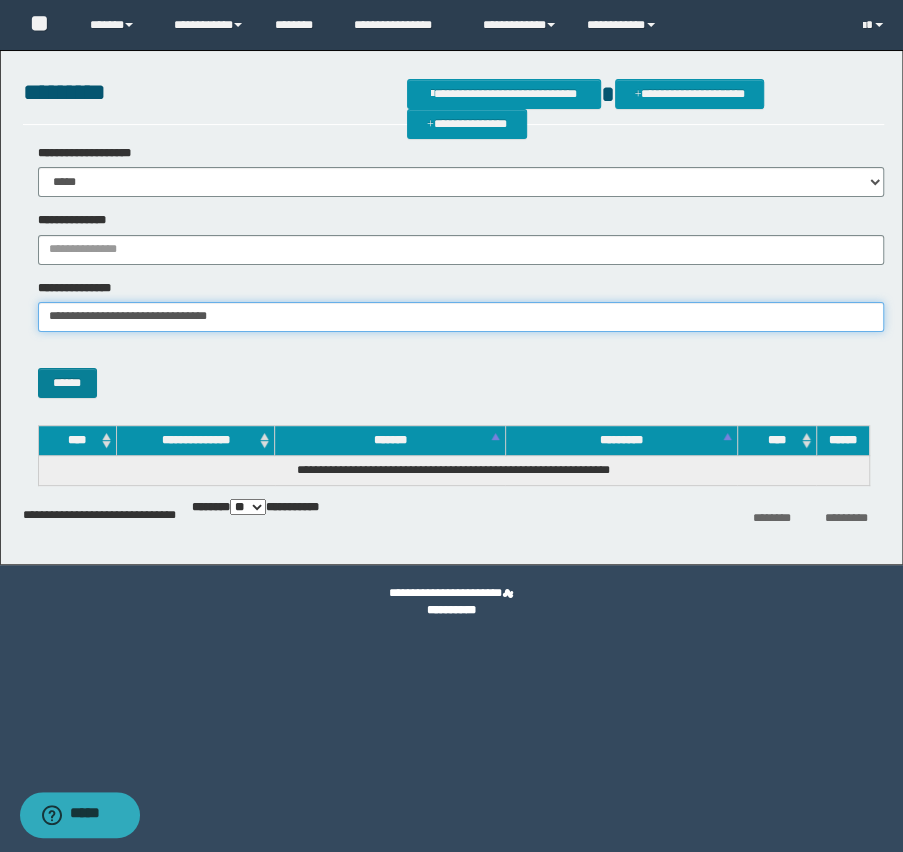 type on "**********" 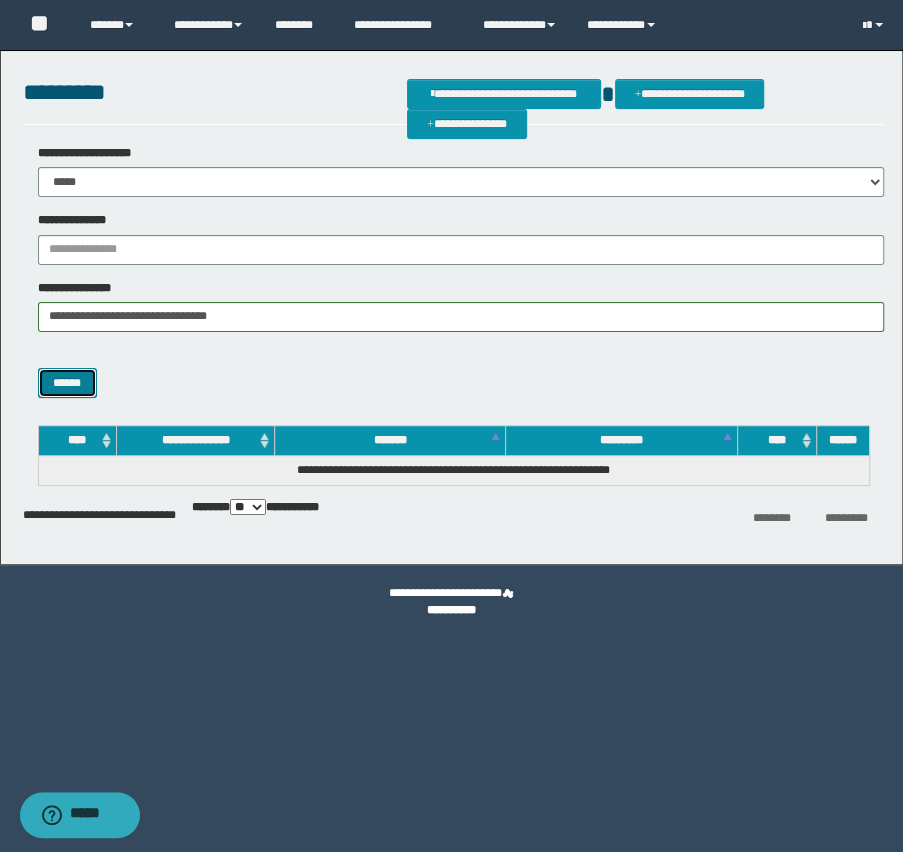 click on "******" at bounding box center (67, 383) 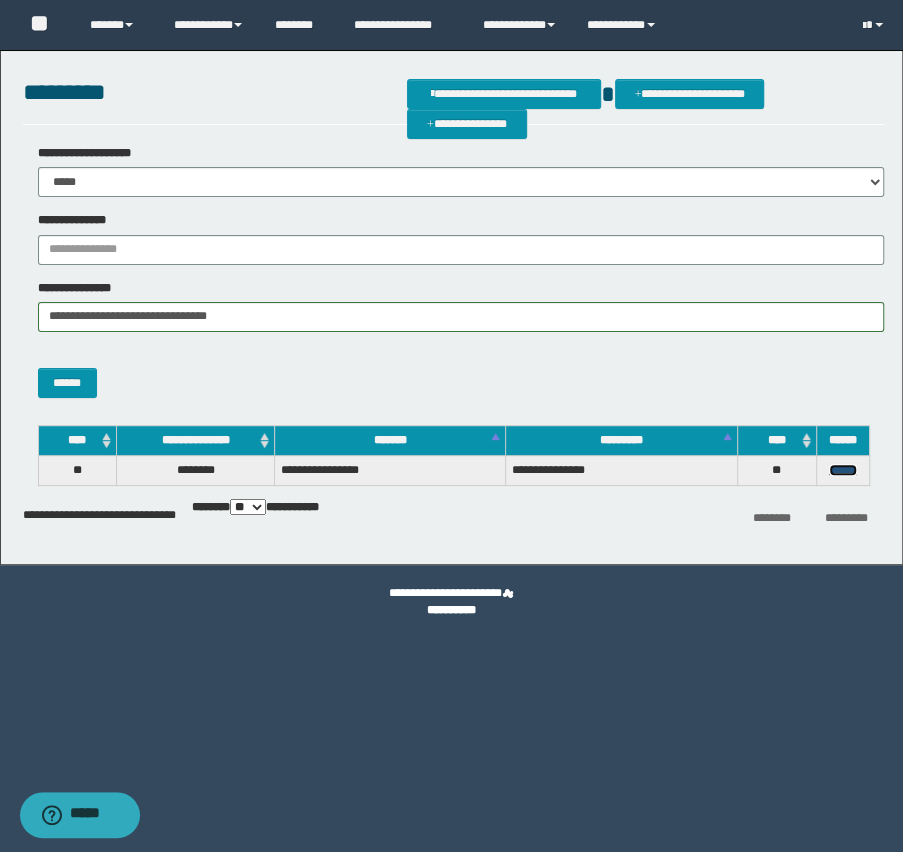 click on "******" at bounding box center (843, 470) 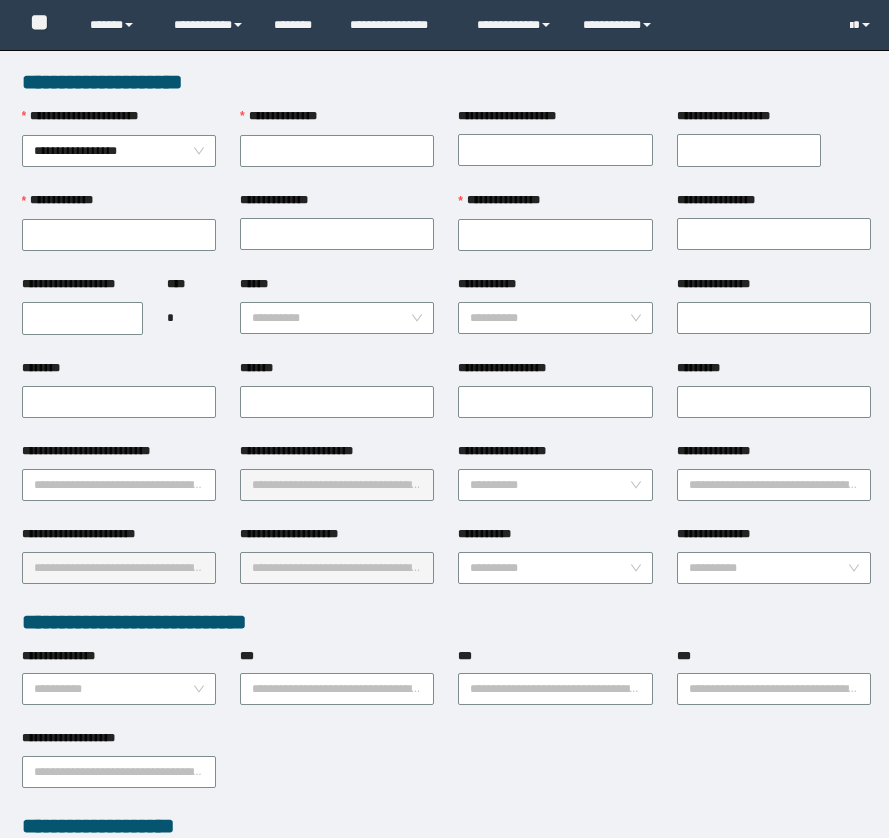 scroll, scrollTop: 0, scrollLeft: 0, axis: both 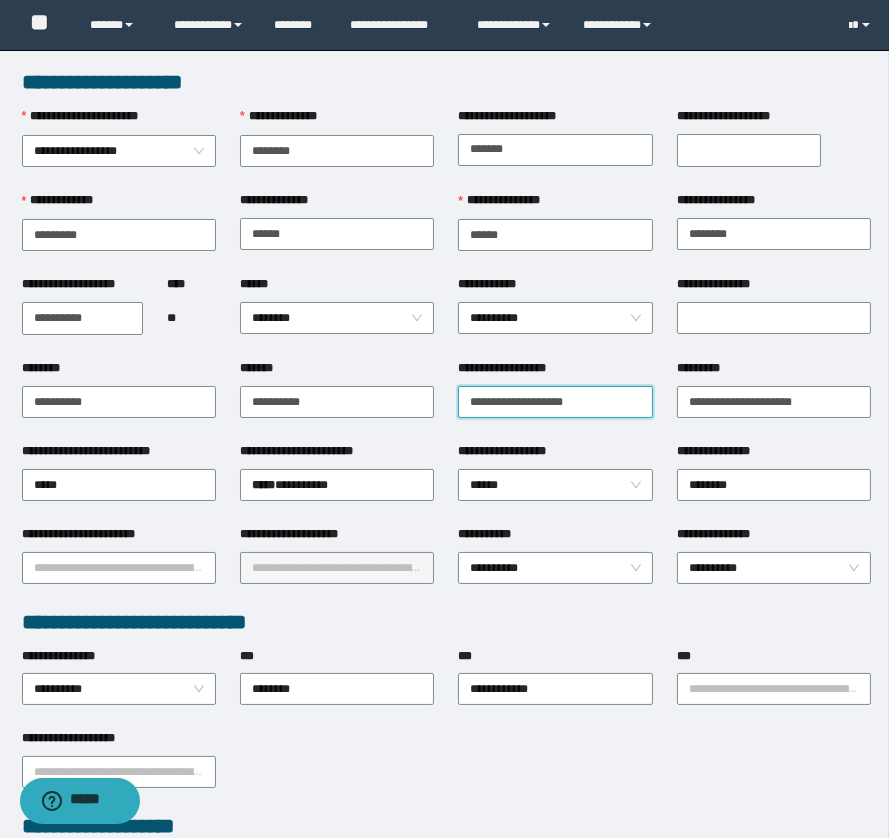drag, startPoint x: 464, startPoint y: 400, endPoint x: 639, endPoint y: 392, distance: 175.18275 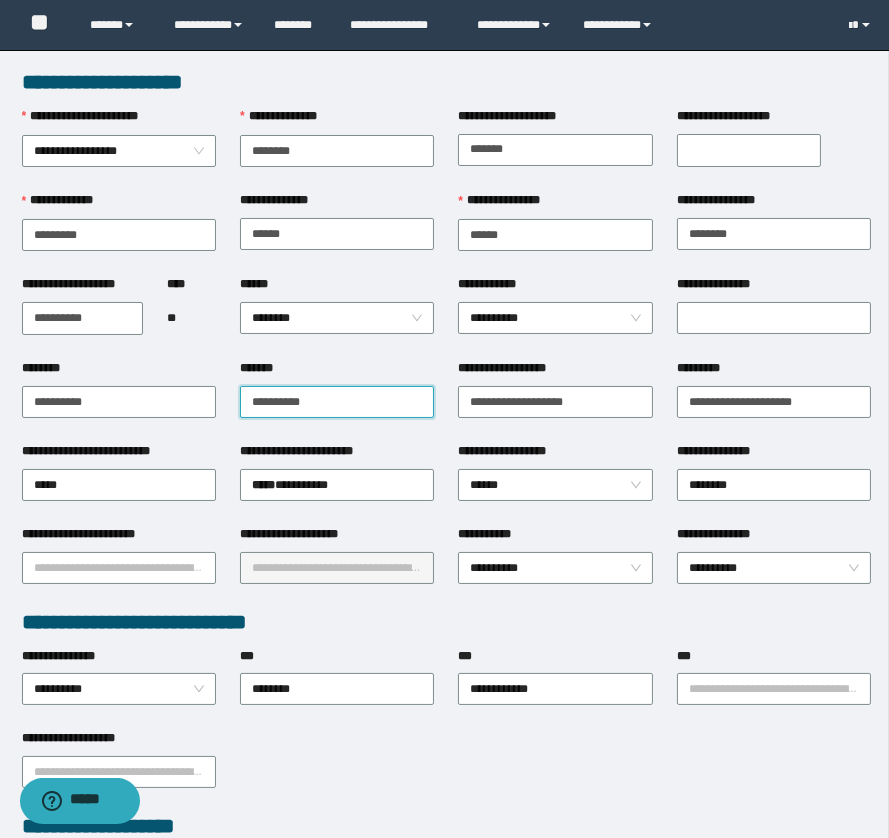 drag, startPoint x: 333, startPoint y: 391, endPoint x: 239, endPoint y: 398, distance: 94.26028 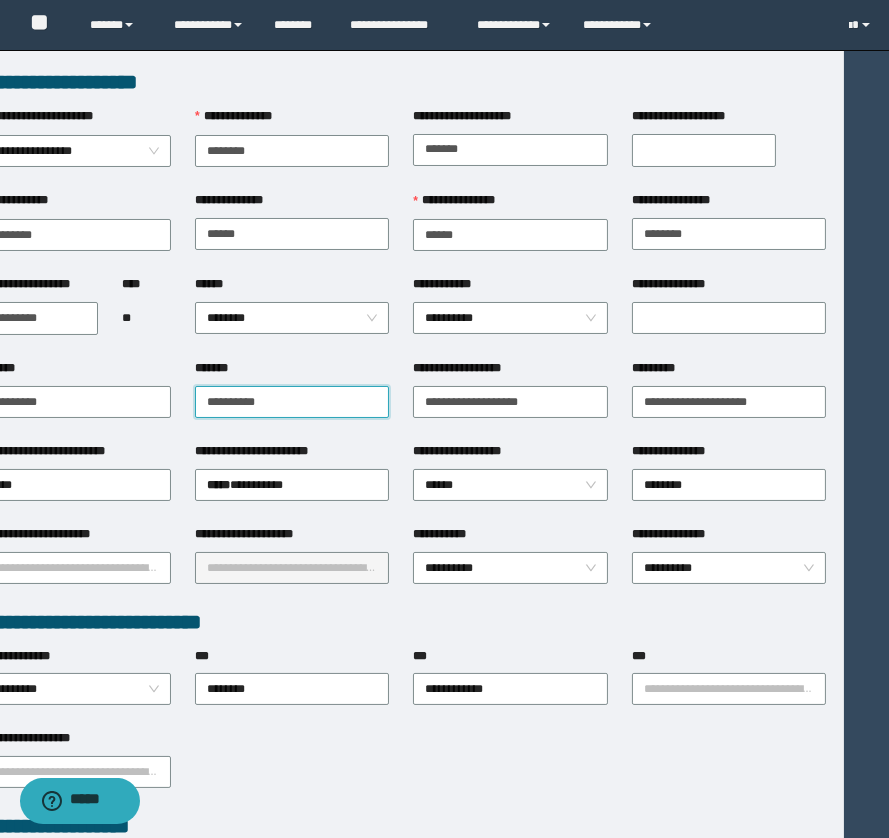 scroll, scrollTop: 0, scrollLeft: 0, axis: both 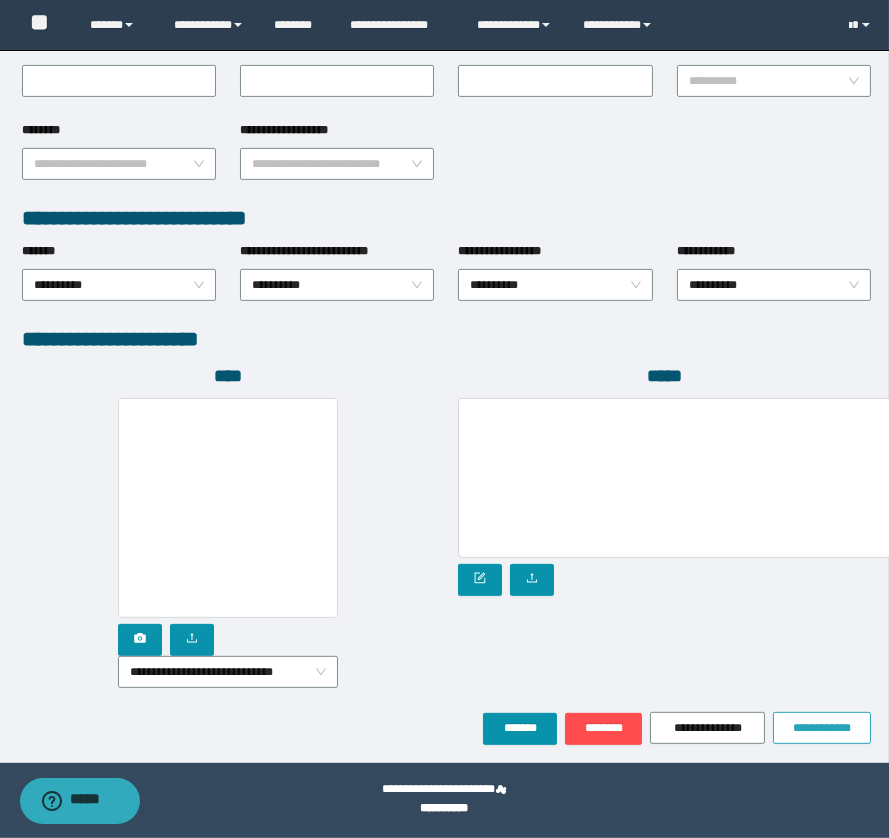 click on "**********" at bounding box center [822, 728] 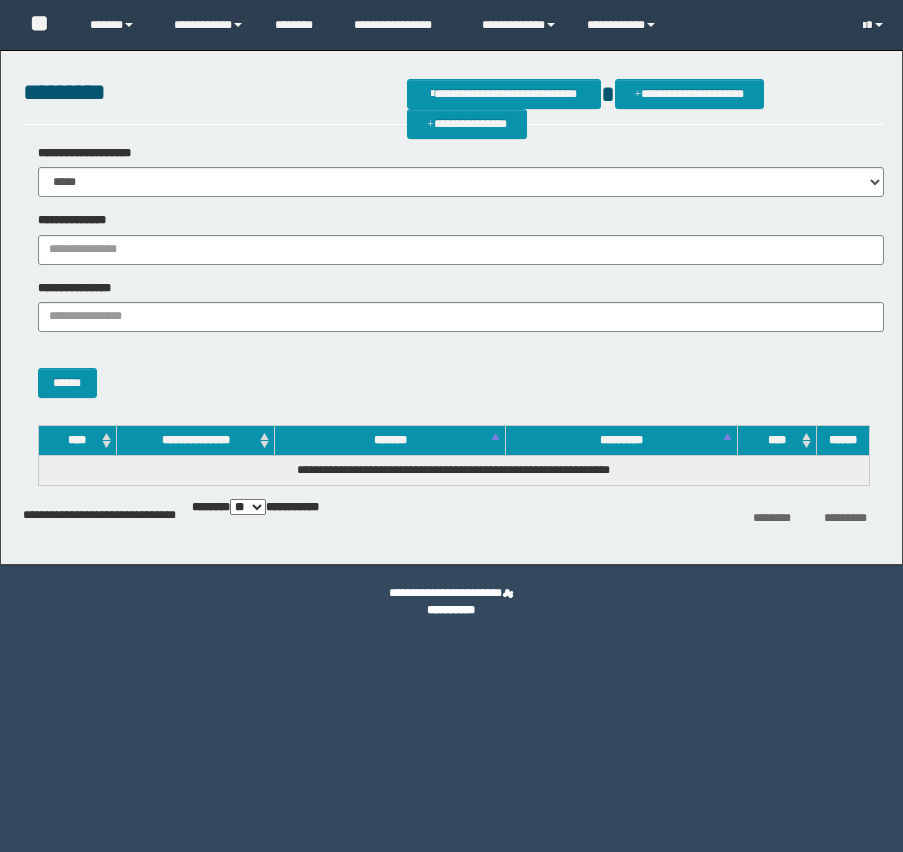 scroll, scrollTop: 0, scrollLeft: 0, axis: both 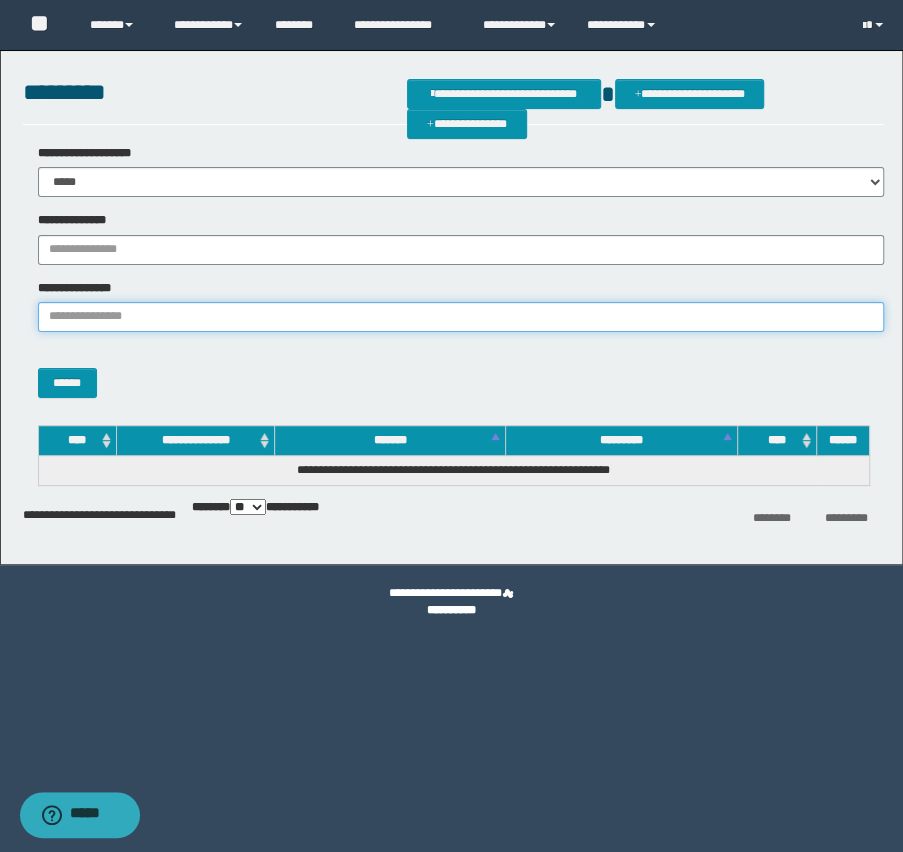 paste on "**********" 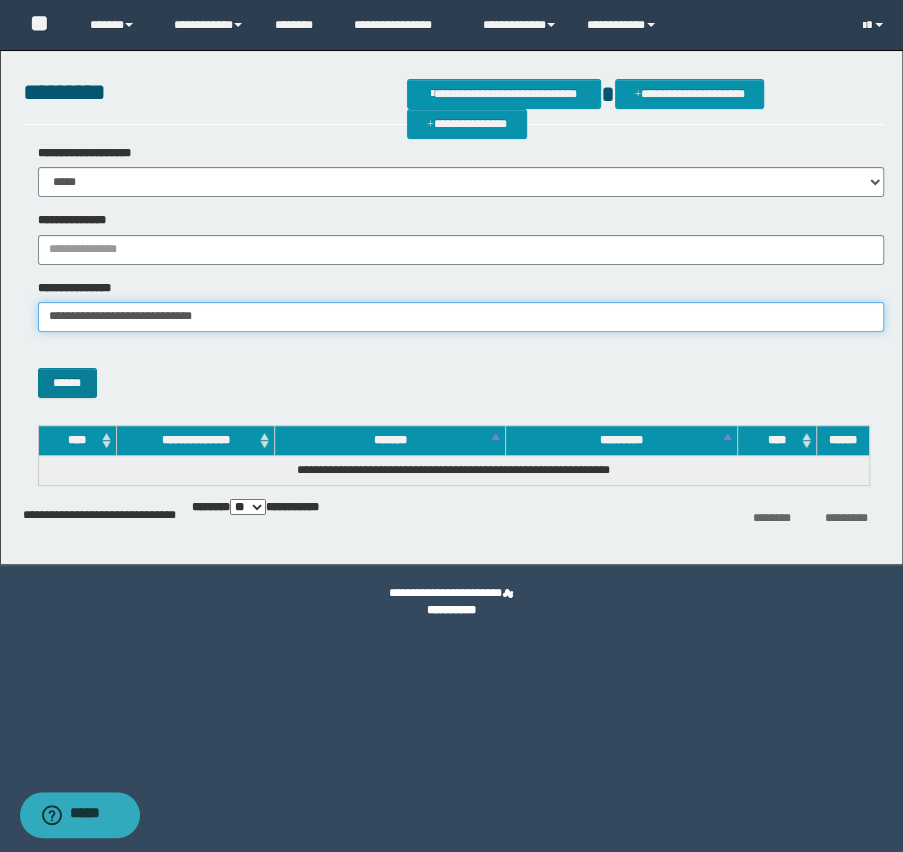type on "**********" 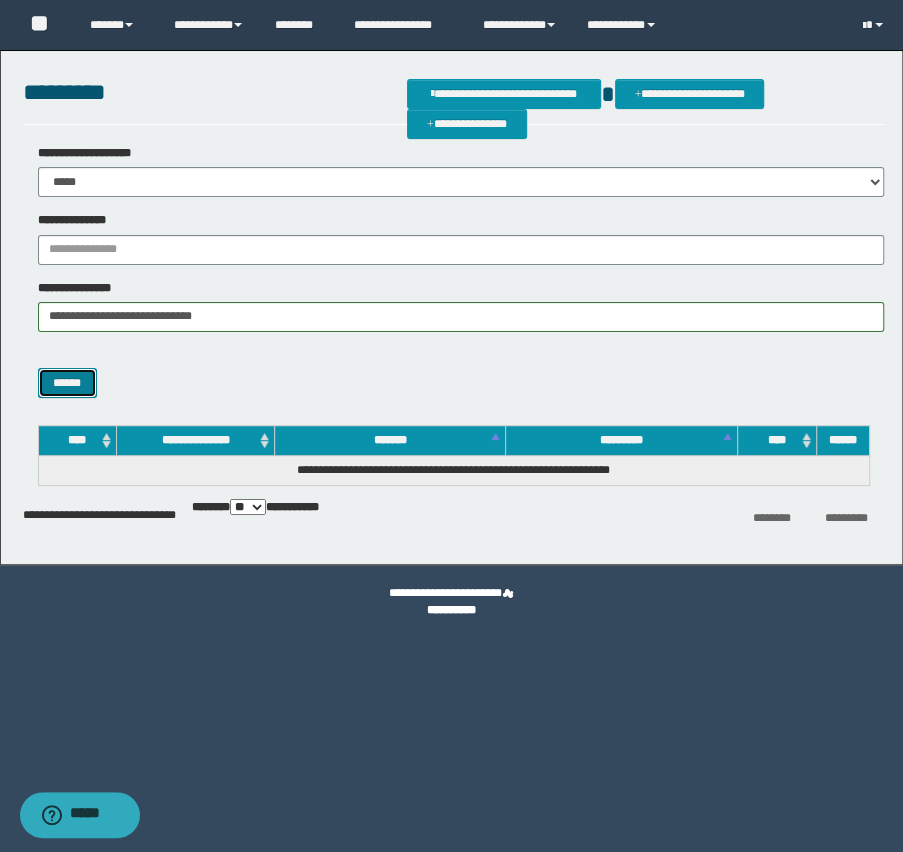 click on "******" at bounding box center (67, 383) 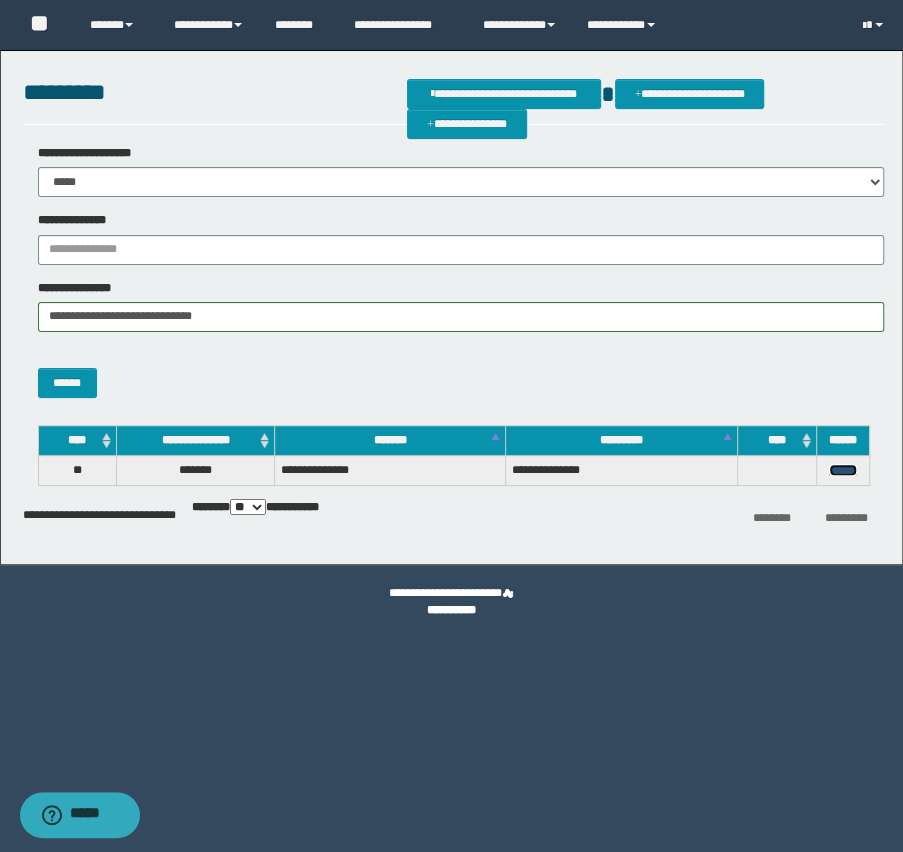 click on "******" at bounding box center [843, 470] 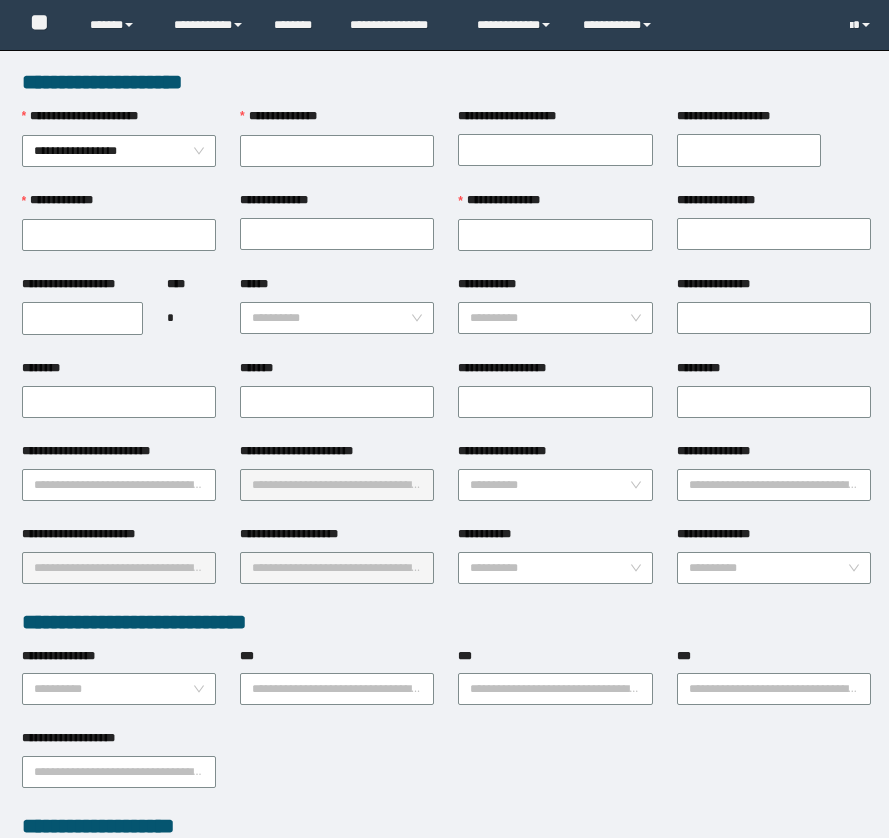 scroll, scrollTop: 0, scrollLeft: 0, axis: both 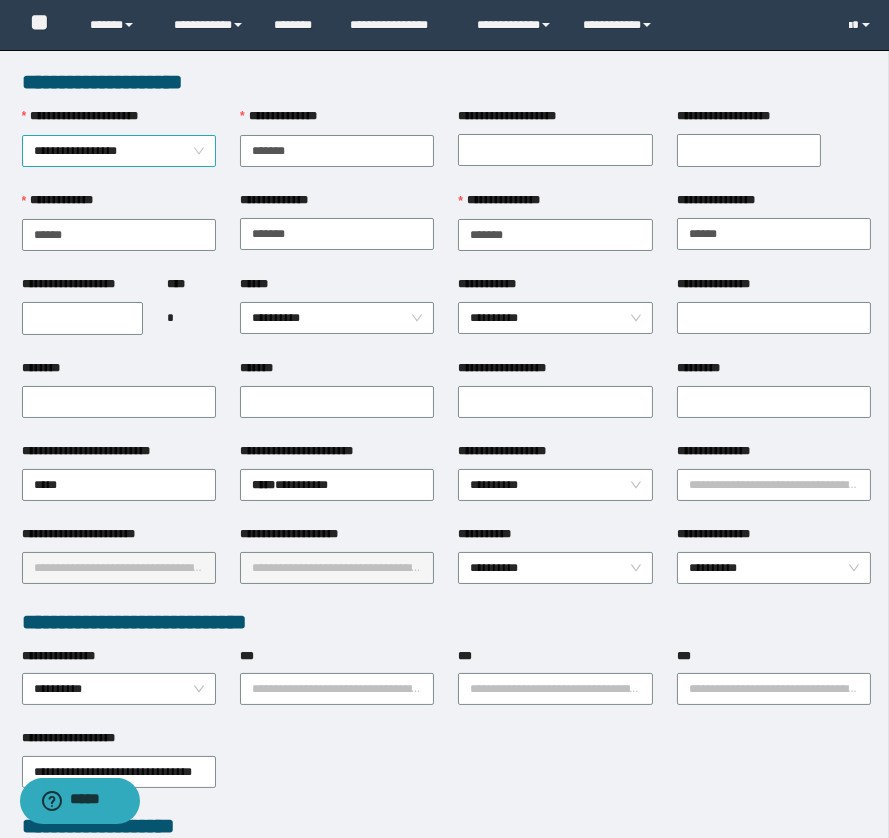 drag, startPoint x: 304, startPoint y: 147, endPoint x: 198, endPoint y: 164, distance: 107.35455 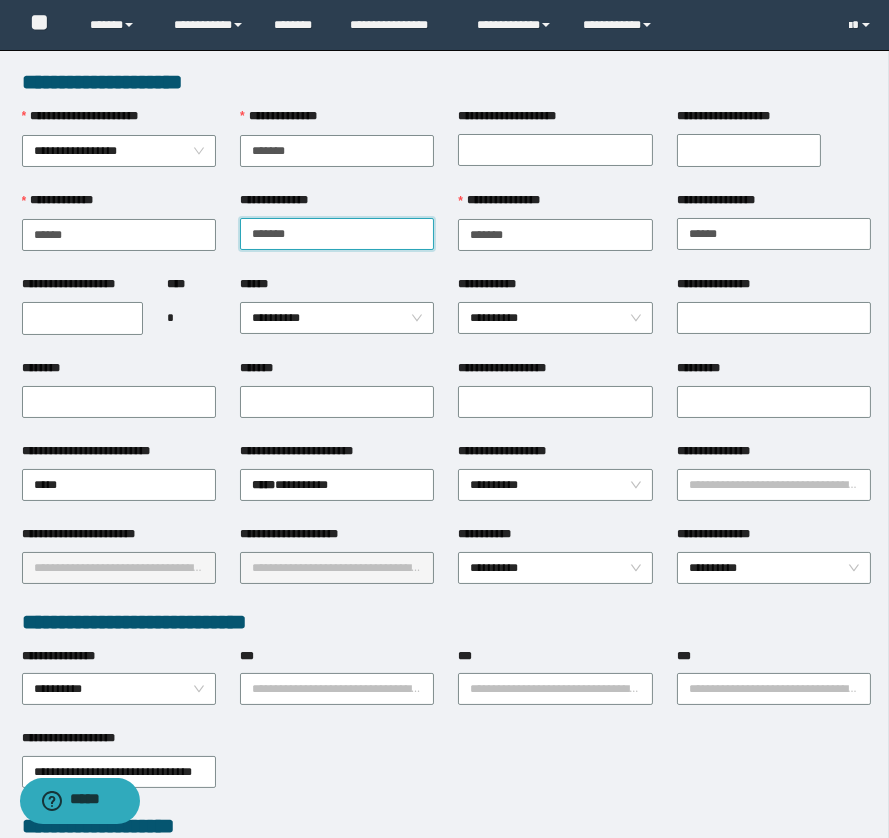 drag, startPoint x: 312, startPoint y: 235, endPoint x: 243, endPoint y: 237, distance: 69.02898 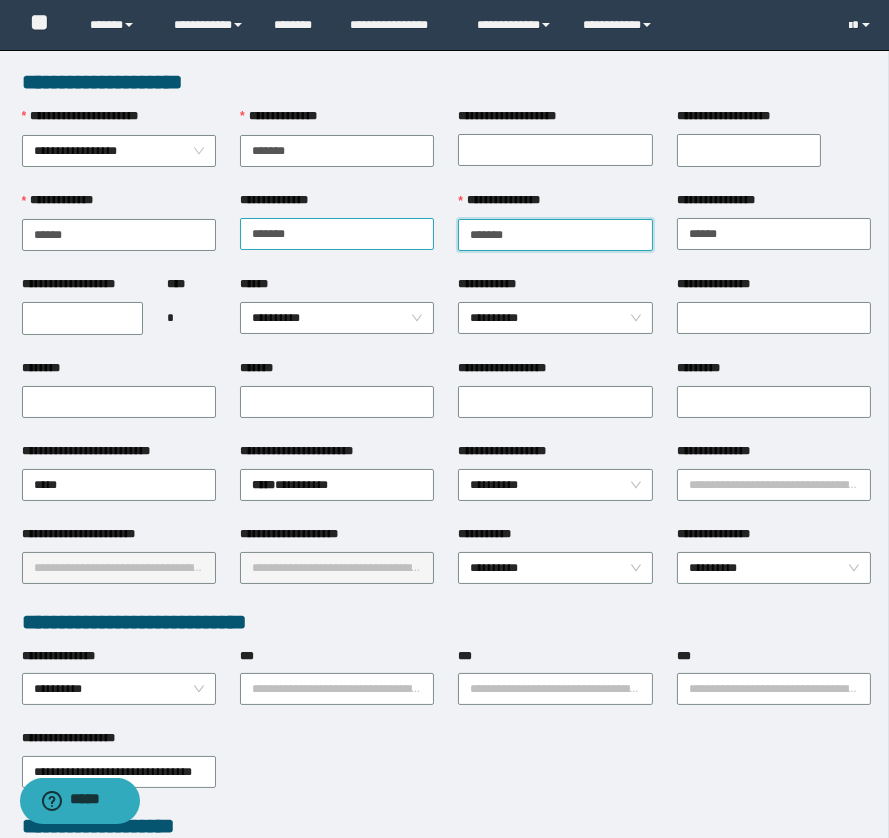 drag, startPoint x: 522, startPoint y: 241, endPoint x: 432, endPoint y: 229, distance: 90.79648 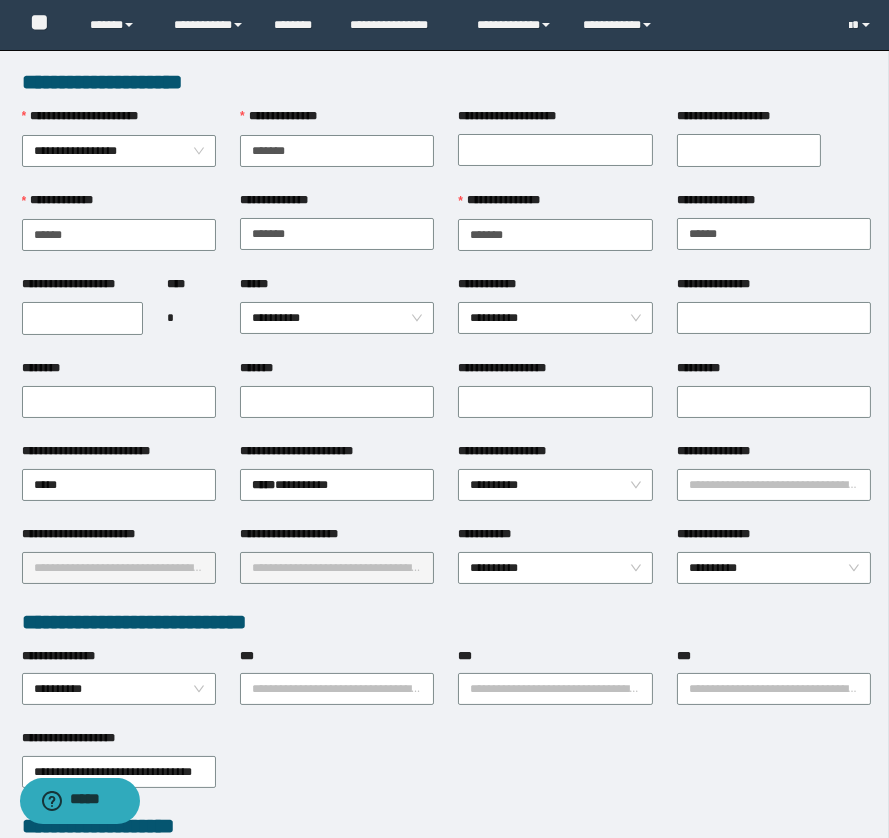click on "**********" at bounding box center [446, 770] 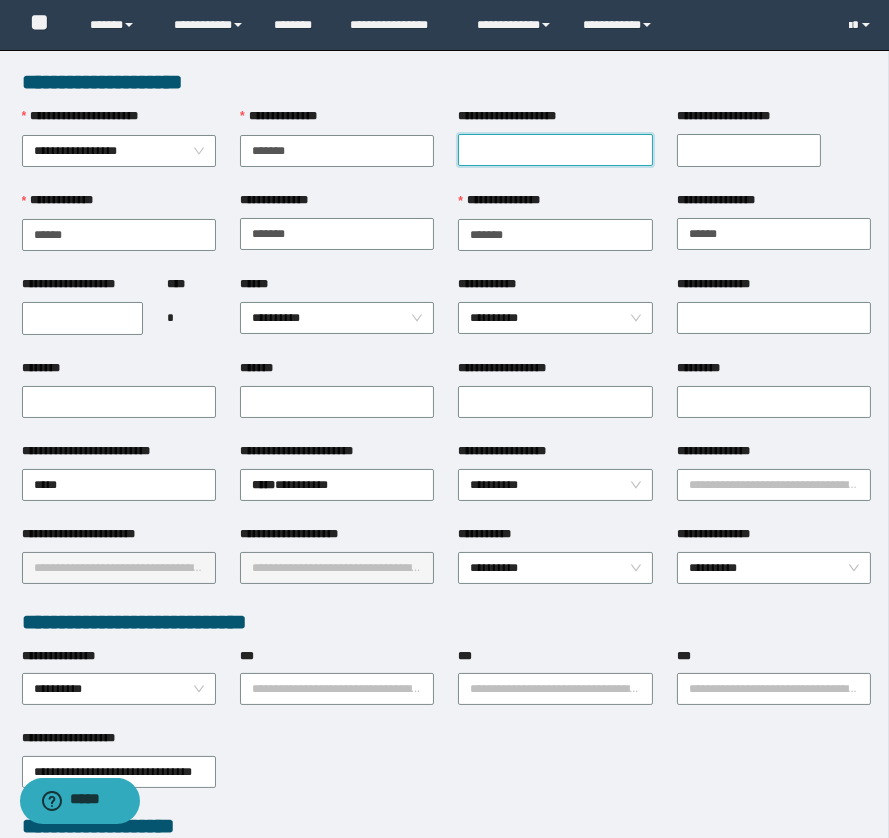click on "**********" at bounding box center [555, 150] 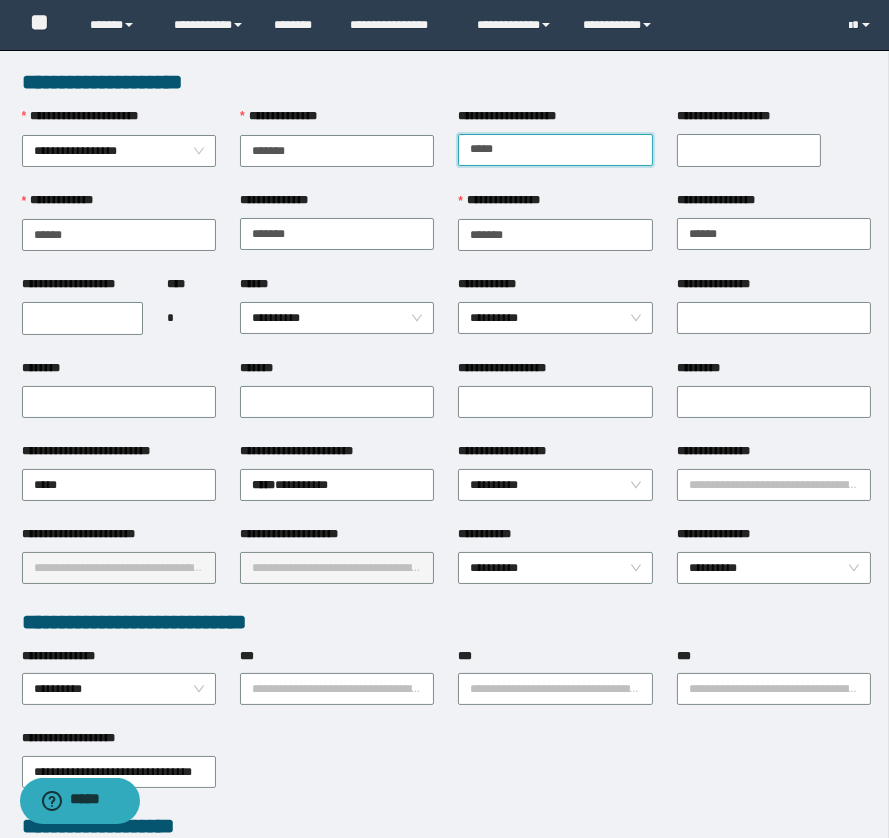 type on "*****" 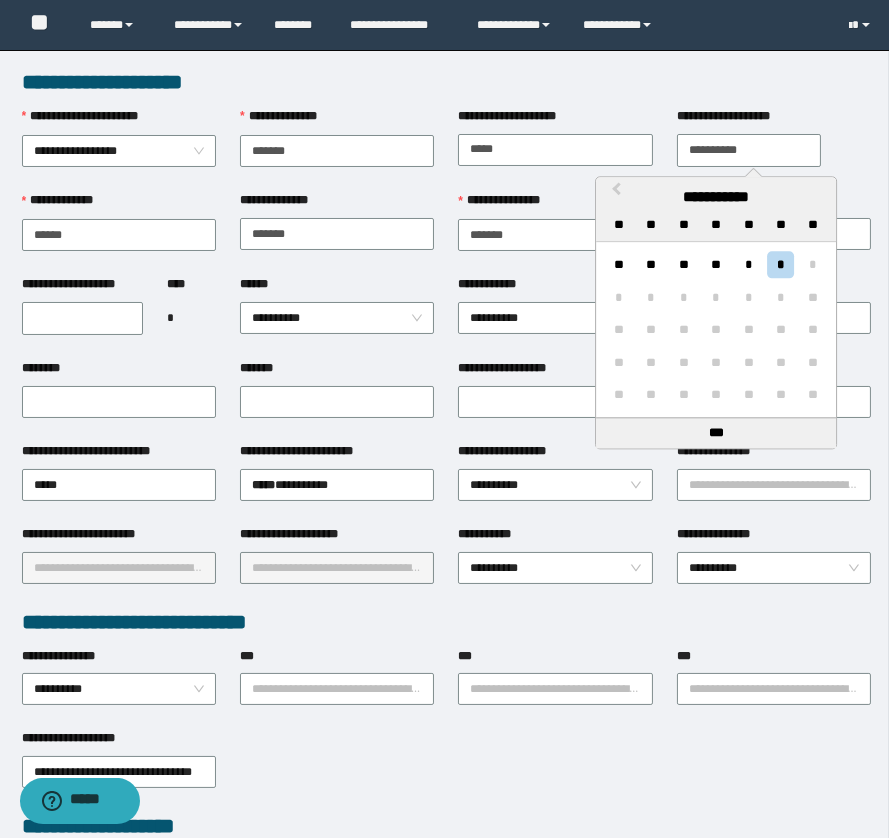 click on "**********" at bounding box center (749, 150) 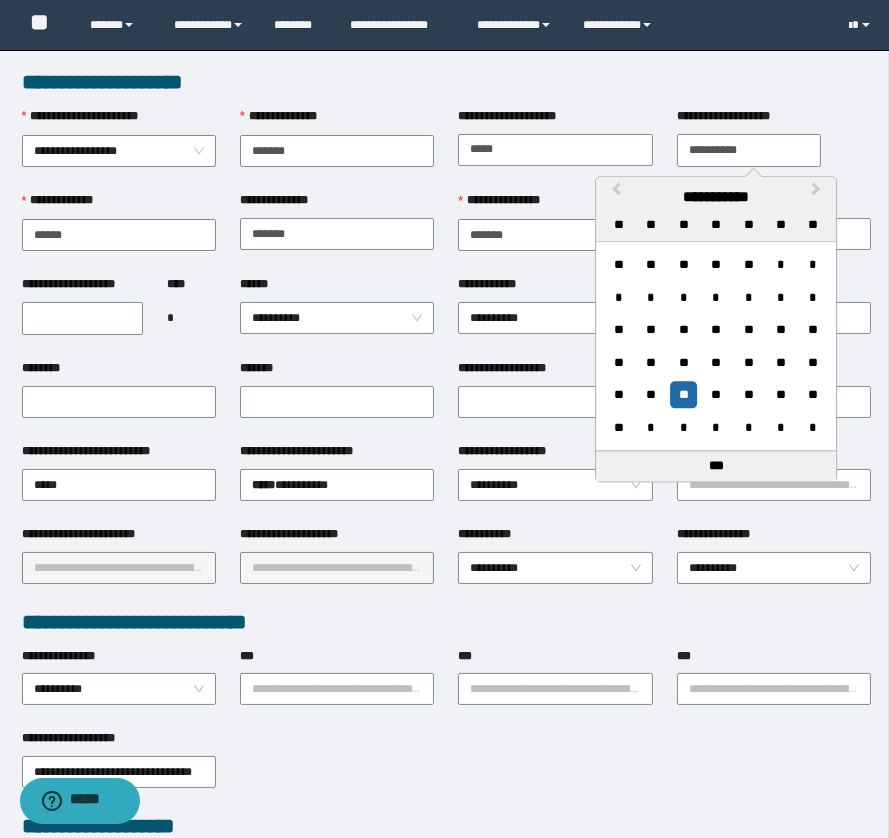 type on "**********" 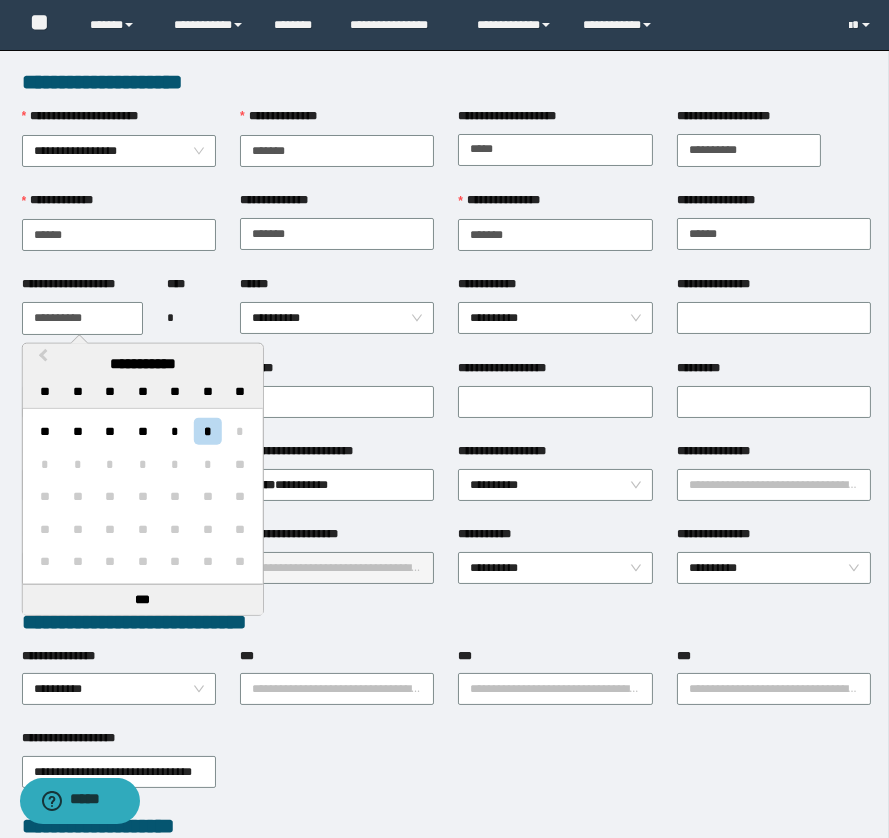 click on "**********" at bounding box center [83, 318] 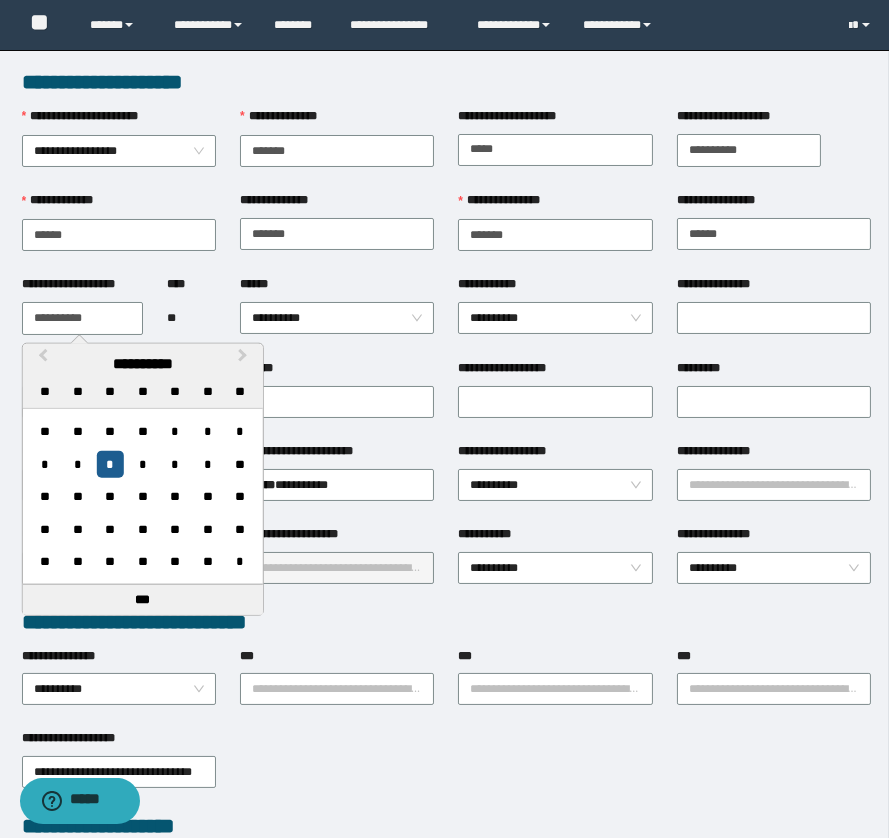 type on "**********" 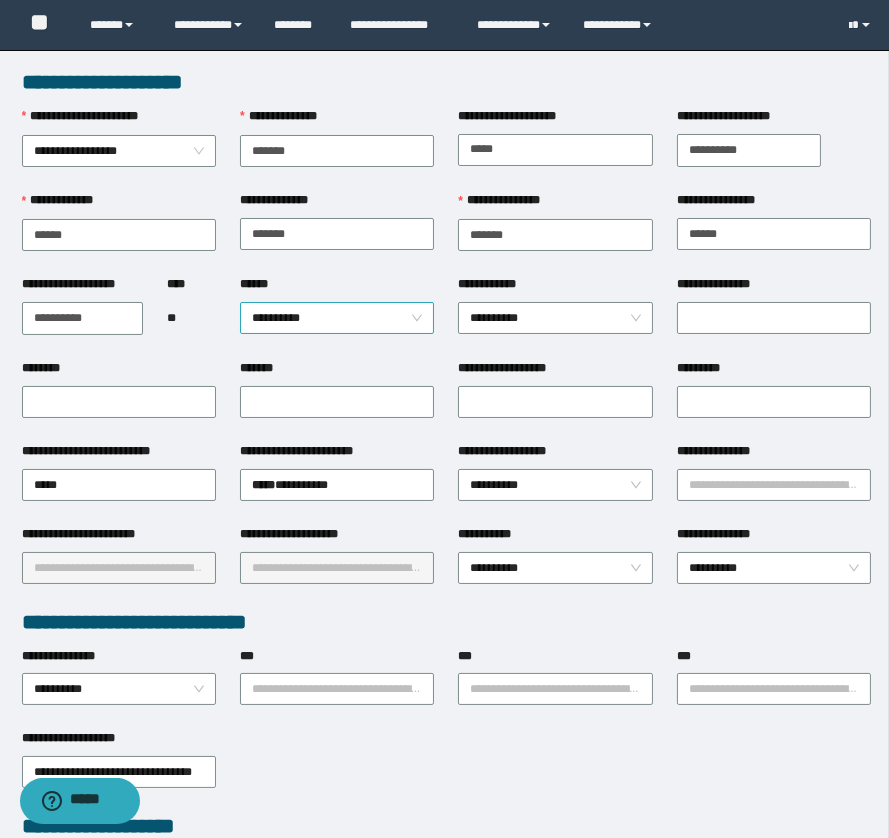 click on "**********" at bounding box center (337, 318) 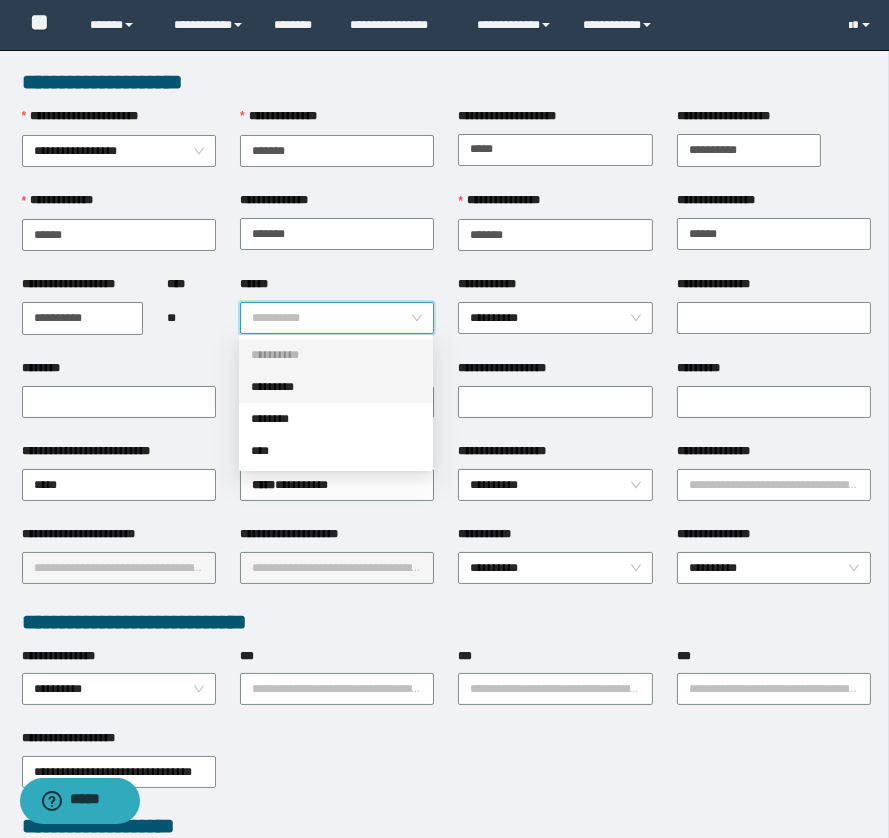 click on "*********" at bounding box center [336, 387] 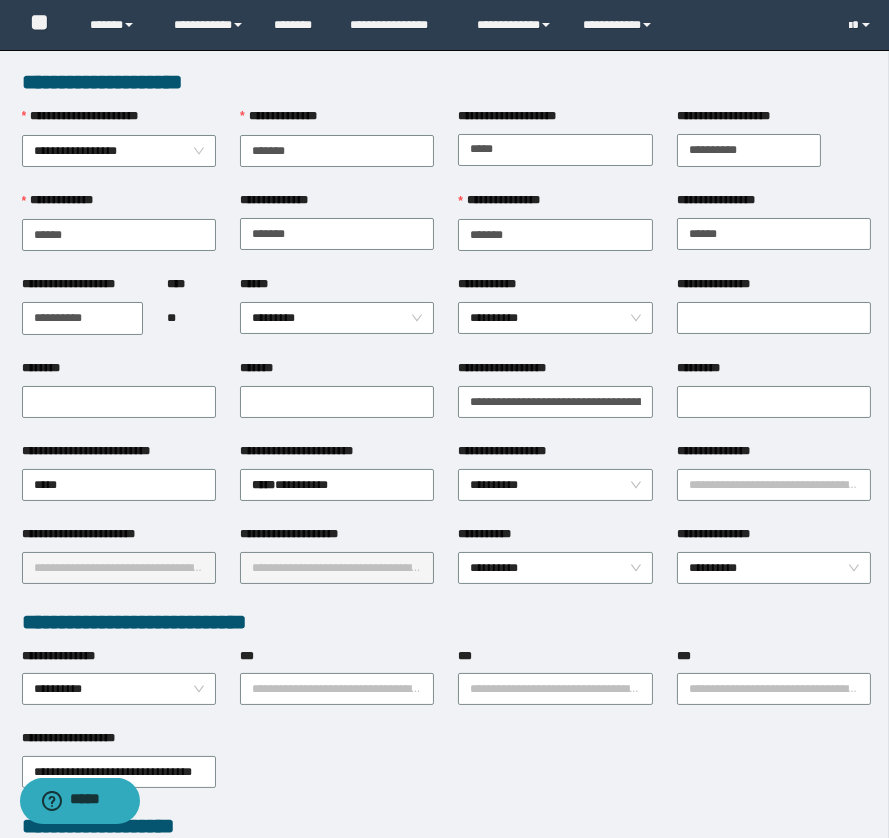 scroll, scrollTop: 0, scrollLeft: 51, axis: horizontal 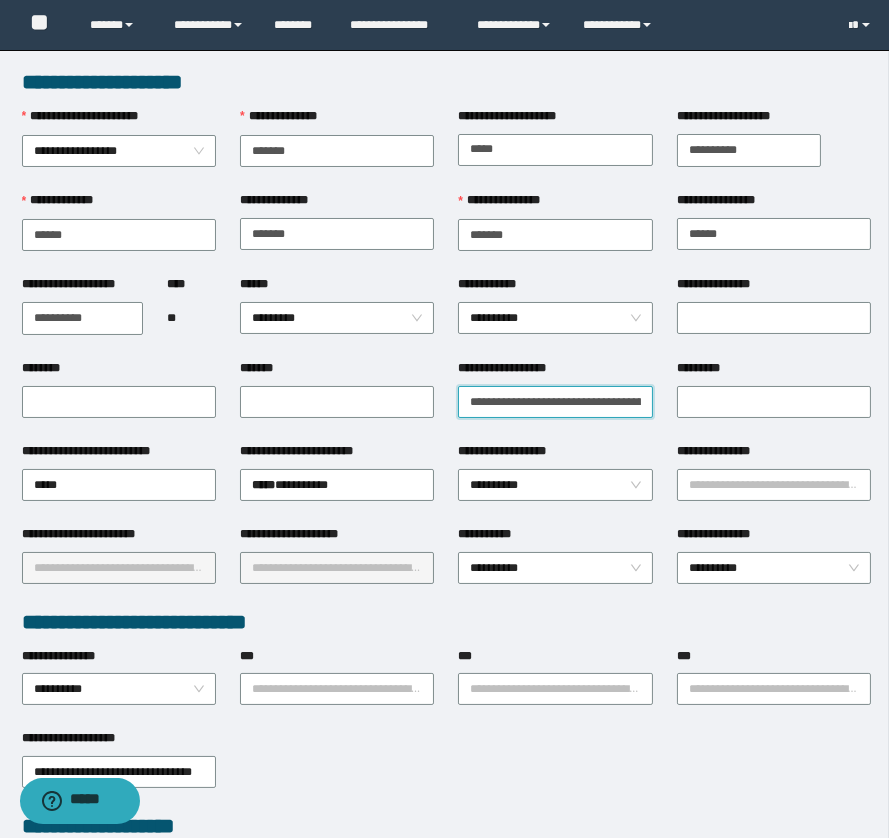 click on "**********" at bounding box center (555, 402) 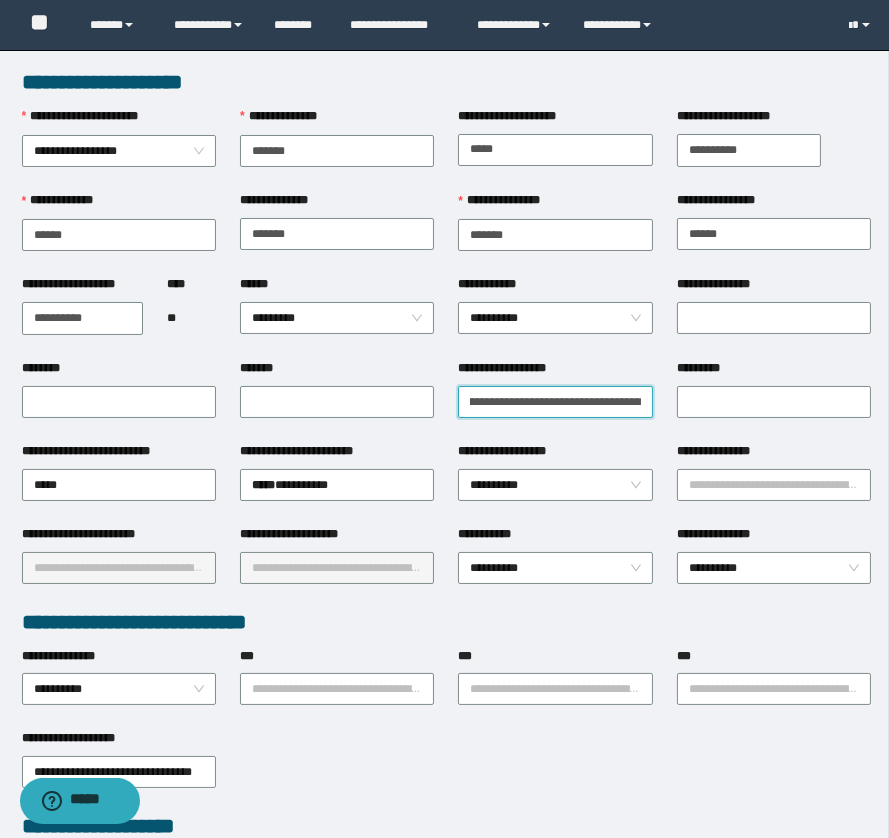 scroll, scrollTop: 0, scrollLeft: 0, axis: both 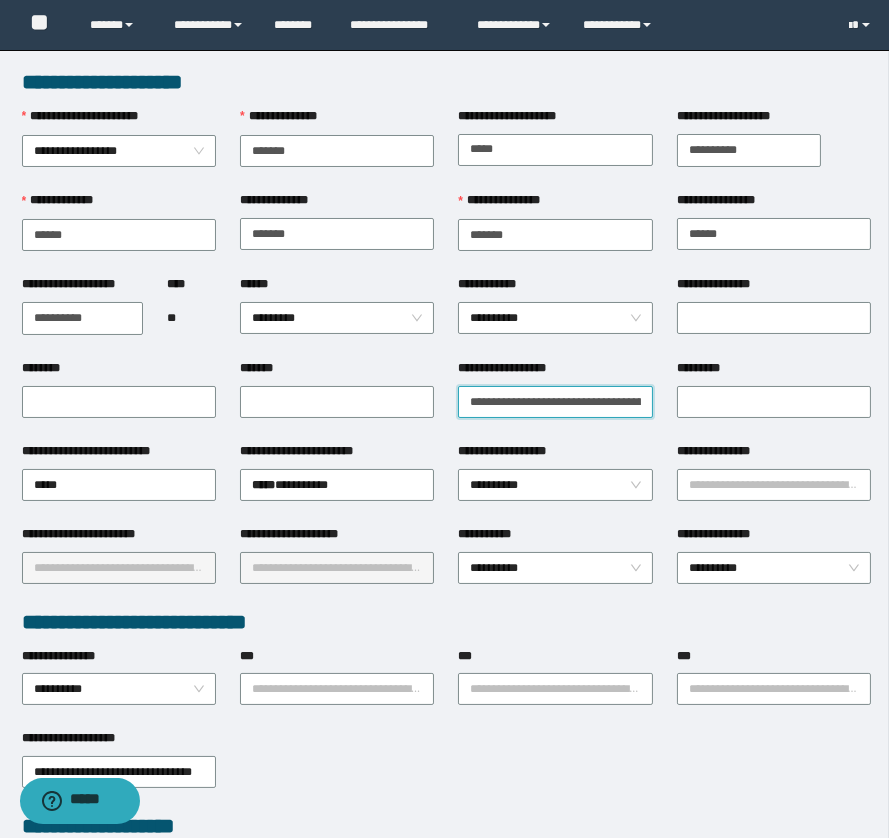 click on "**********" at bounding box center [555, 402] 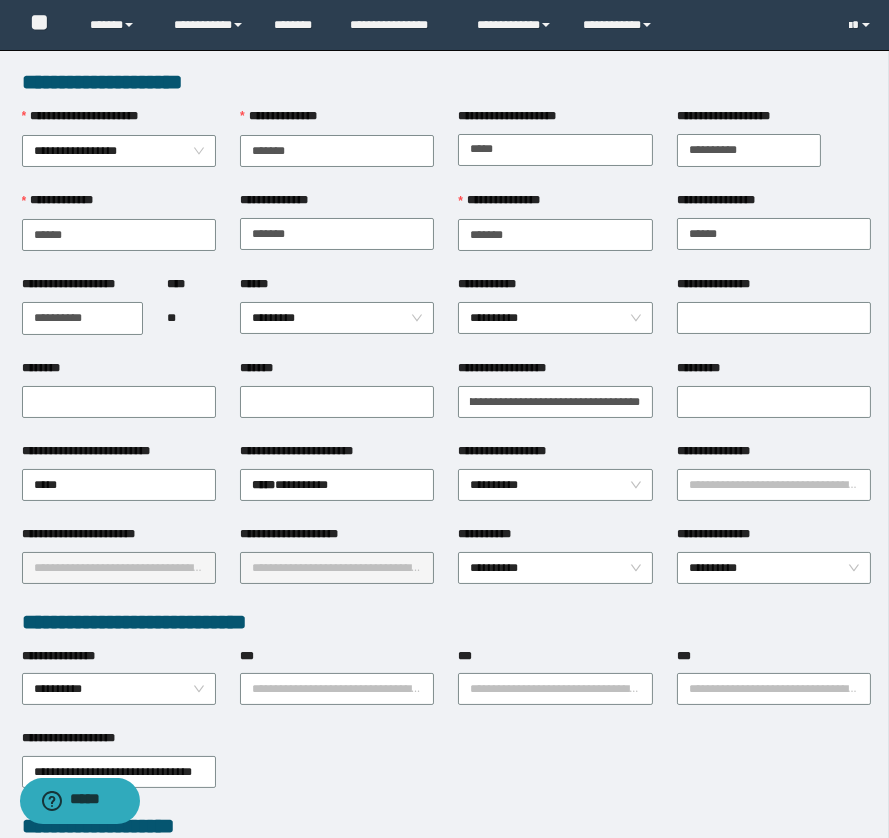 scroll, scrollTop: 0, scrollLeft: 0, axis: both 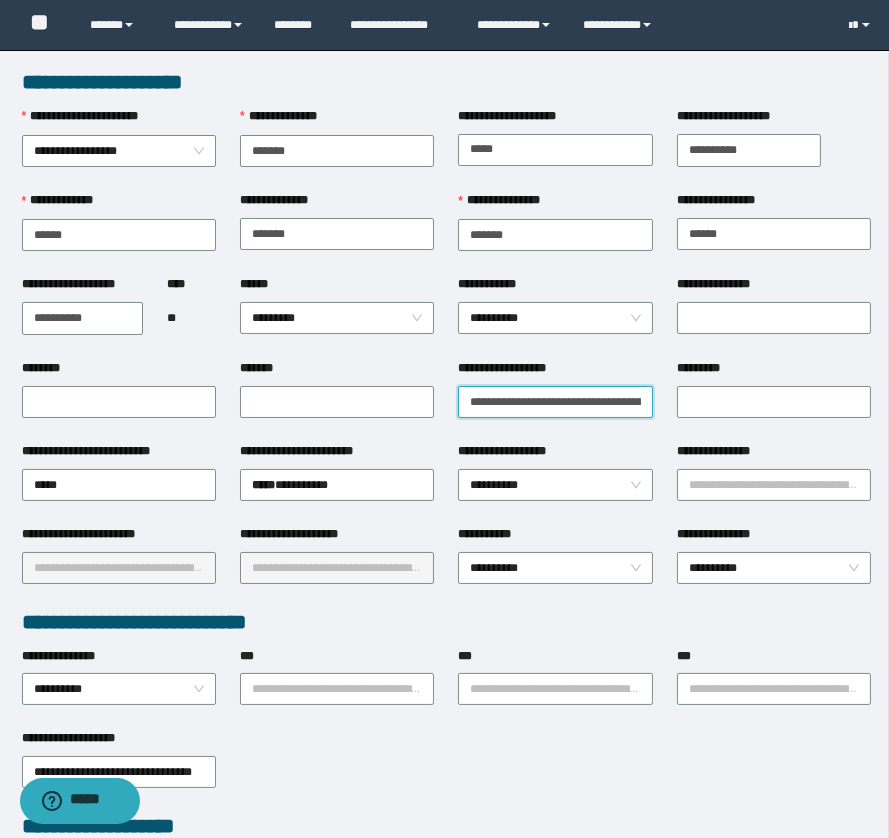 drag, startPoint x: 587, startPoint y: 400, endPoint x: 191, endPoint y: 372, distance: 396.98868 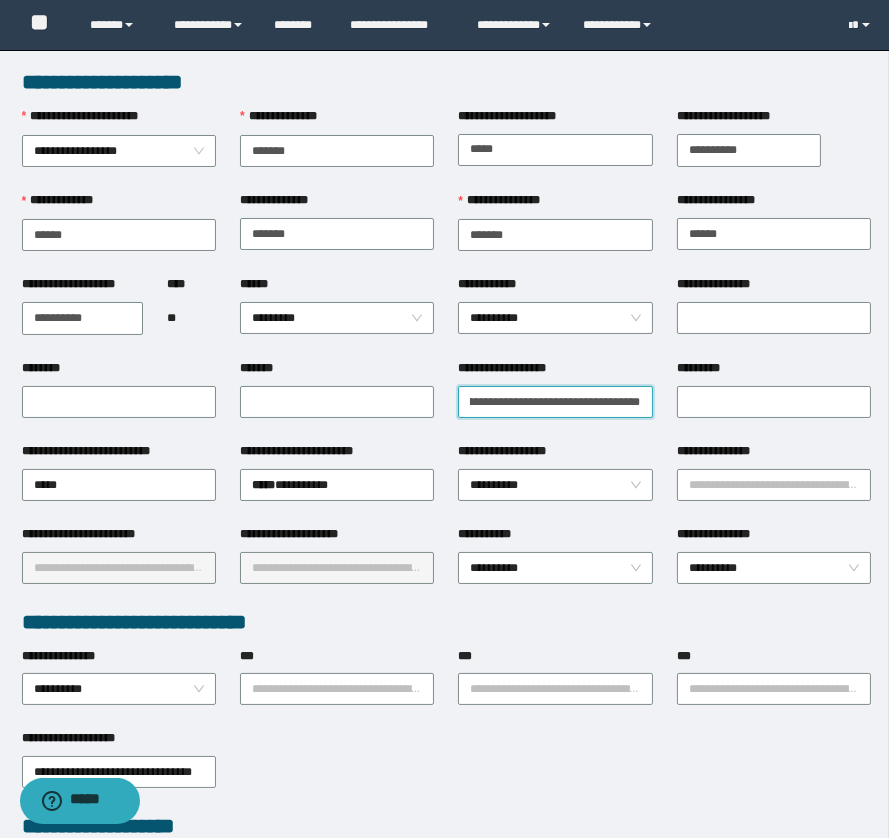 scroll, scrollTop: 0, scrollLeft: 377, axis: horizontal 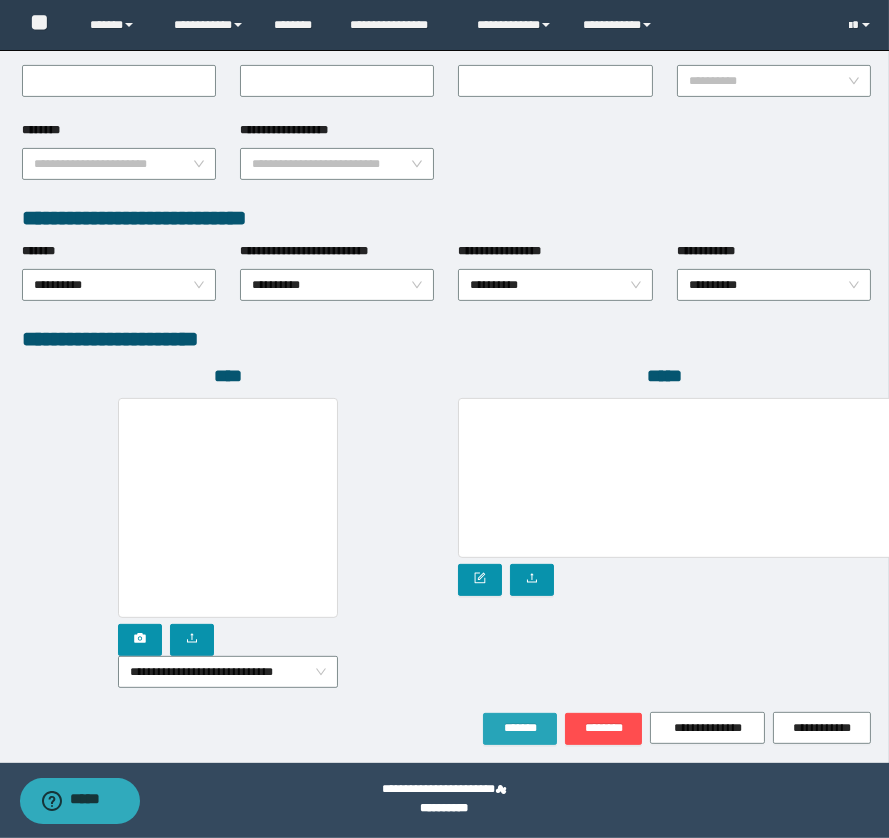 click on "*******" at bounding box center [520, 728] 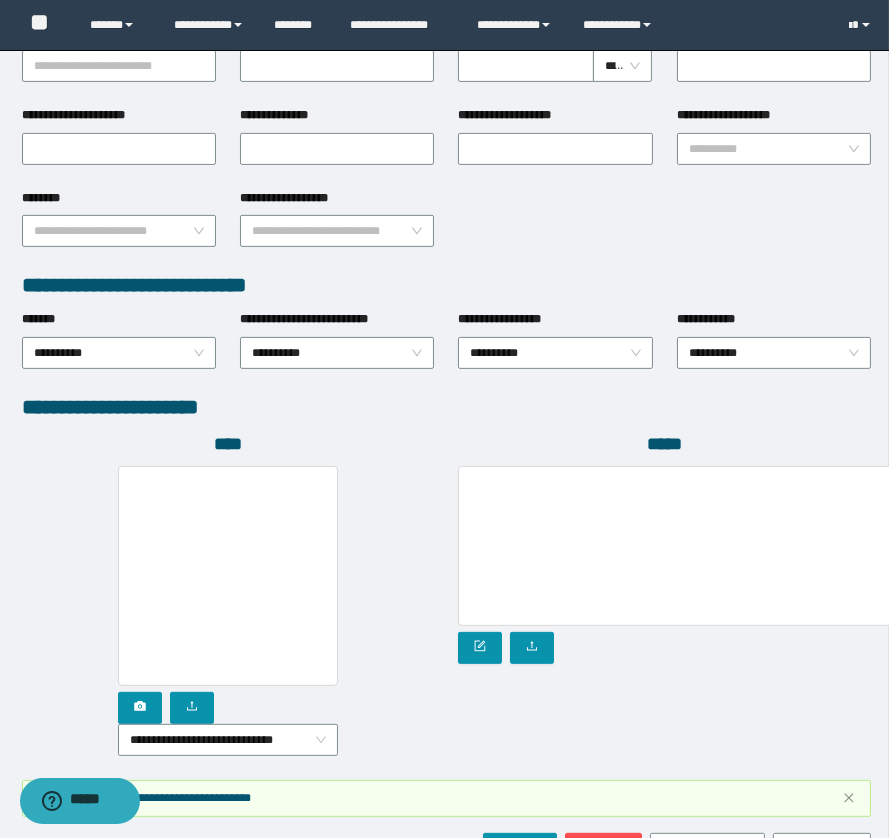 scroll, scrollTop: 1000, scrollLeft: 0, axis: vertical 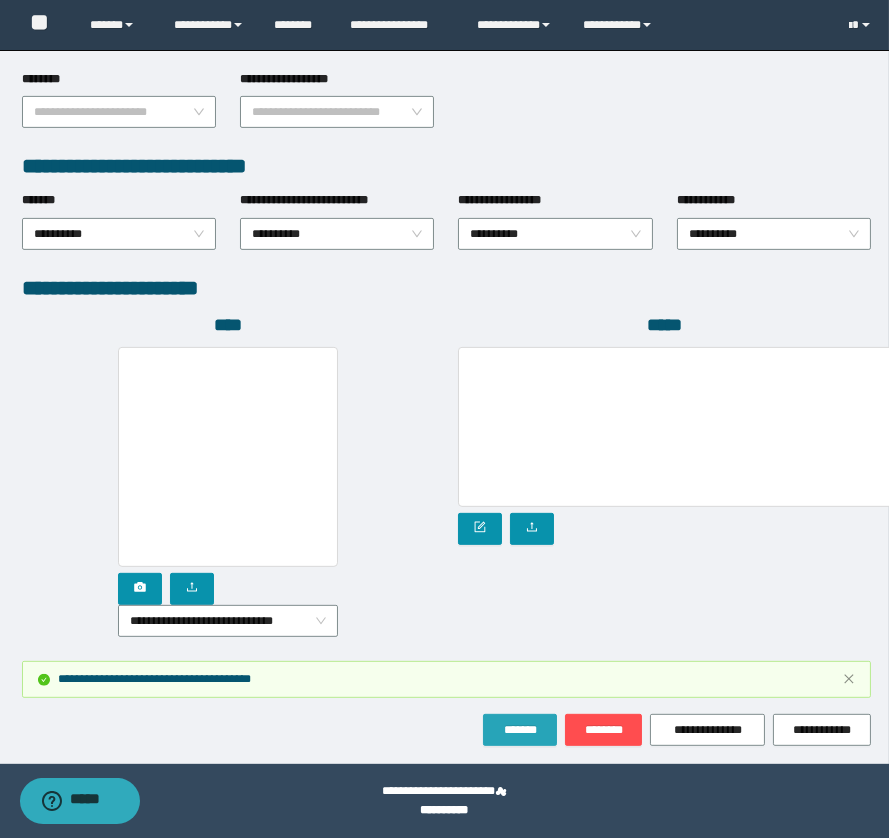 drag, startPoint x: 521, startPoint y: 721, endPoint x: 514, endPoint y: 713, distance: 10.630146 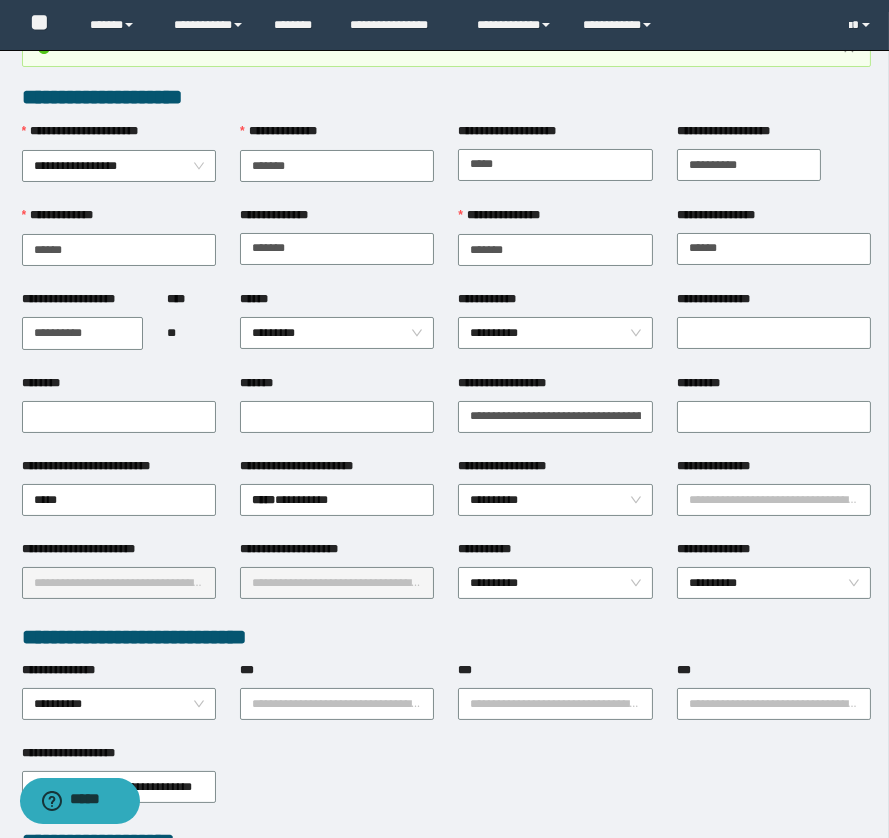 scroll, scrollTop: 0, scrollLeft: 0, axis: both 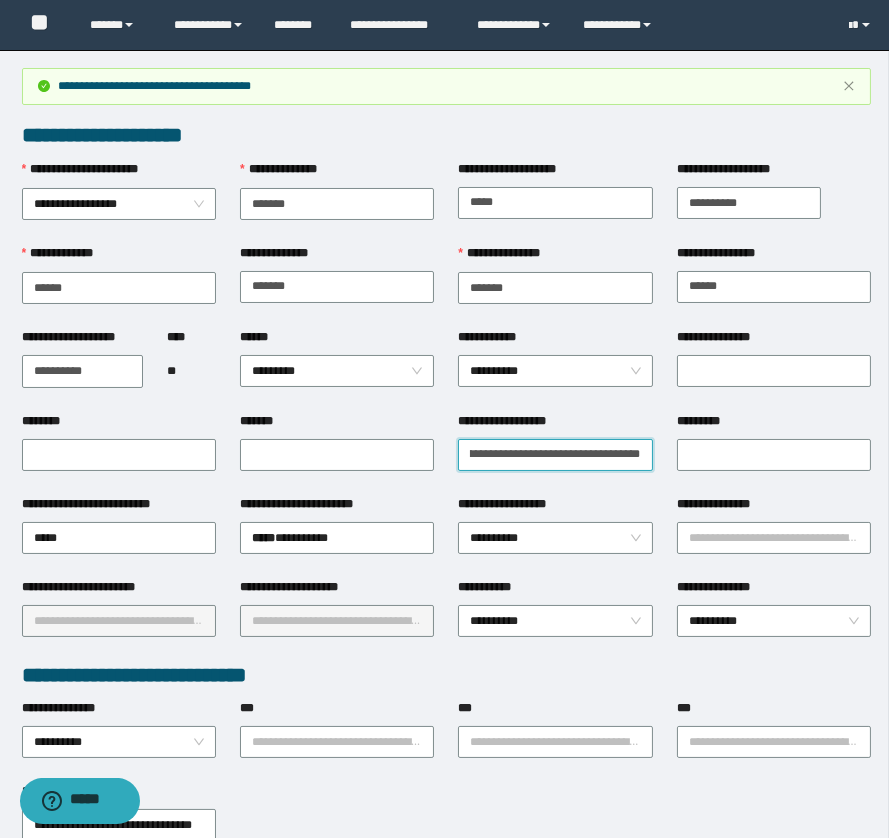 drag, startPoint x: 467, startPoint y: 448, endPoint x: 720, endPoint y: 469, distance: 253.87004 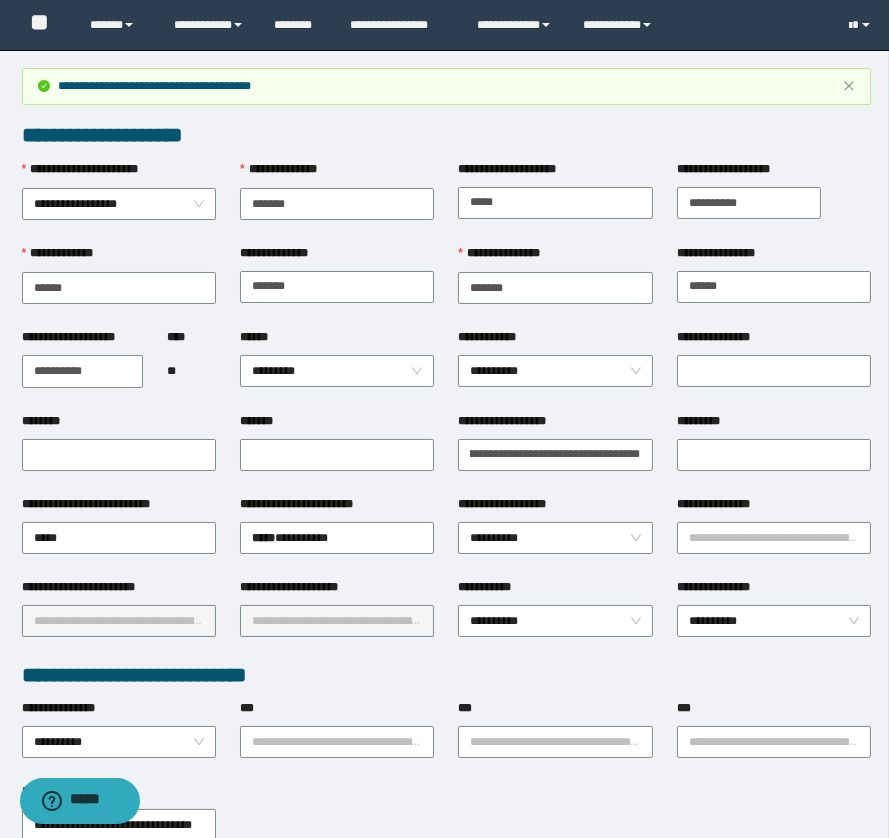 scroll, scrollTop: 0, scrollLeft: 0, axis: both 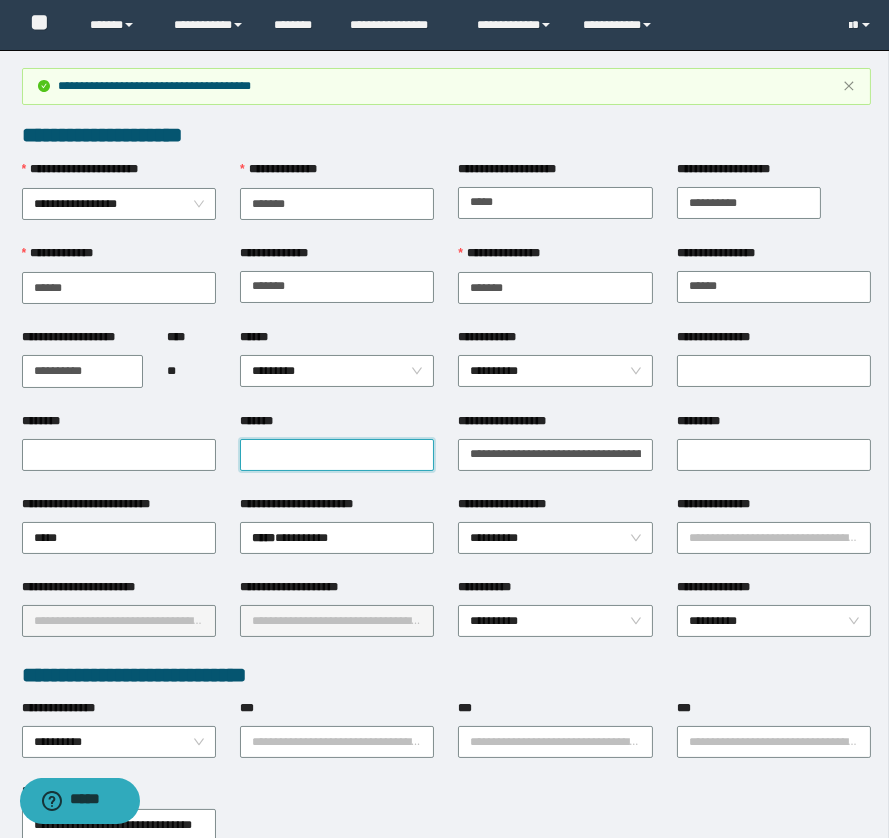 click on "*******" at bounding box center (337, 455) 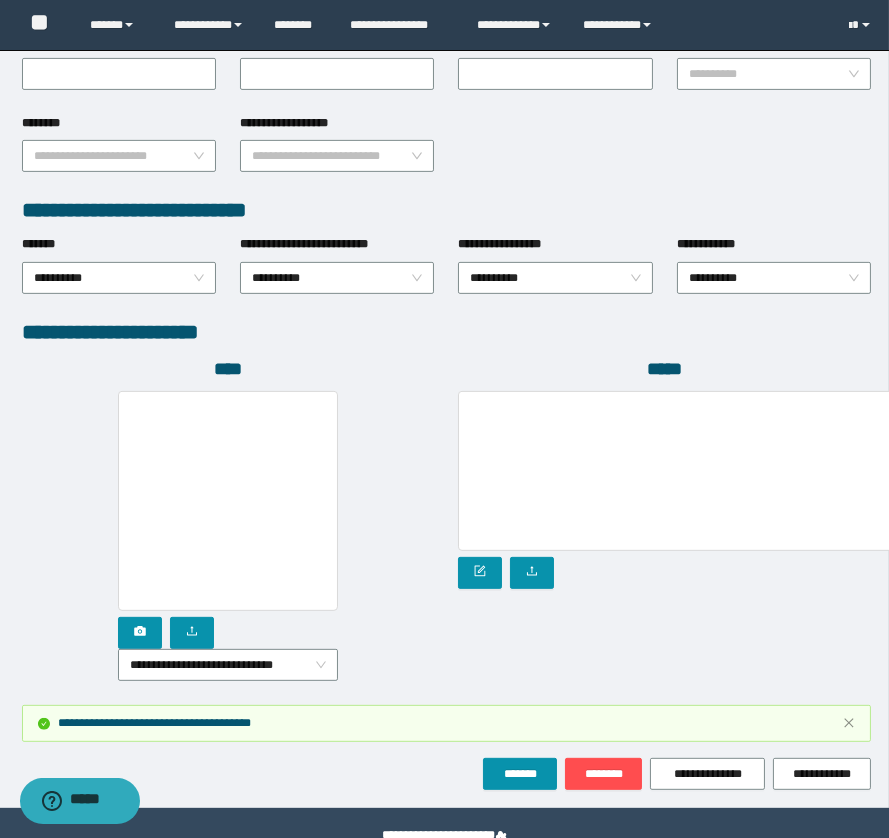 scroll, scrollTop: 1000, scrollLeft: 0, axis: vertical 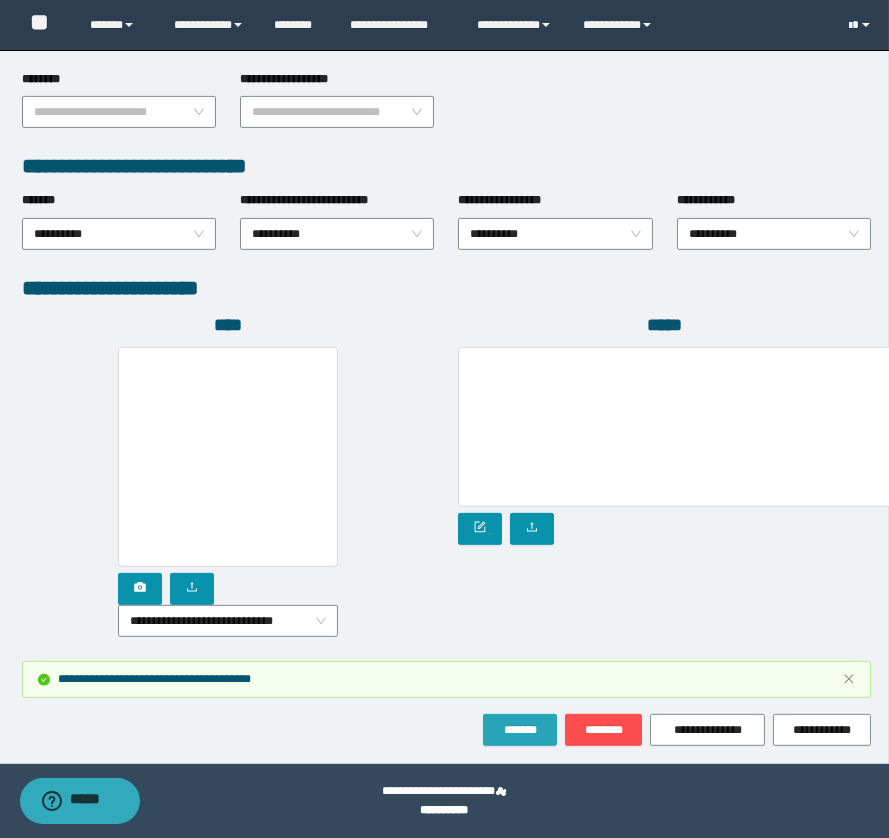 type on "**********" 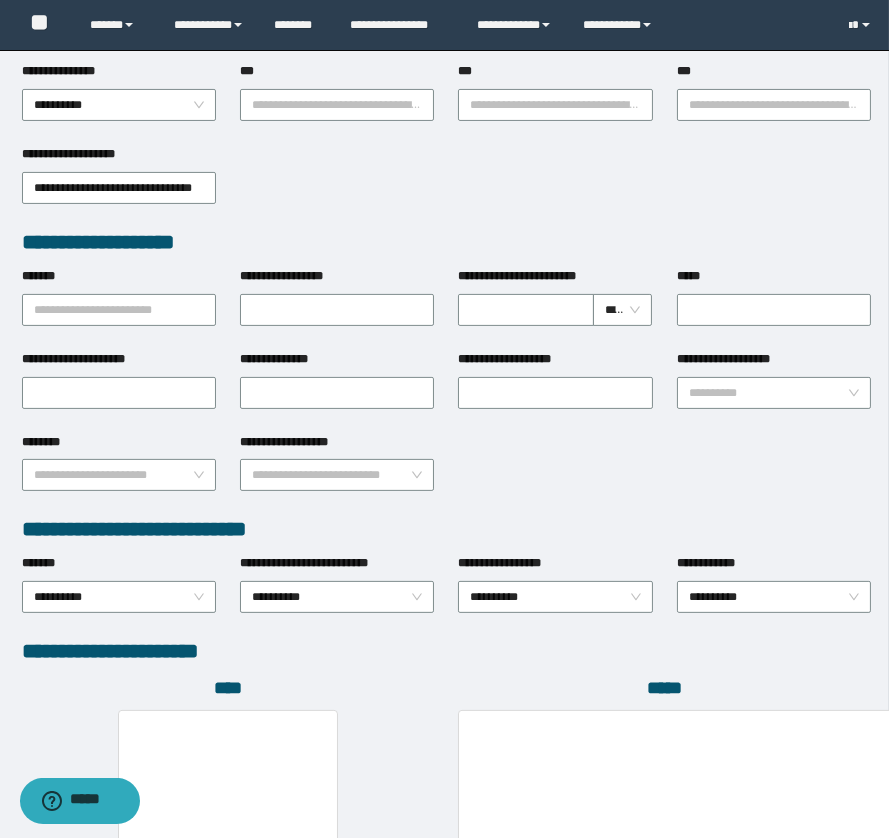 scroll, scrollTop: 636, scrollLeft: 0, axis: vertical 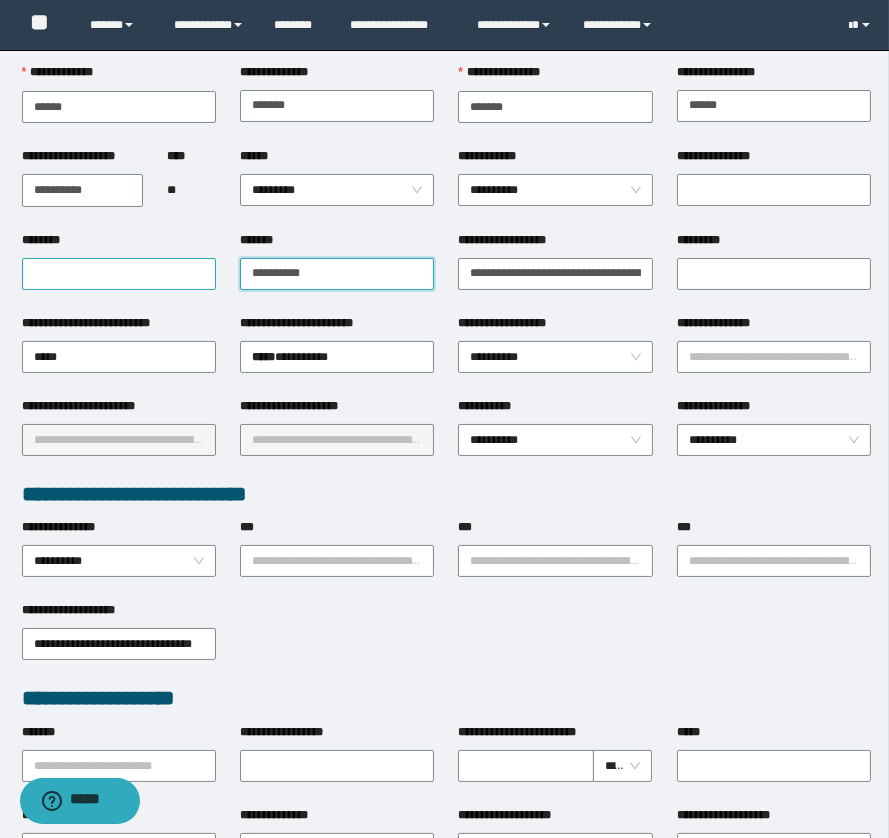 drag, startPoint x: 367, startPoint y: 264, endPoint x: 205, endPoint y: 278, distance: 162.6038 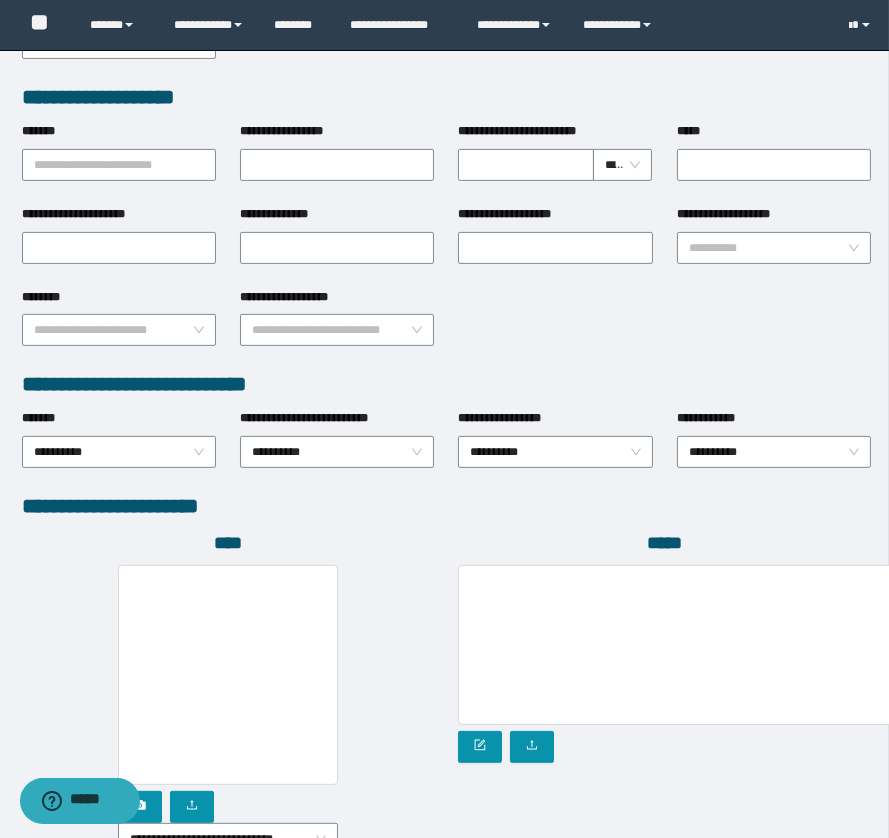 scroll, scrollTop: 1000, scrollLeft: 0, axis: vertical 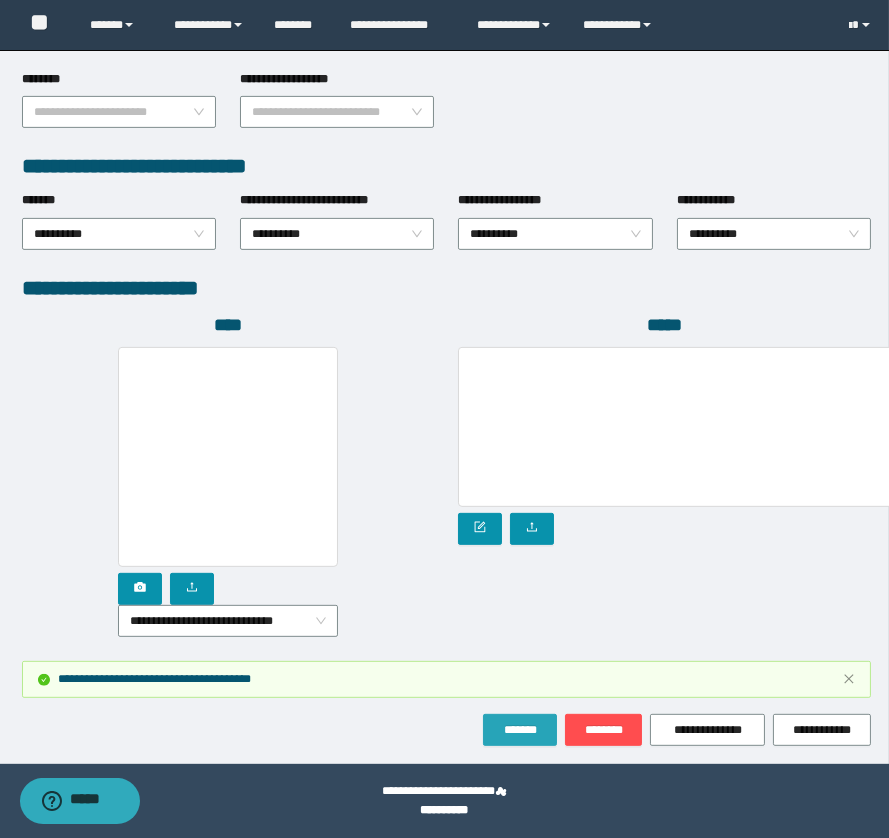 click on "*******" at bounding box center (520, 730) 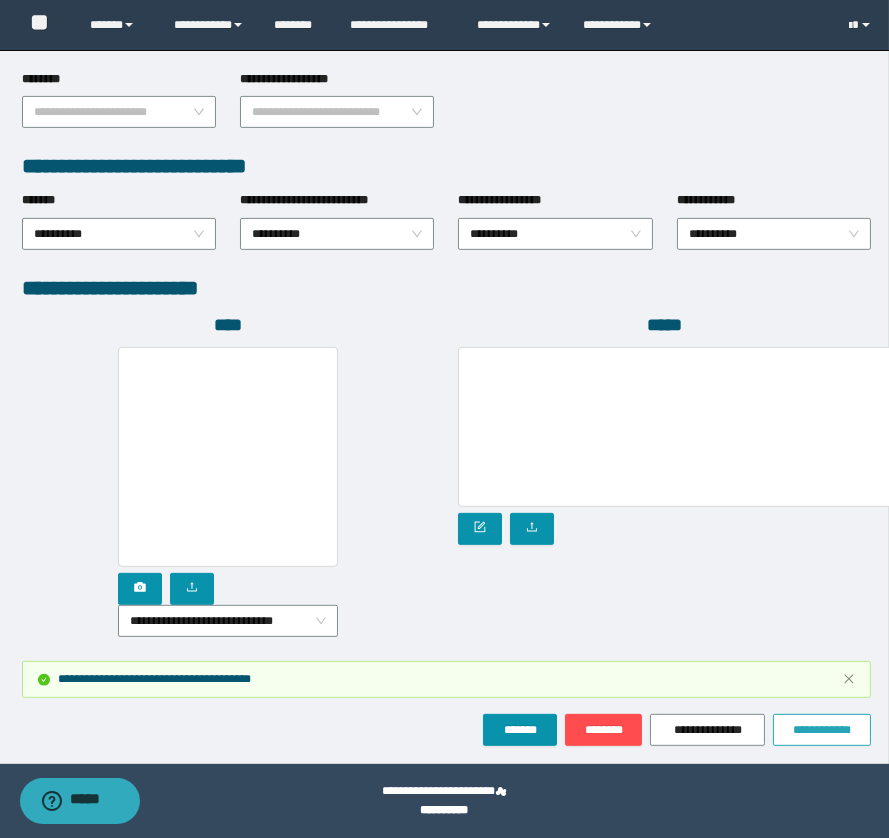 click on "**********" at bounding box center (822, 730) 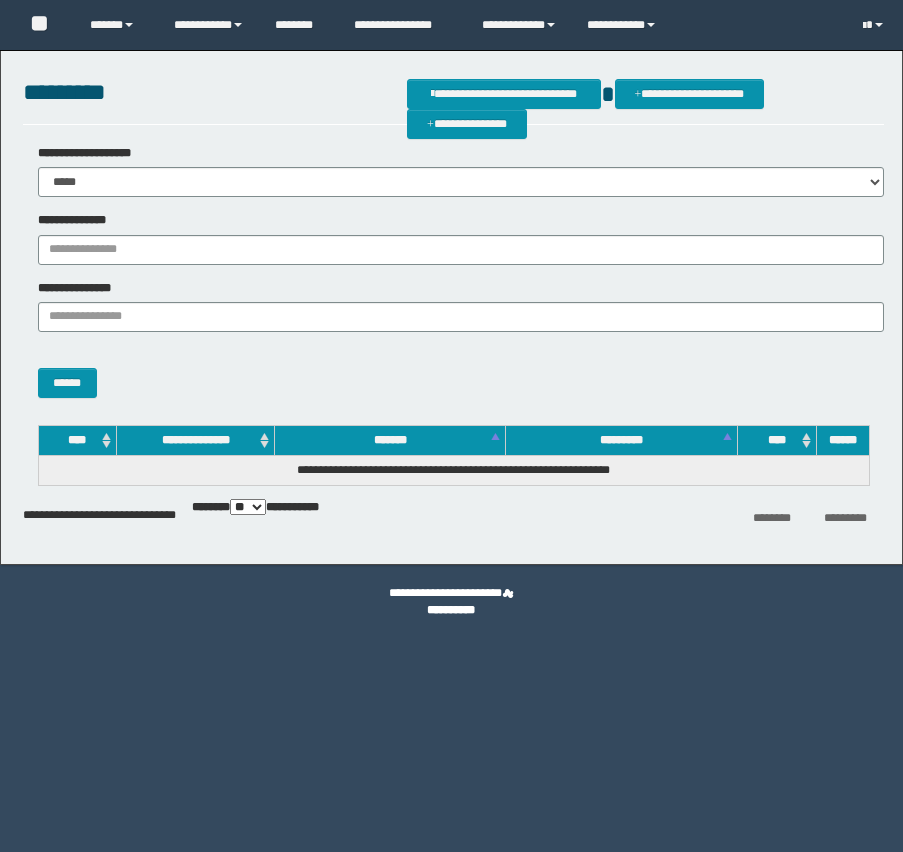 scroll, scrollTop: 0, scrollLeft: 0, axis: both 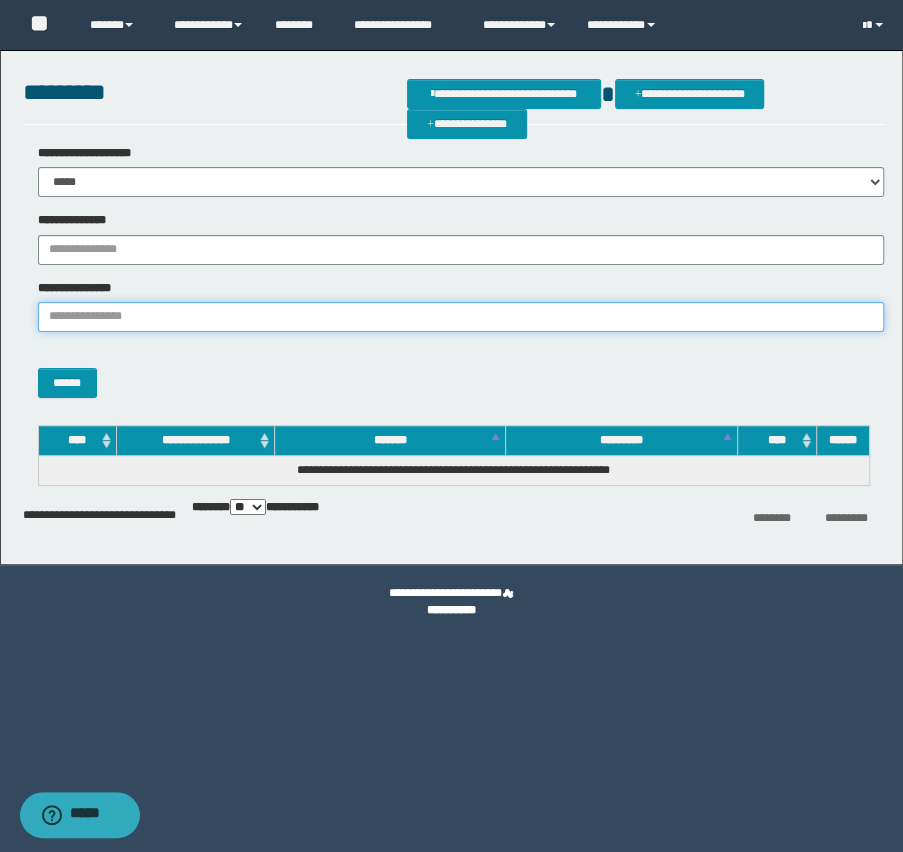click on "**********" at bounding box center [461, 317] 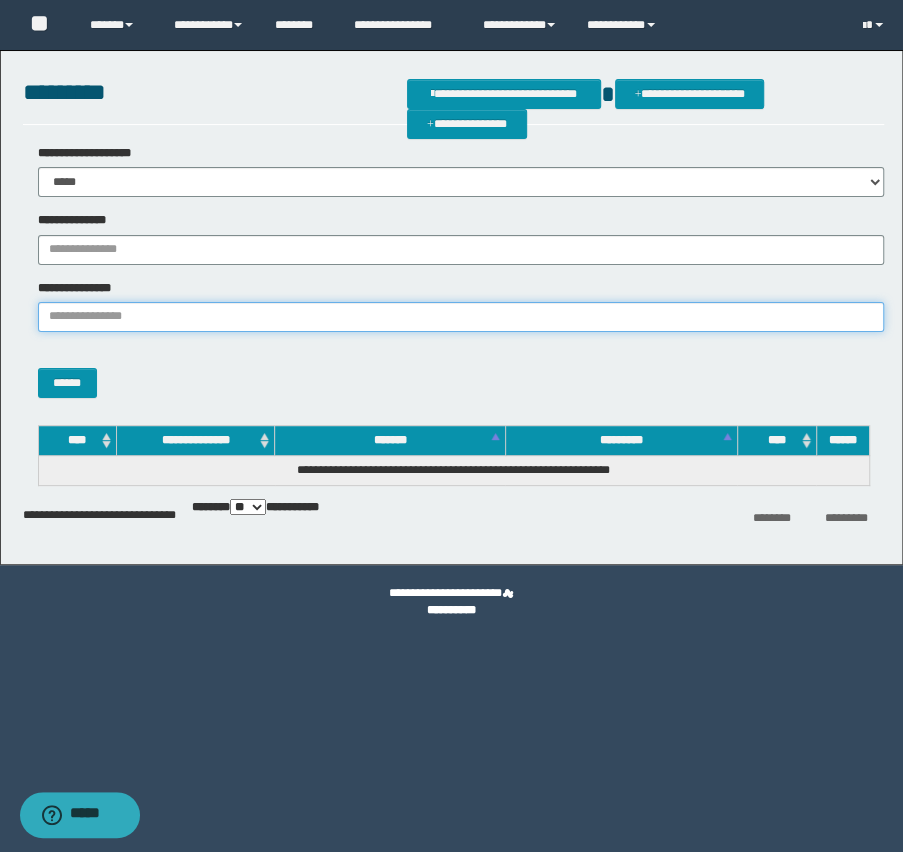 paste on "**********" 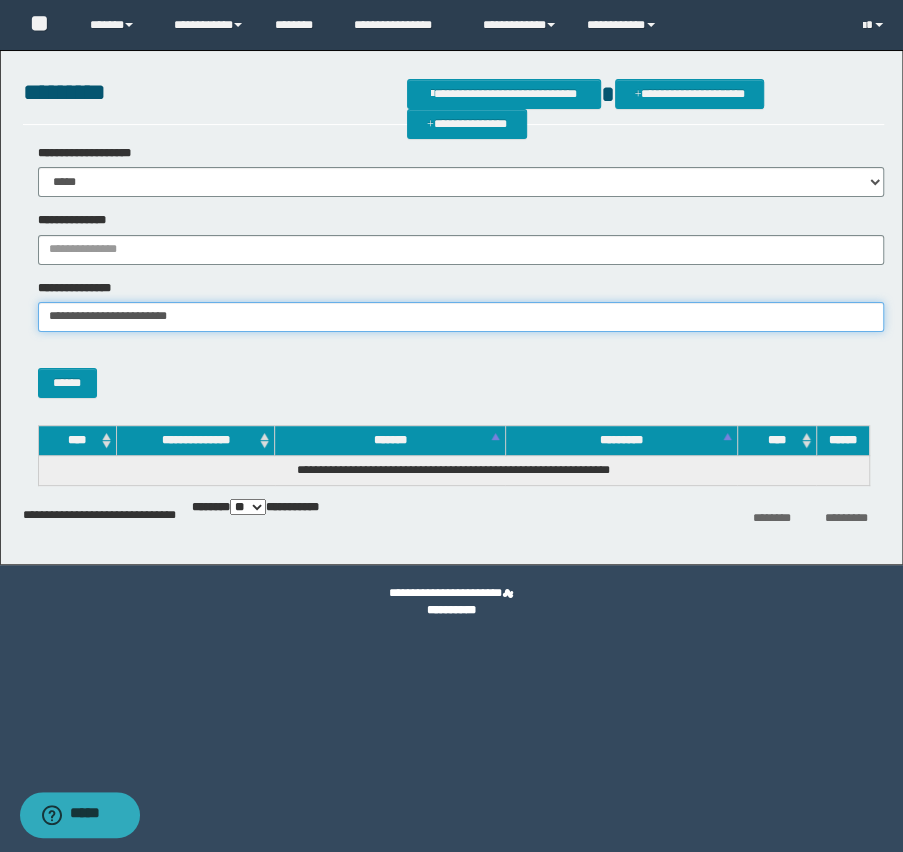 drag, startPoint x: 207, startPoint y: 320, endPoint x: 274, endPoint y: 320, distance: 67 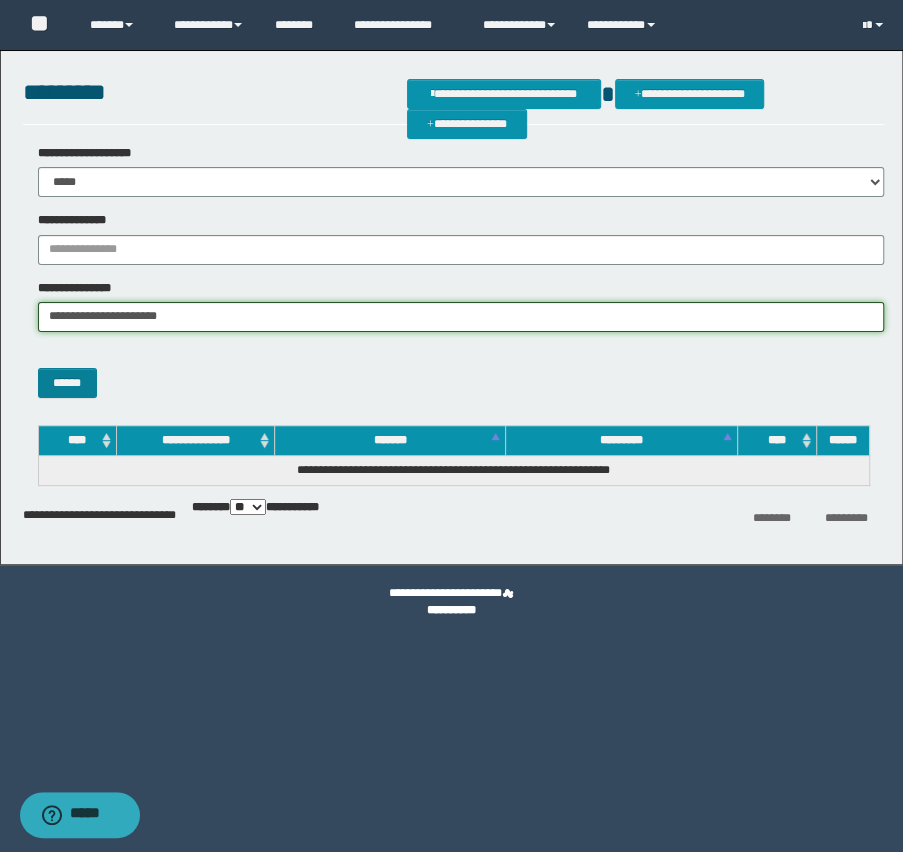 type on "**********" 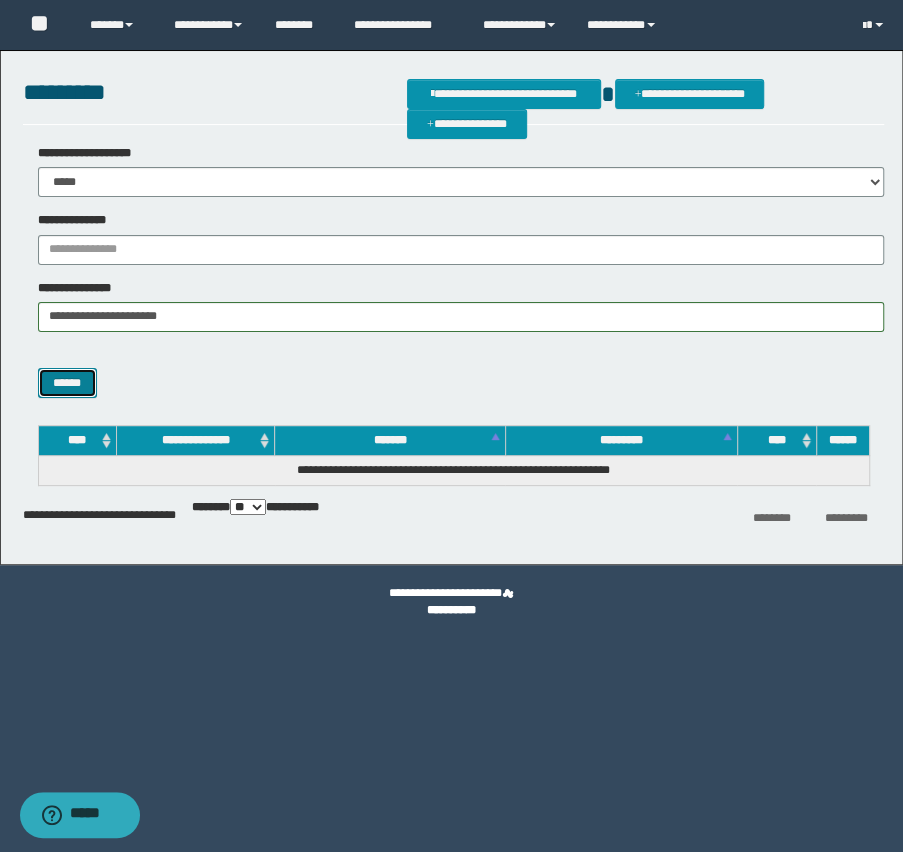 click on "******" at bounding box center [67, 383] 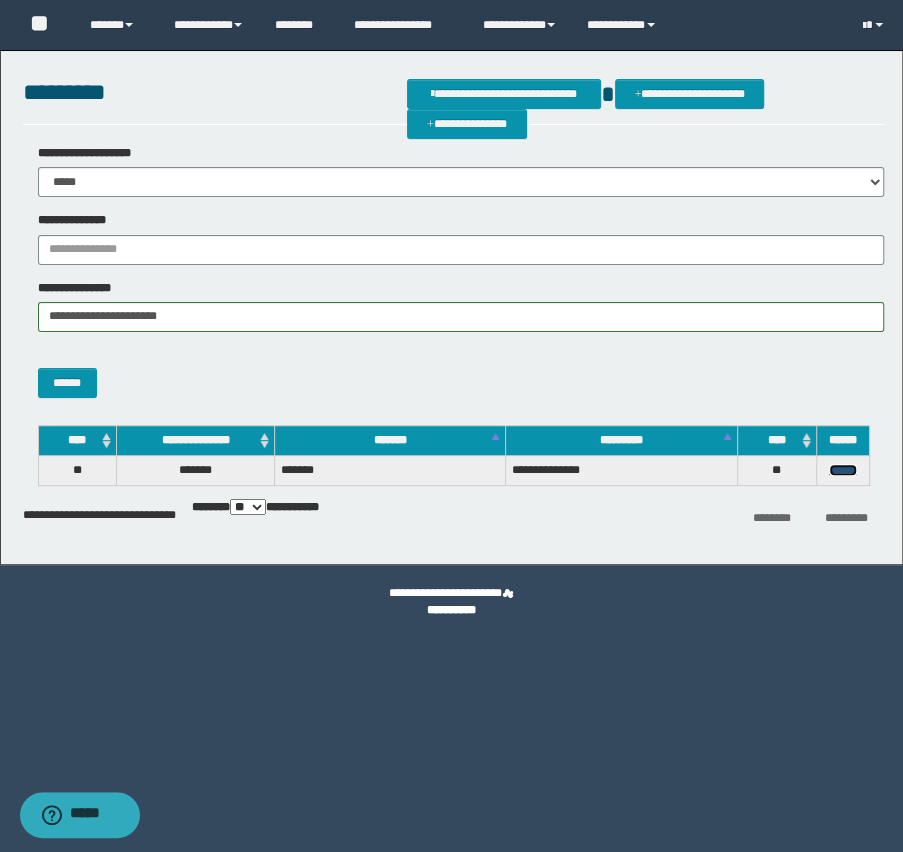 click on "******" at bounding box center (843, 470) 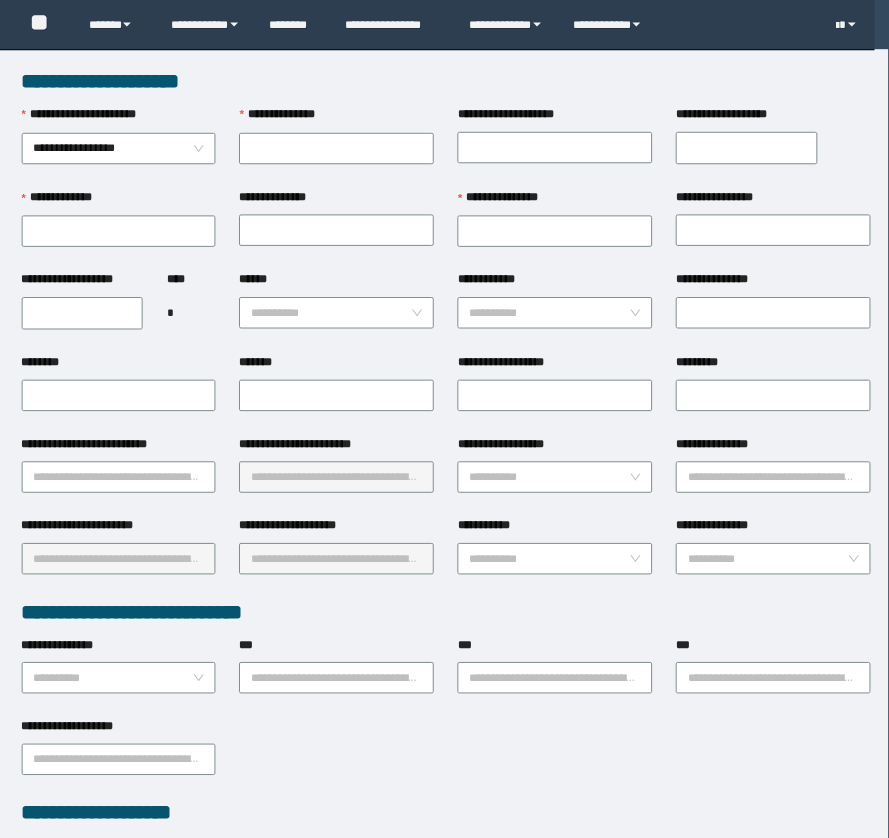 scroll, scrollTop: 0, scrollLeft: 0, axis: both 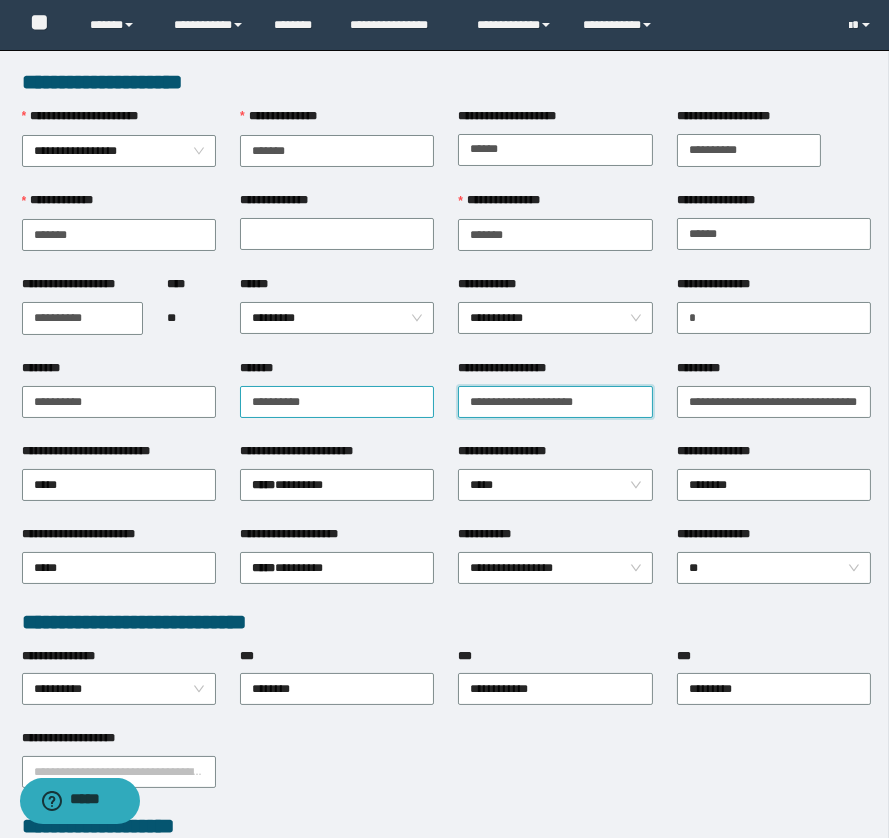 drag, startPoint x: 600, startPoint y: 392, endPoint x: 430, endPoint y: 399, distance: 170.14406 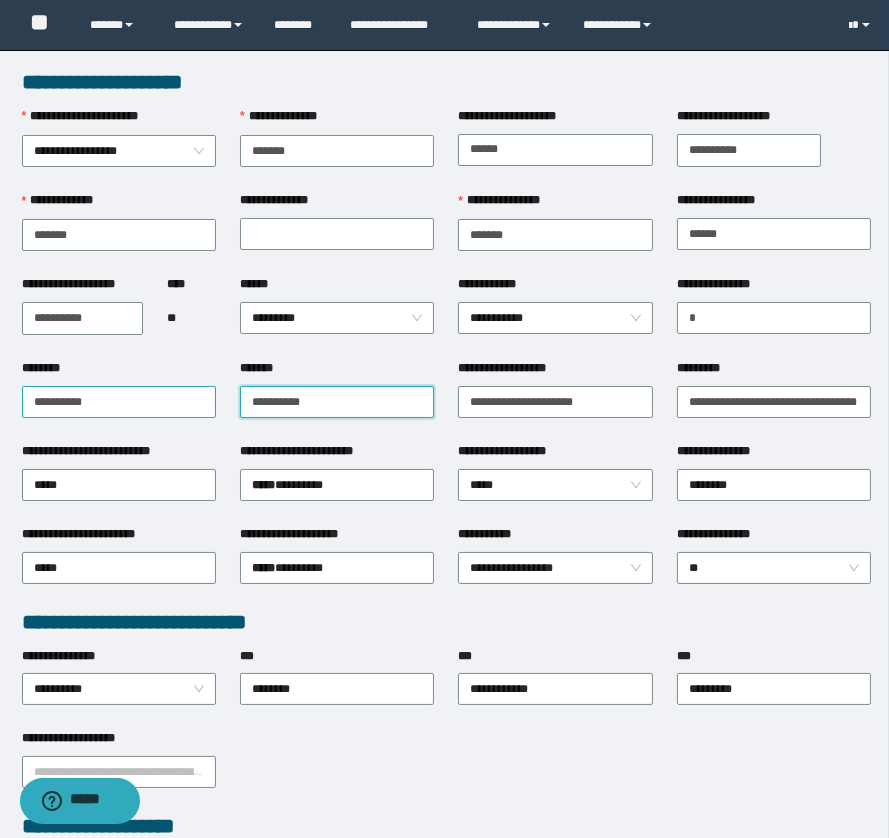 drag, startPoint x: 353, startPoint y: 395, endPoint x: 192, endPoint y: 401, distance: 161.11176 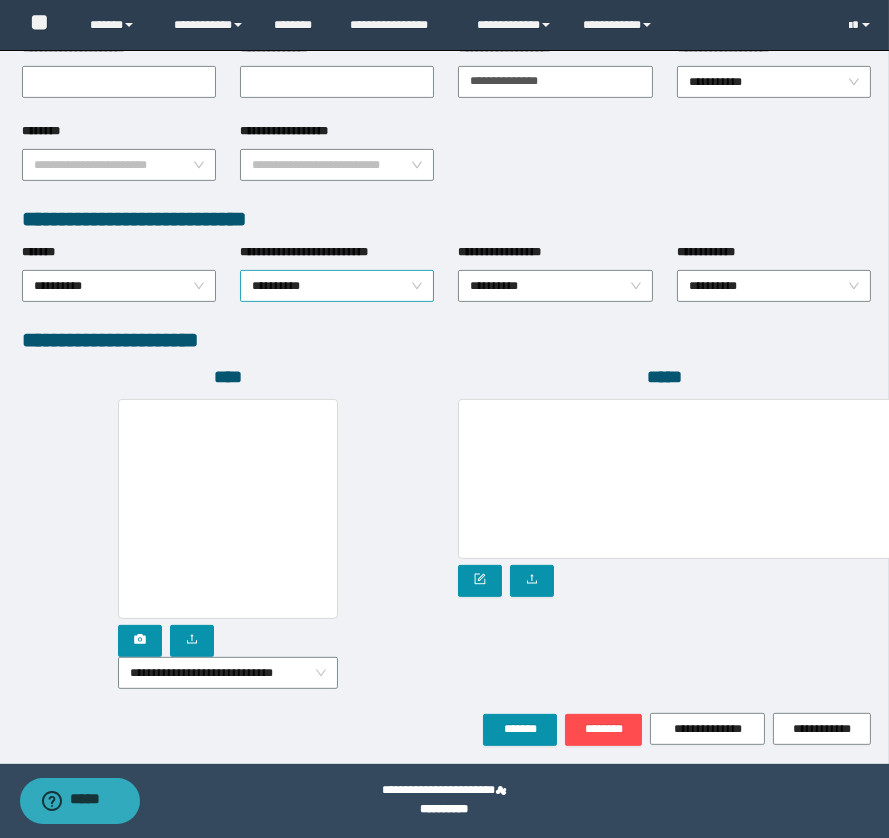 scroll, scrollTop: 896, scrollLeft: 0, axis: vertical 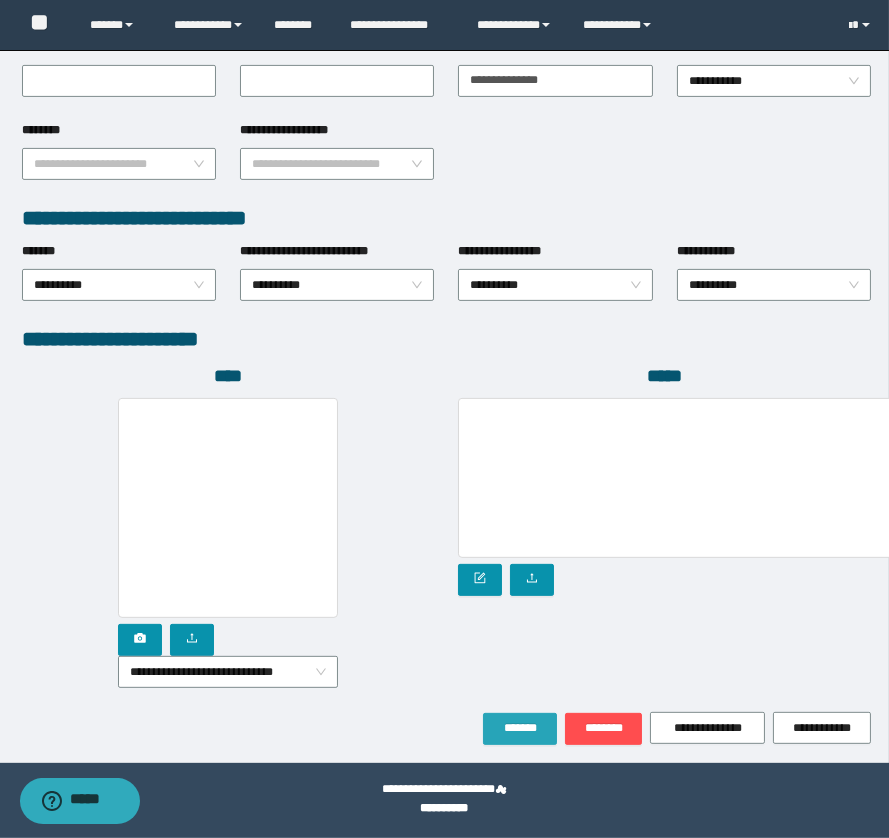 click on "*******" at bounding box center [520, 728] 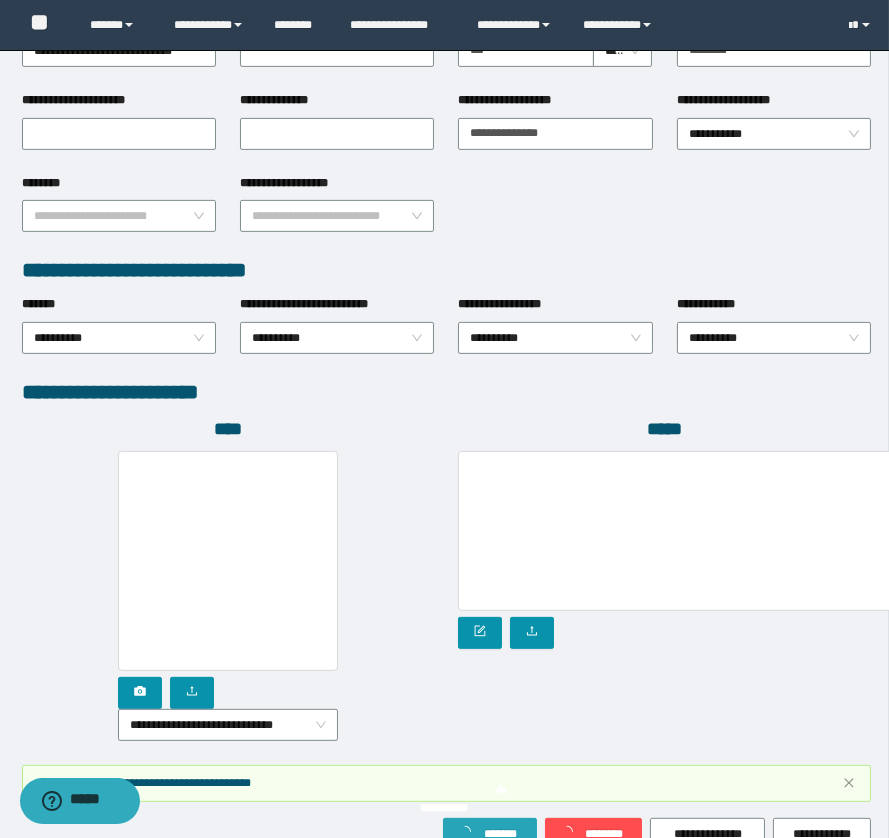 scroll, scrollTop: 949, scrollLeft: 0, axis: vertical 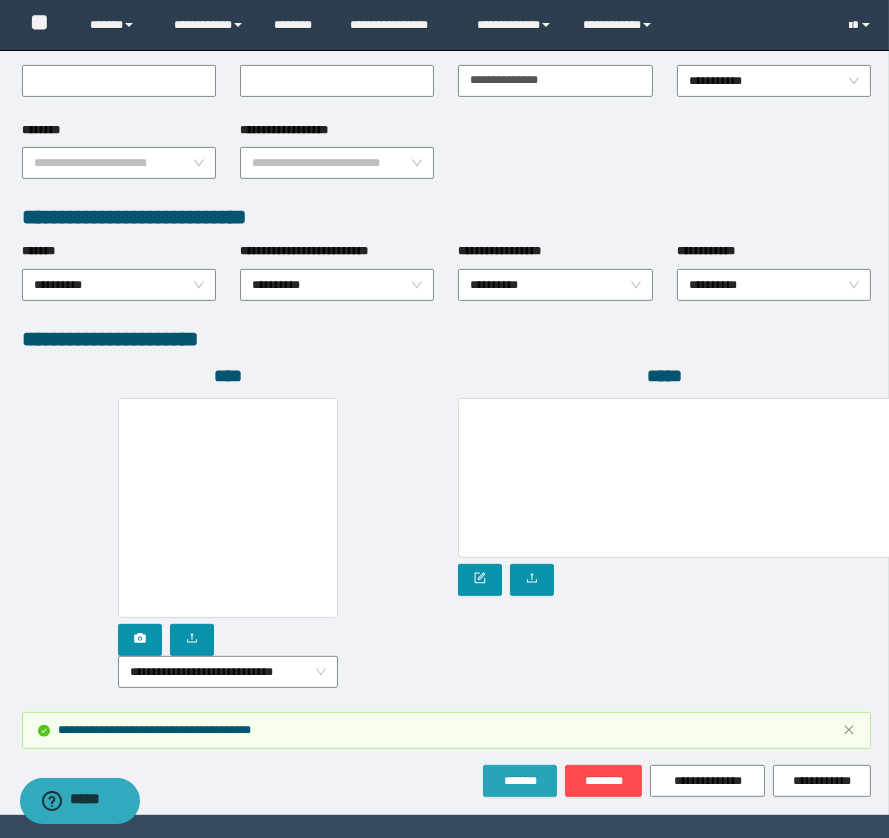 click on "*******" at bounding box center (520, 781) 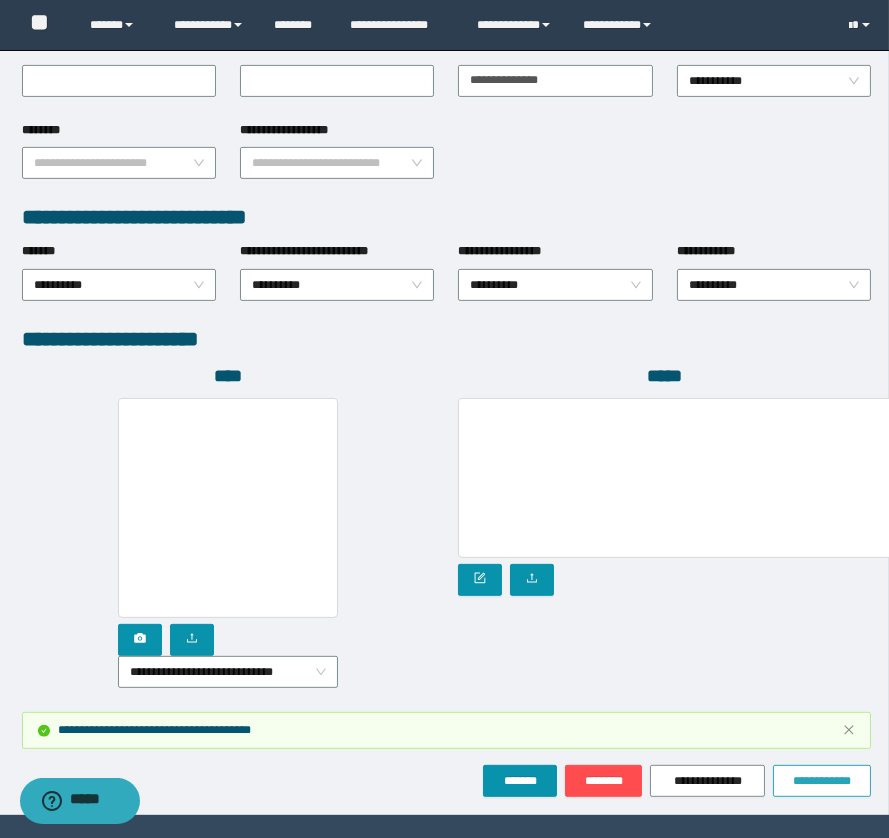 click on "**********" at bounding box center [822, 781] 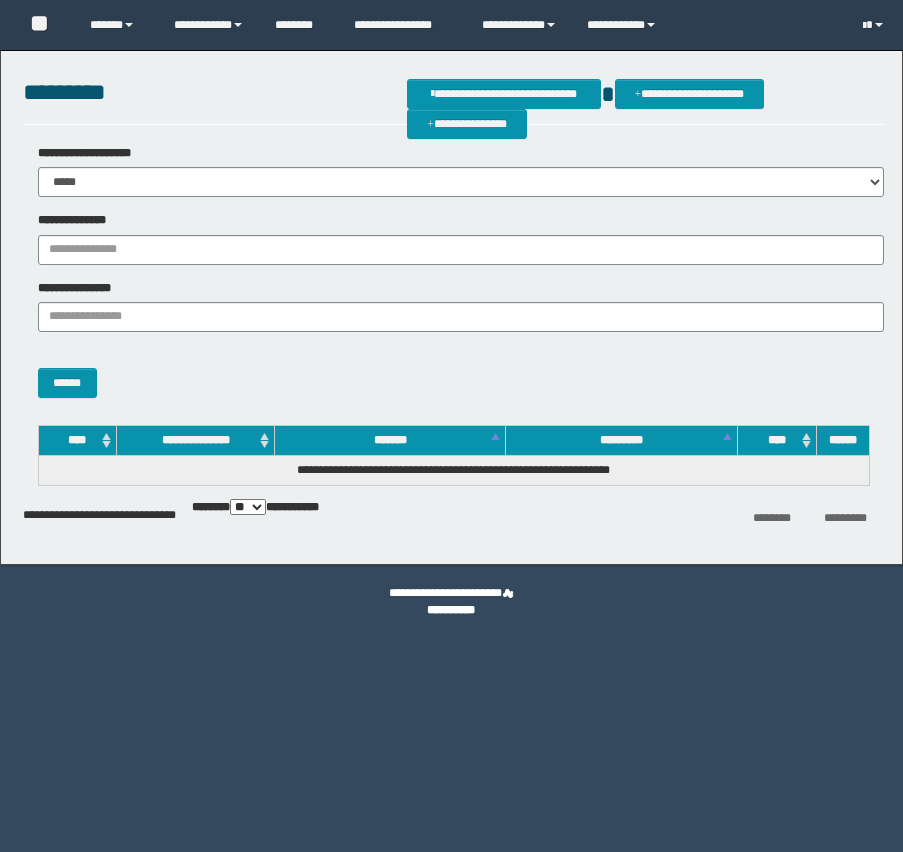 scroll, scrollTop: 0, scrollLeft: 0, axis: both 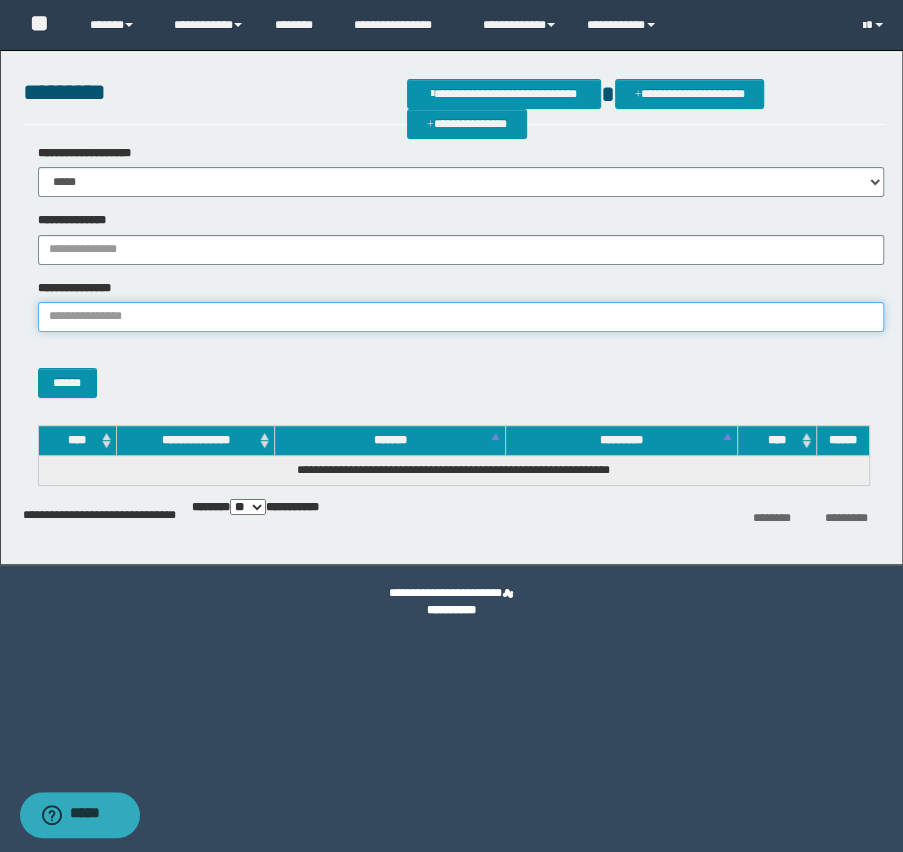 paste on "**********" 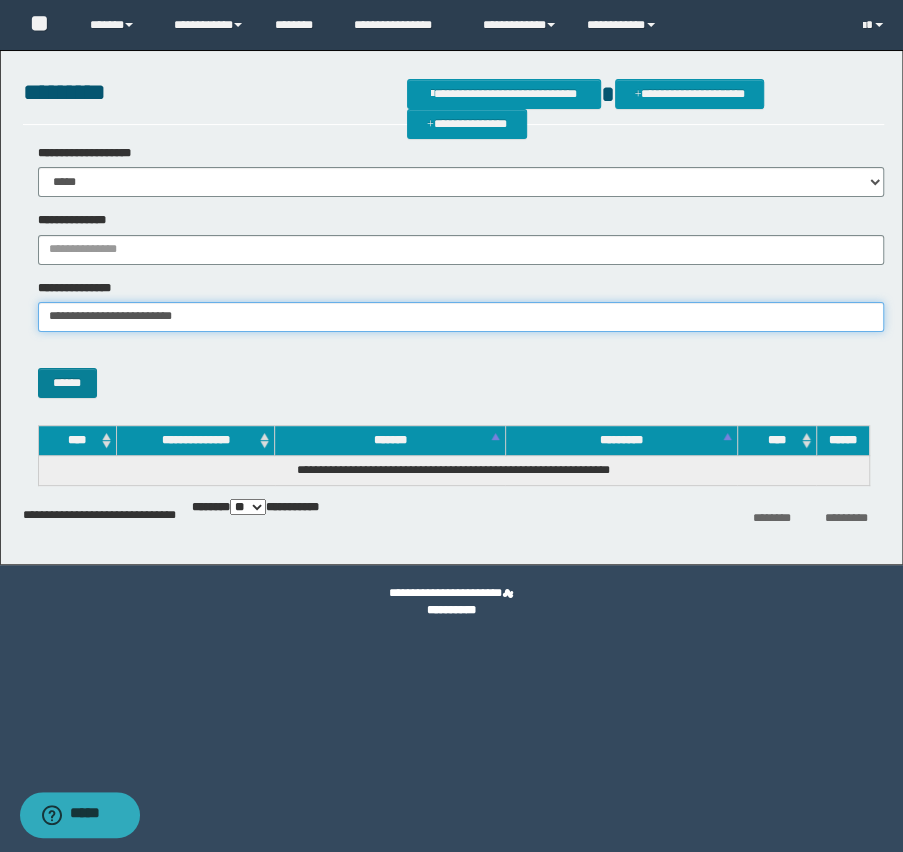 type on "**********" 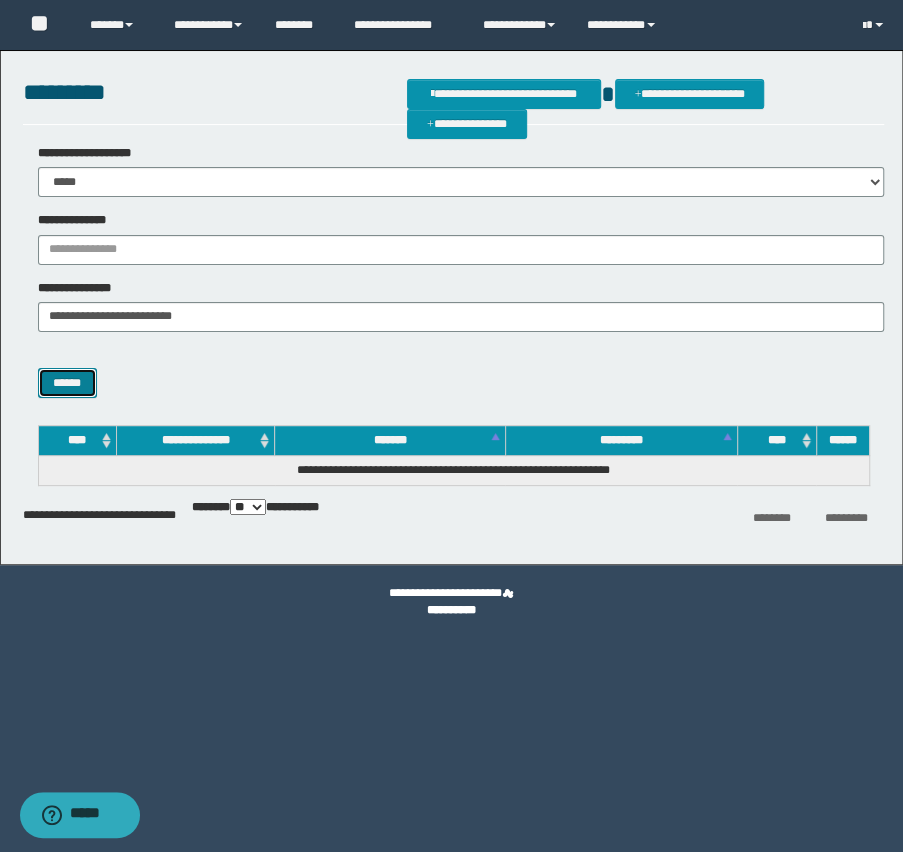 click on "******" at bounding box center (67, 383) 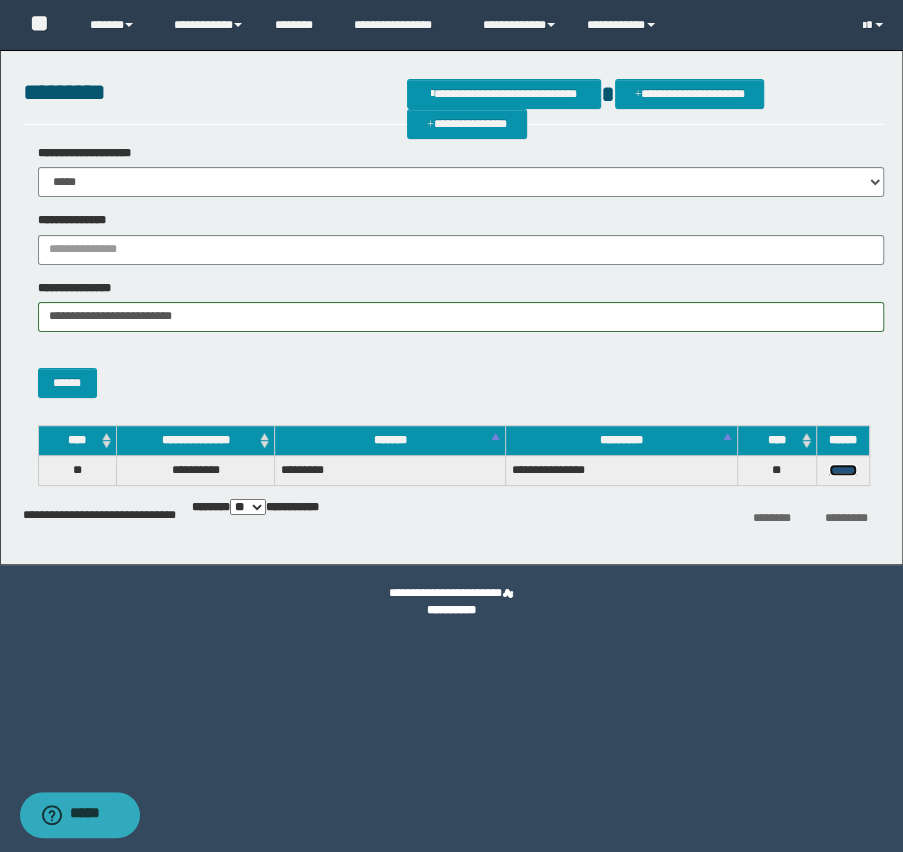 click on "******" at bounding box center (843, 470) 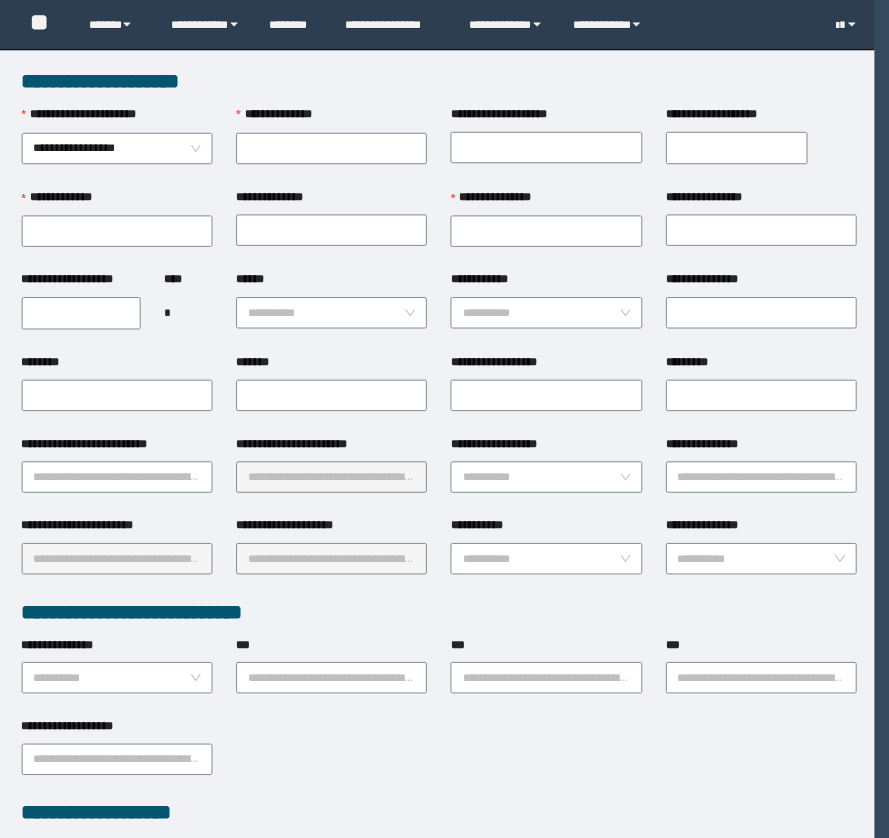 scroll, scrollTop: 0, scrollLeft: 0, axis: both 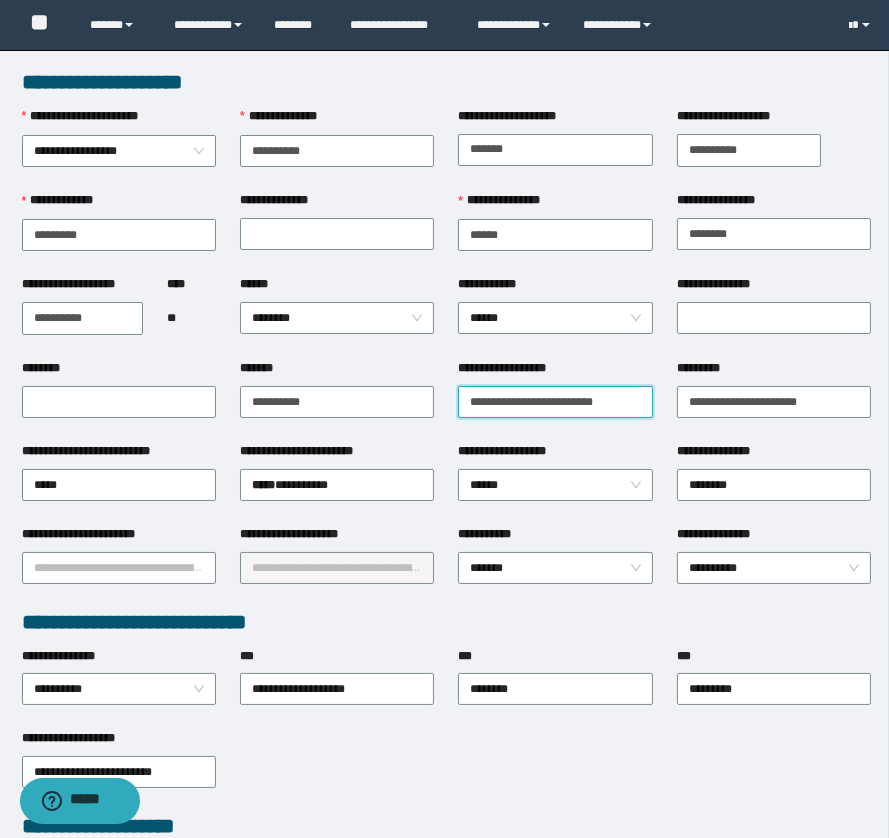 drag, startPoint x: 460, startPoint y: 396, endPoint x: 666, endPoint y: 402, distance: 206.08736 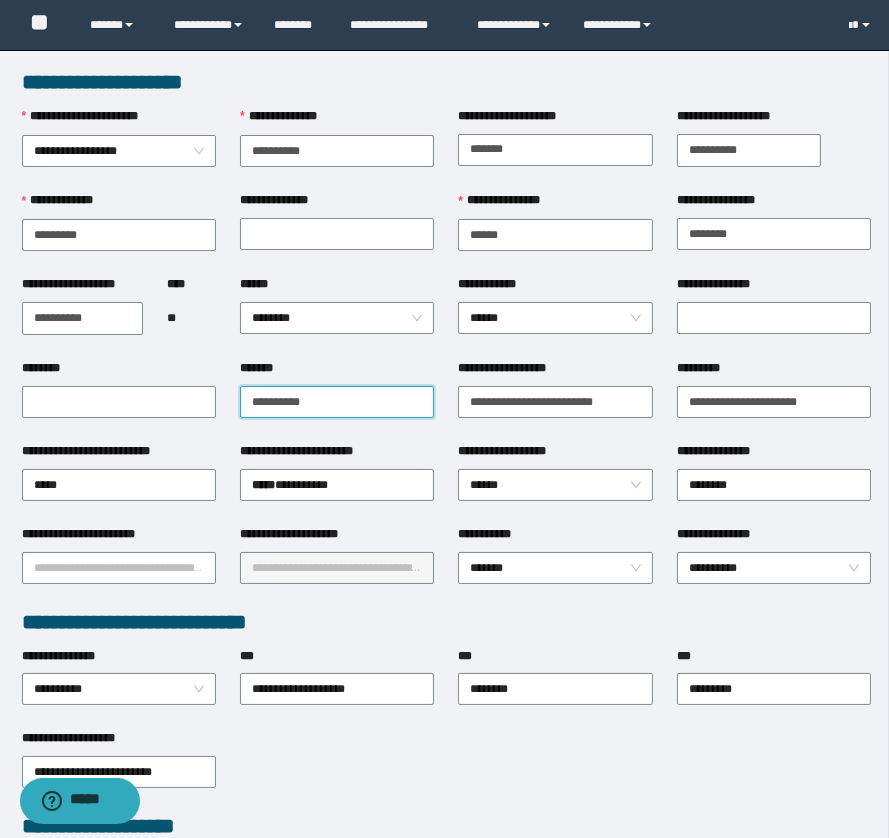 drag, startPoint x: 342, startPoint y: 398, endPoint x: 236, endPoint y: 390, distance: 106.30146 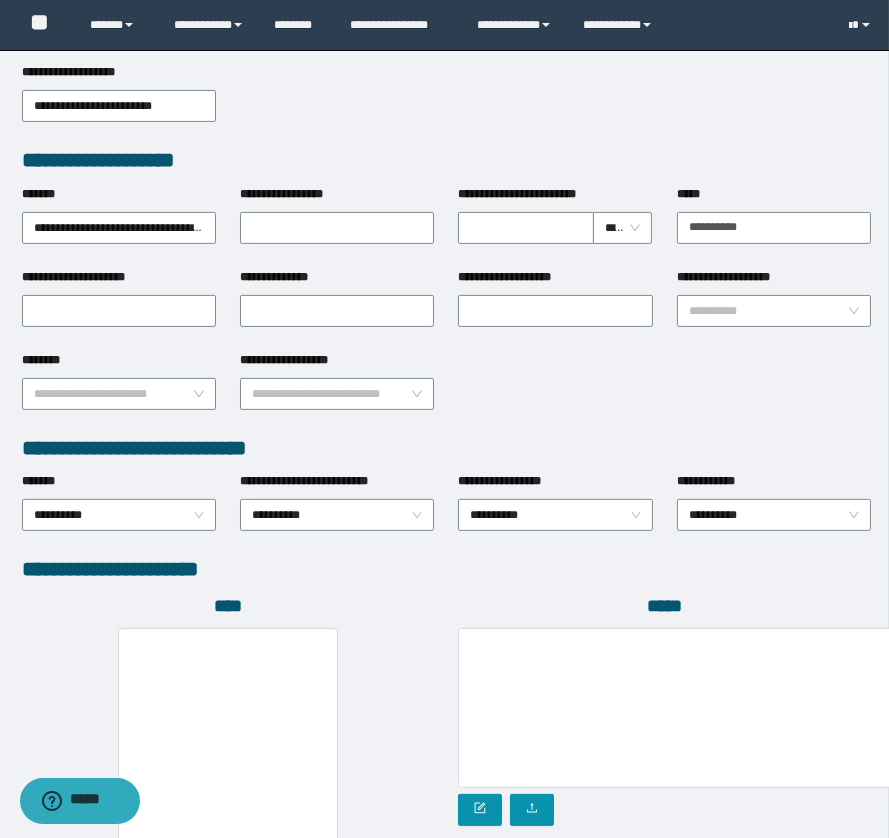 scroll, scrollTop: 896, scrollLeft: 0, axis: vertical 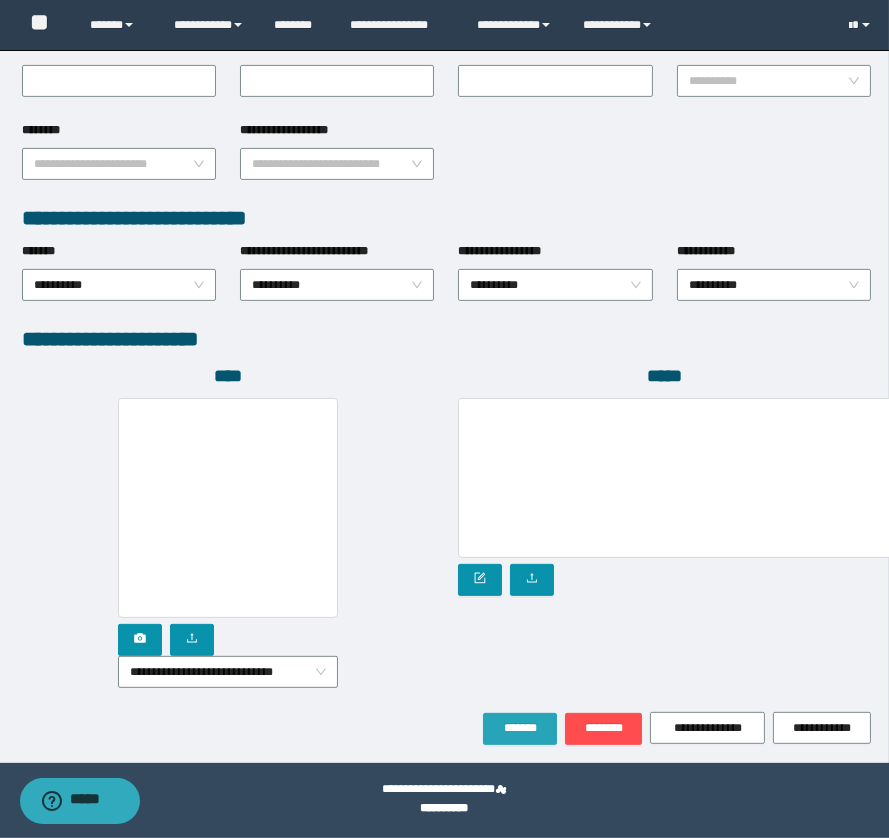 click on "*******" at bounding box center (520, 728) 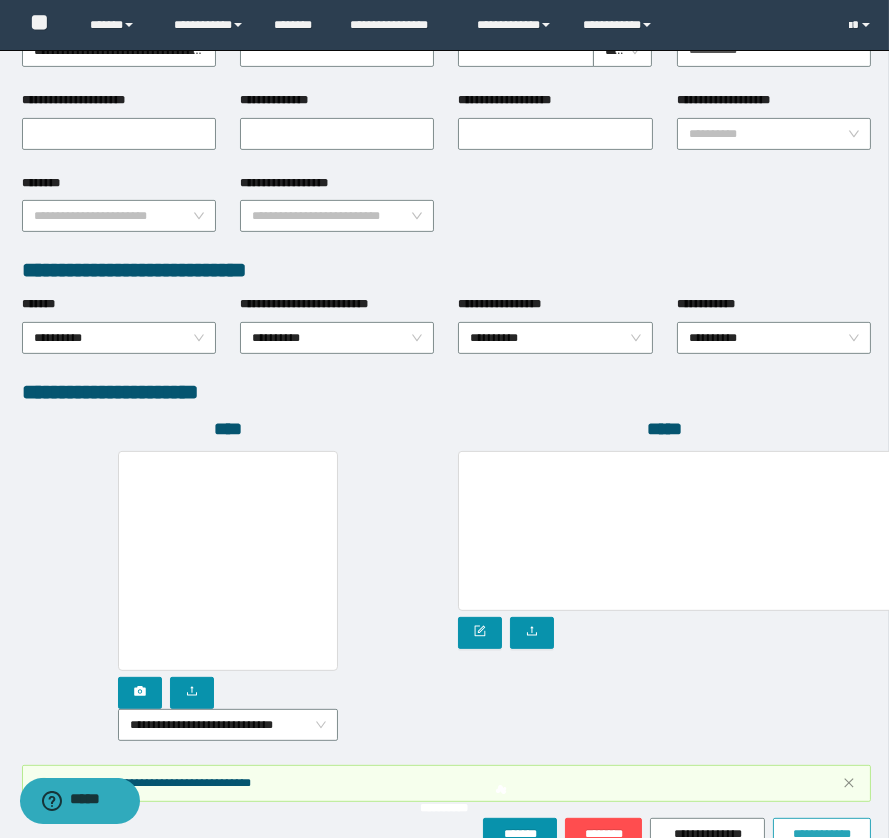 scroll, scrollTop: 949, scrollLeft: 0, axis: vertical 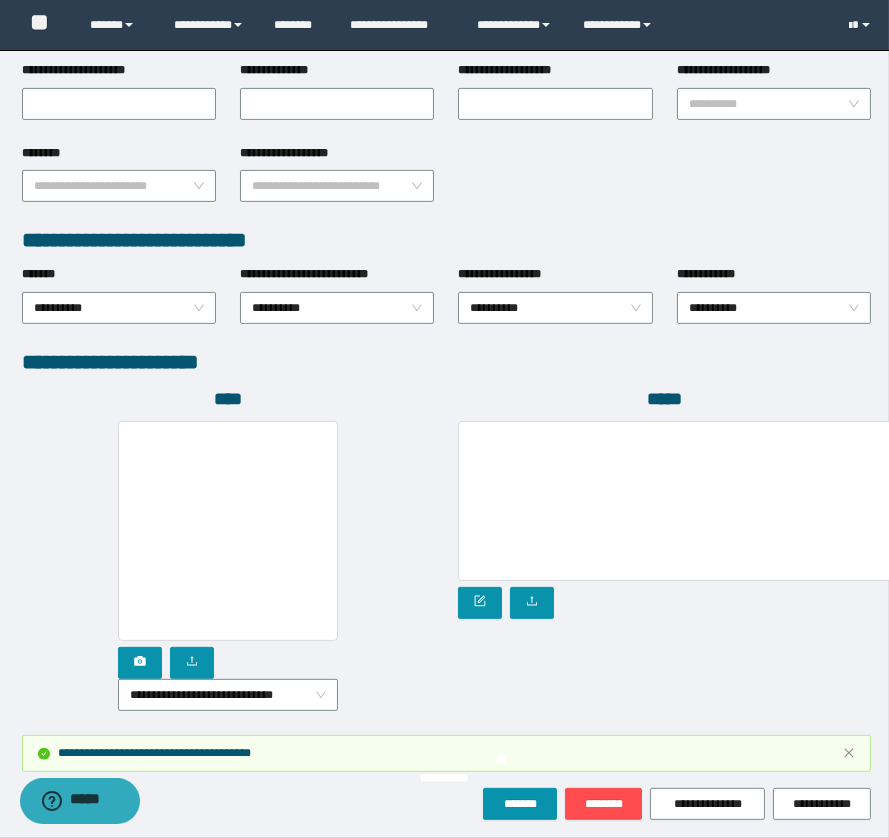click on "**********" at bounding box center (447, 753) 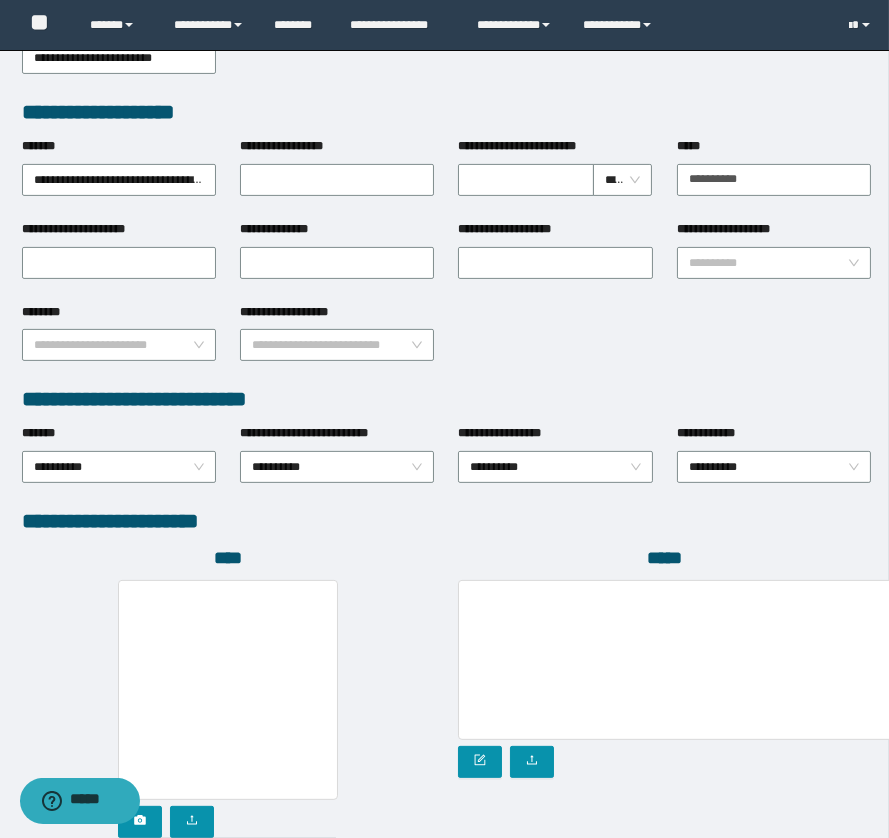 scroll, scrollTop: 1000, scrollLeft: 0, axis: vertical 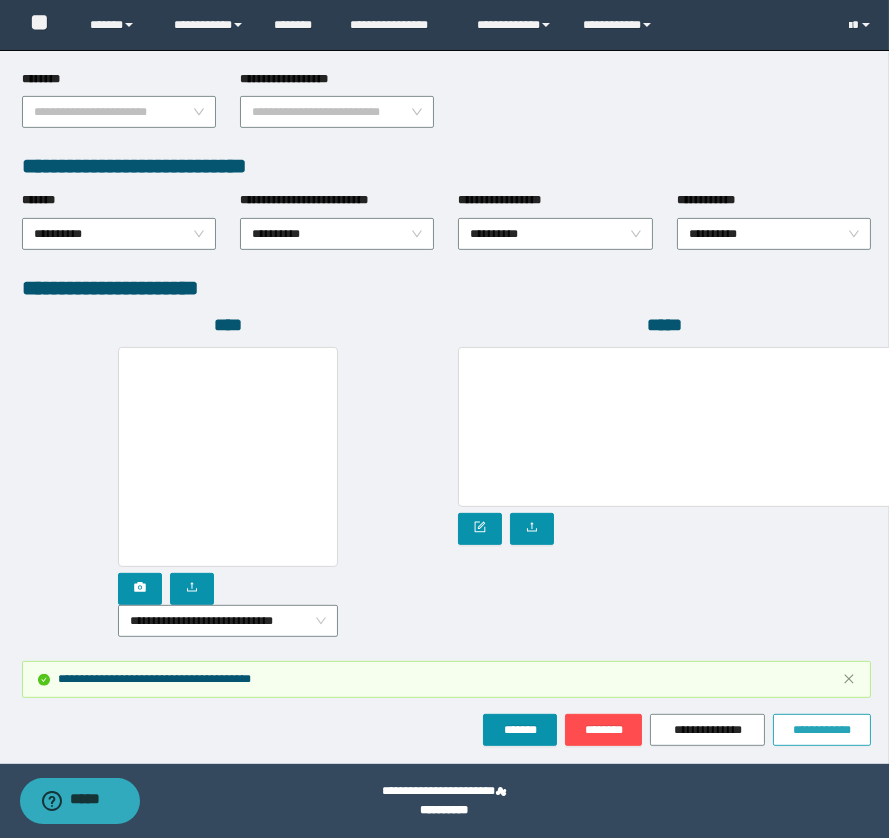 click on "**********" at bounding box center (822, 730) 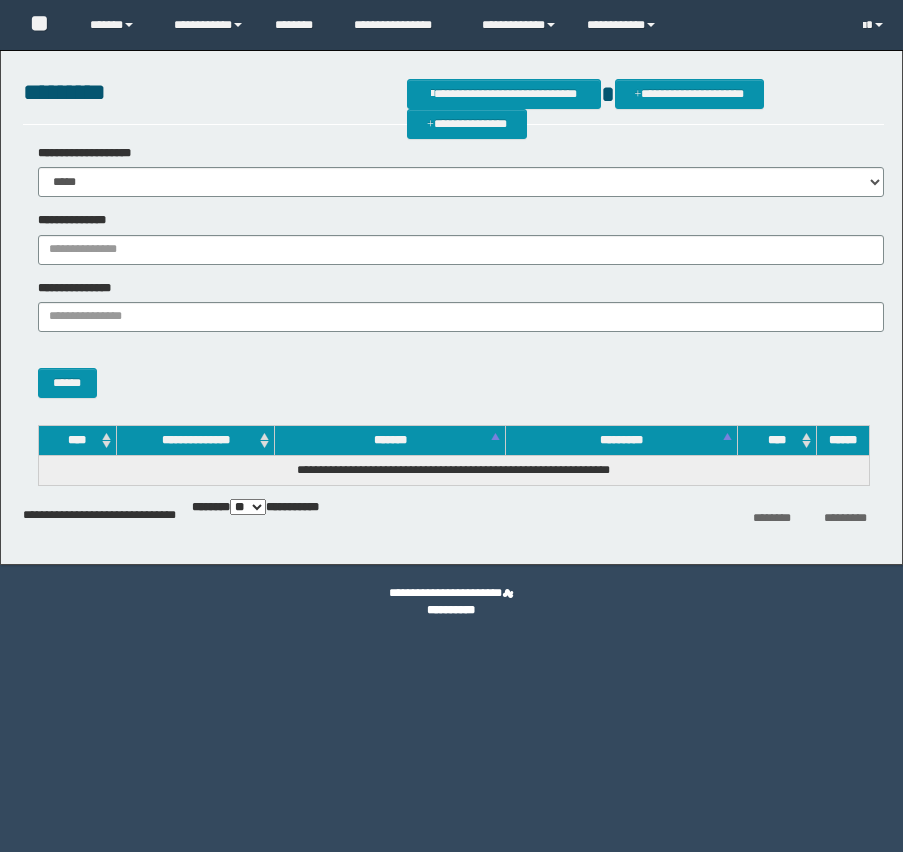 scroll, scrollTop: 0, scrollLeft: 0, axis: both 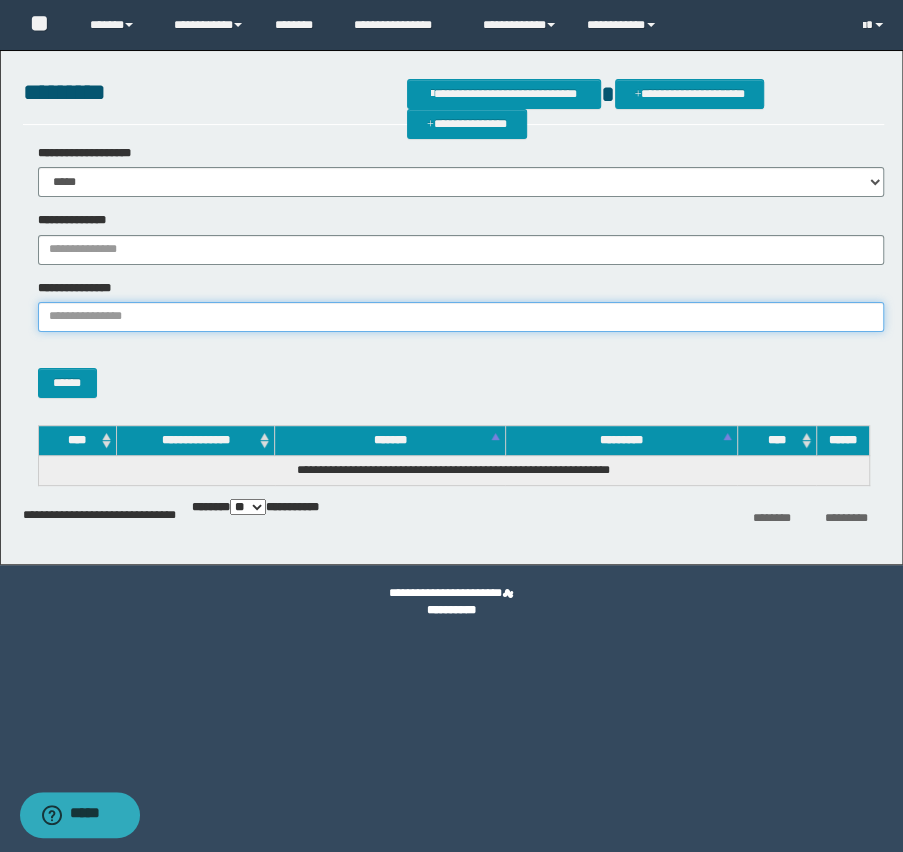 paste on "**********" 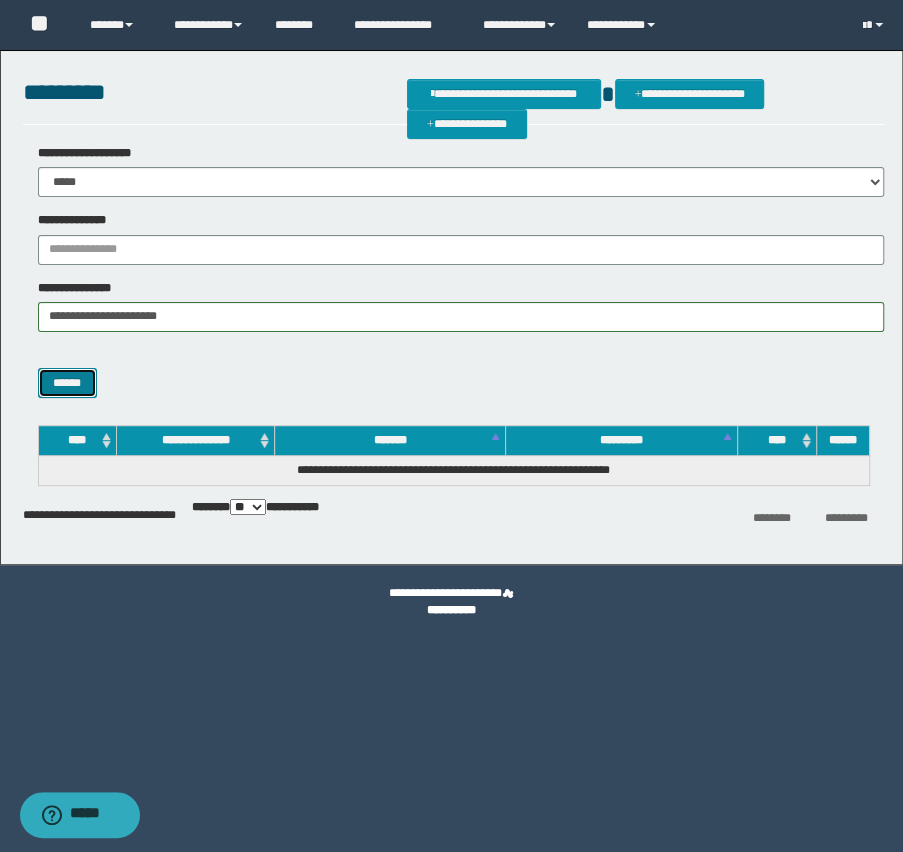 click on "******" at bounding box center [67, 383] 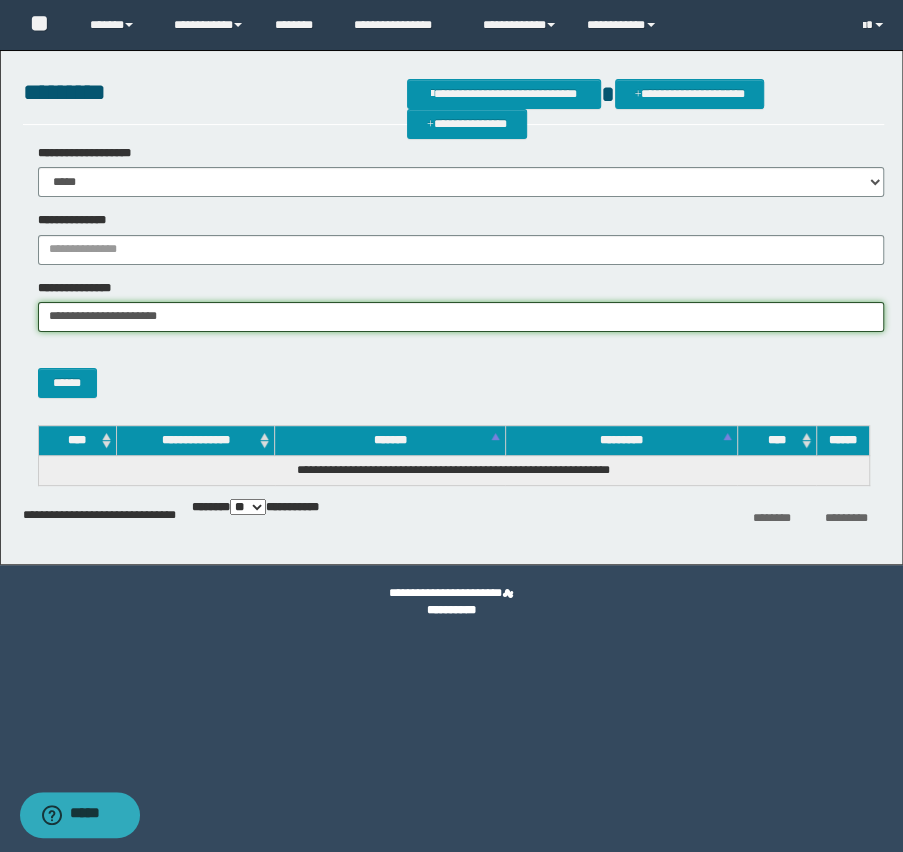 drag, startPoint x: 192, startPoint y: 316, endPoint x: 348, endPoint y: 335, distance: 157.15279 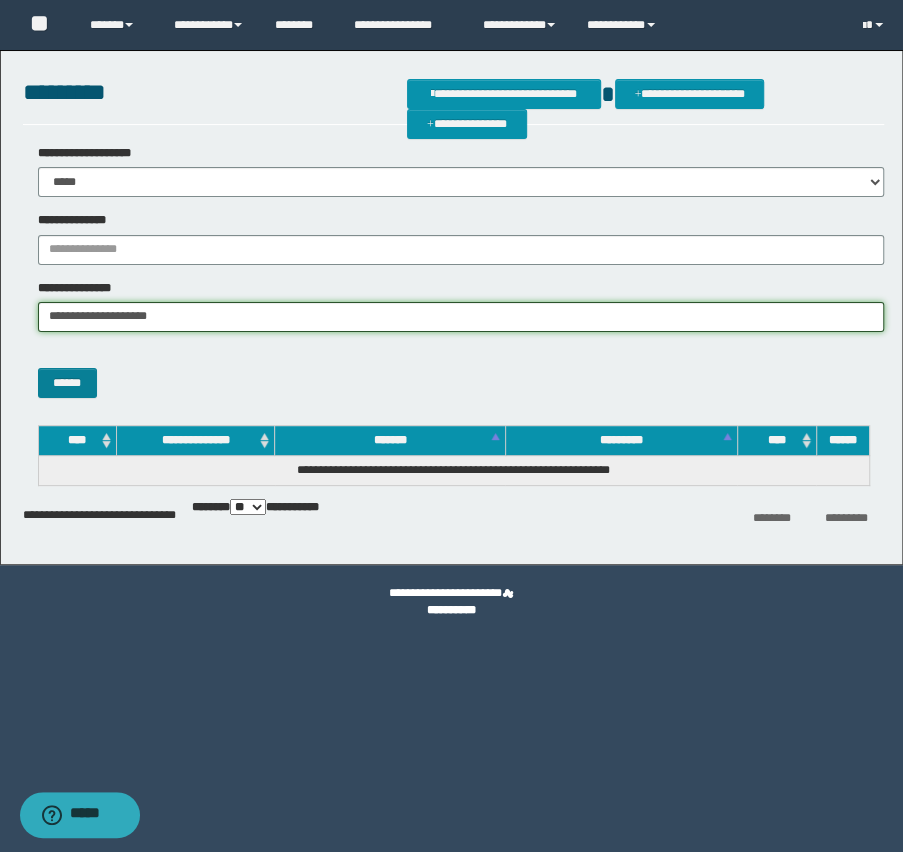 type on "**********" 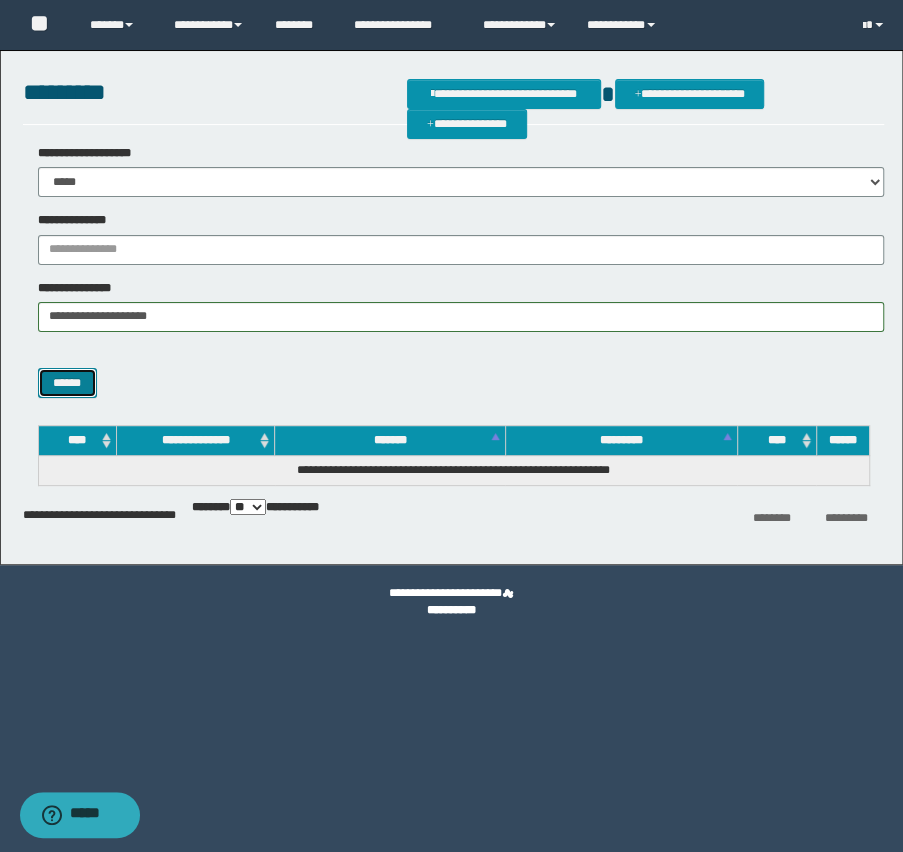click on "******" at bounding box center [67, 383] 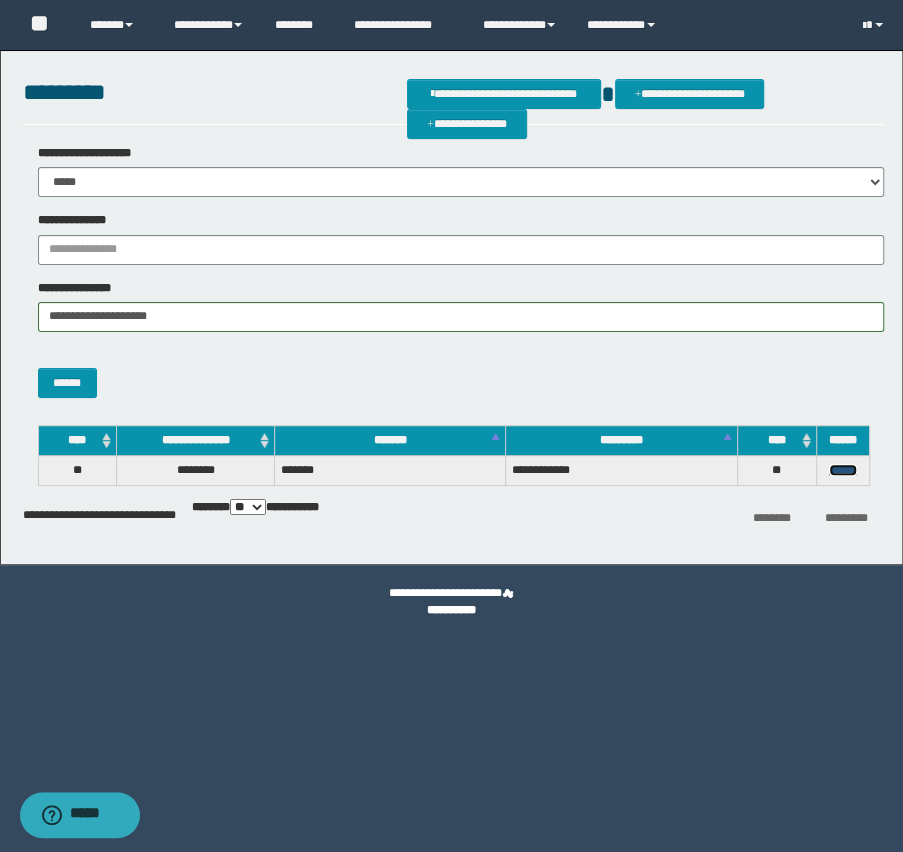 click on "******" at bounding box center (843, 470) 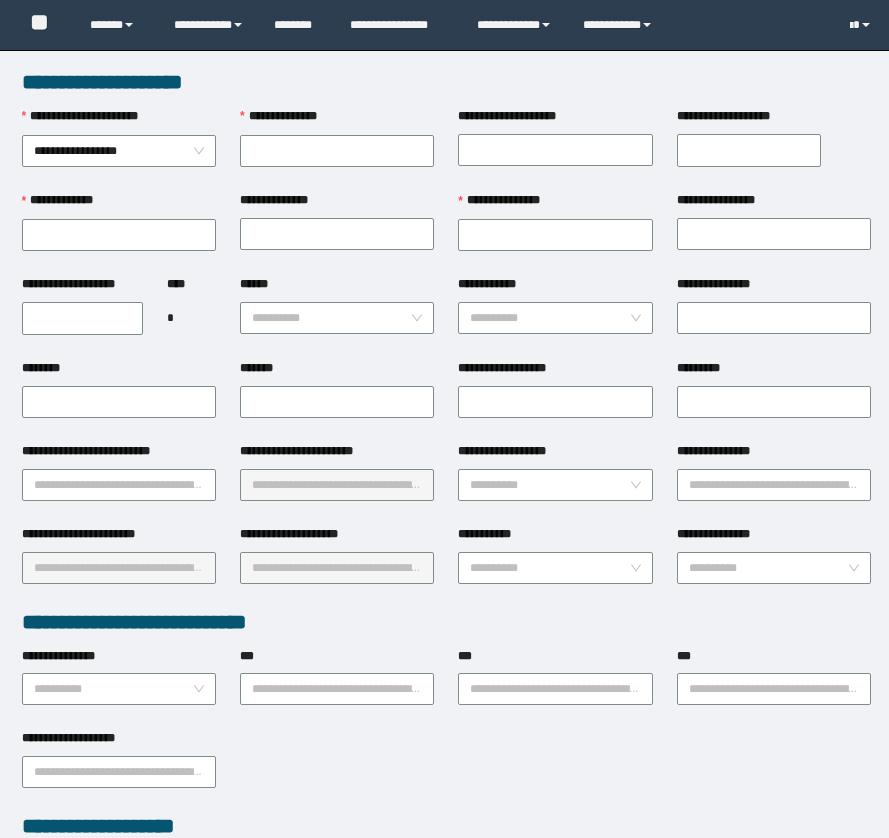 scroll, scrollTop: 0, scrollLeft: 0, axis: both 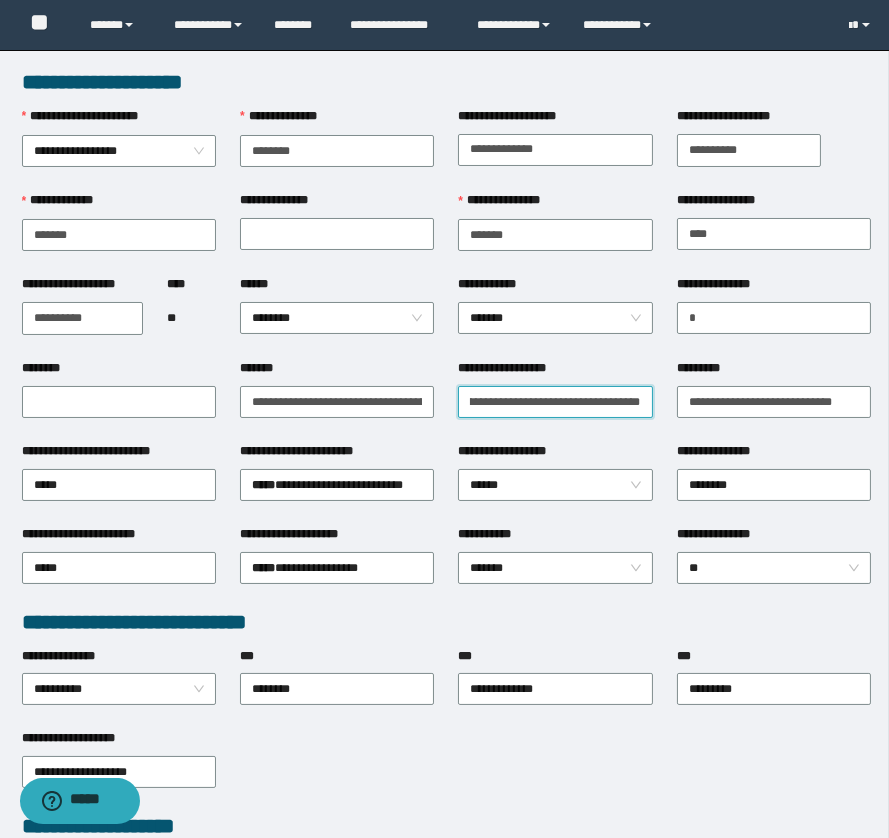 drag, startPoint x: 459, startPoint y: 394, endPoint x: 745, endPoint y: 429, distance: 288.13364 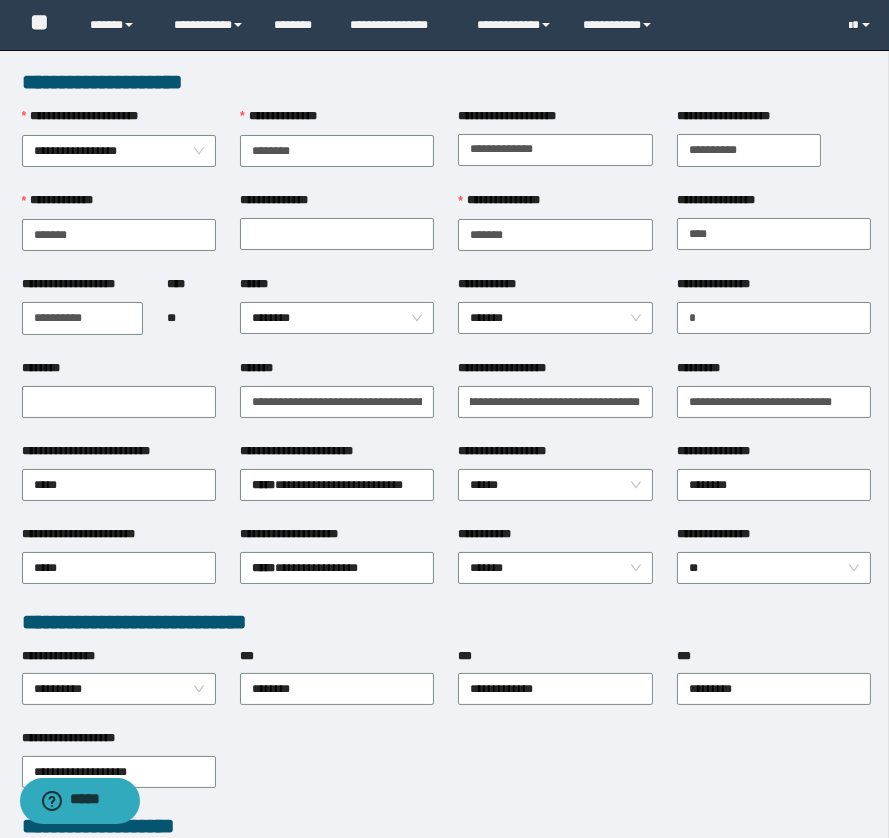 scroll, scrollTop: 0, scrollLeft: 0, axis: both 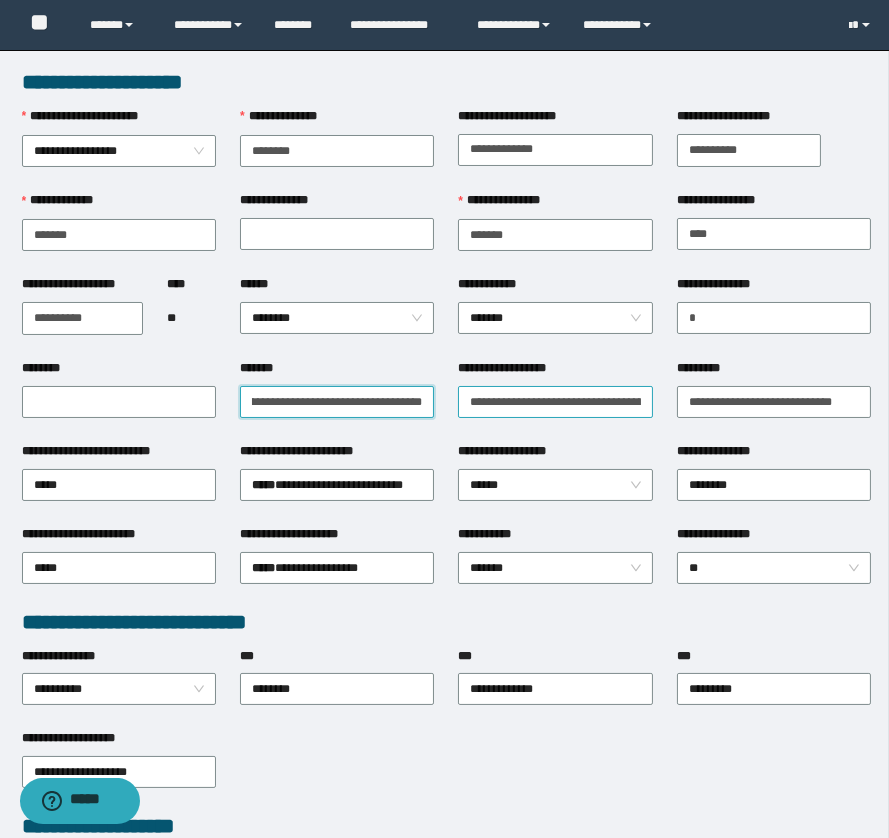 drag, startPoint x: 243, startPoint y: 397, endPoint x: 490, endPoint y: 409, distance: 247.29132 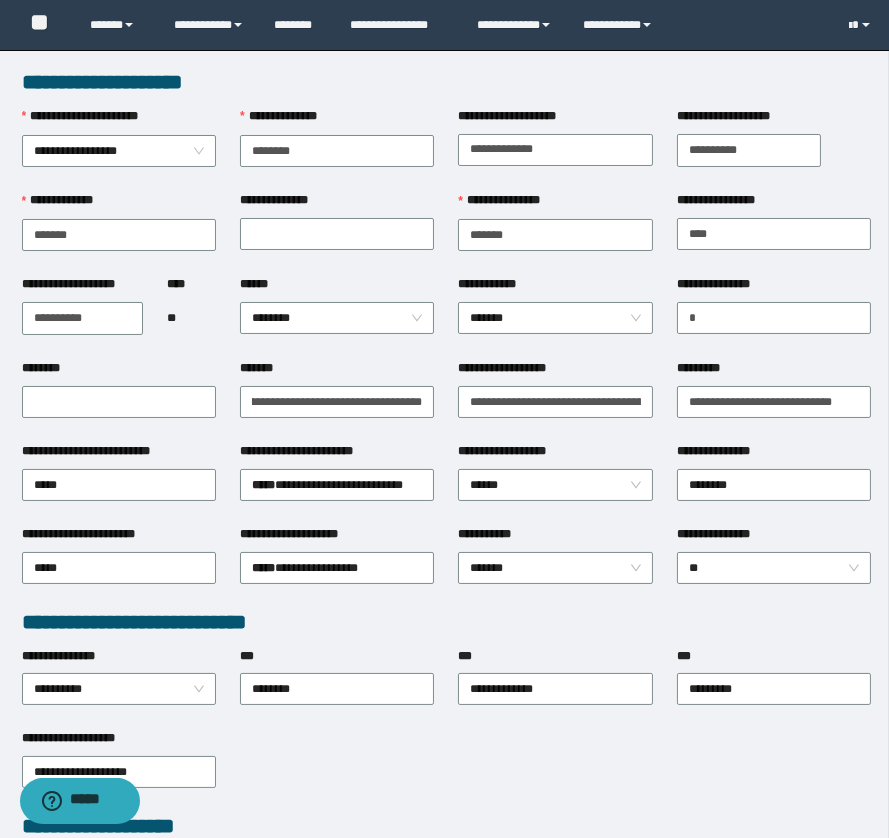 scroll, scrollTop: 0, scrollLeft: 0, axis: both 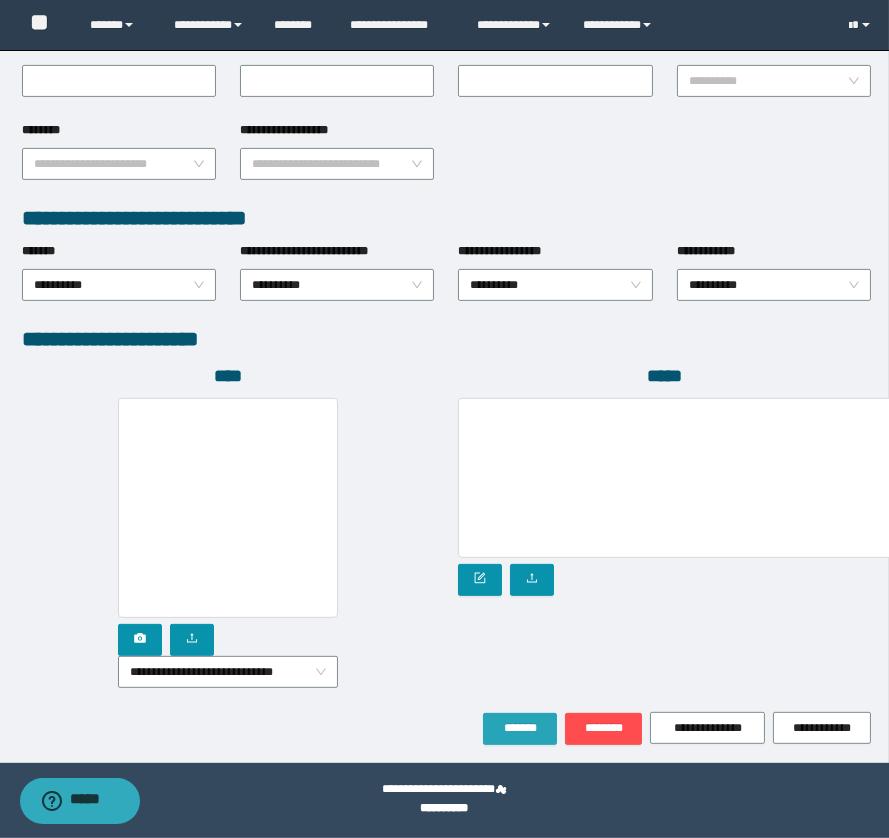 click on "*******" at bounding box center (520, 728) 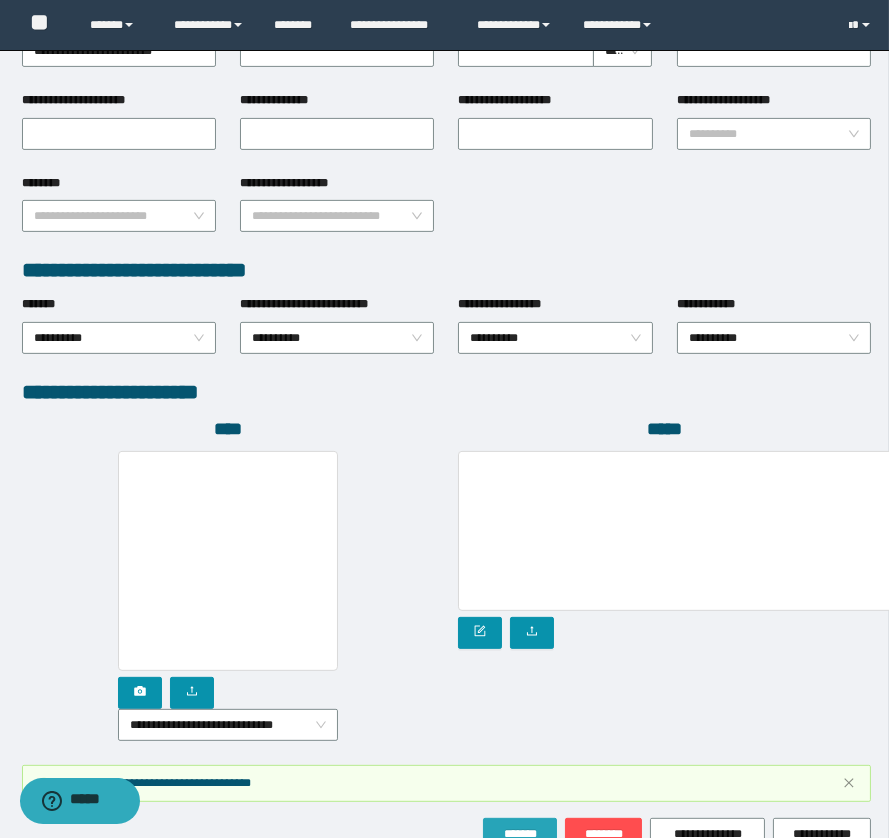 scroll, scrollTop: 949, scrollLeft: 0, axis: vertical 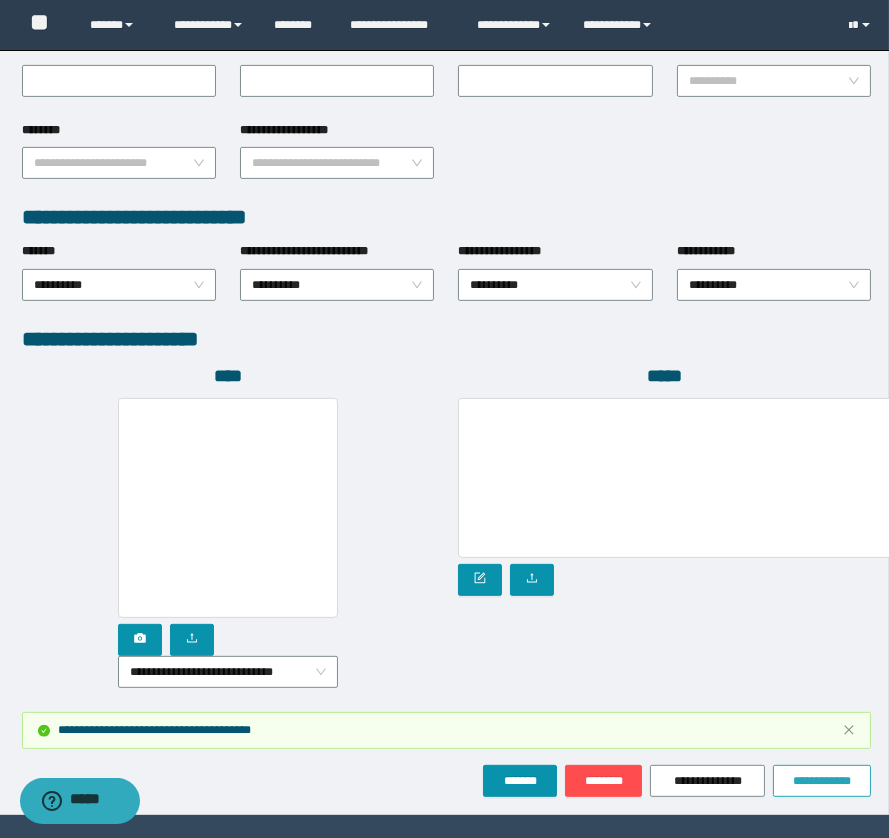 click on "**********" at bounding box center [822, 781] 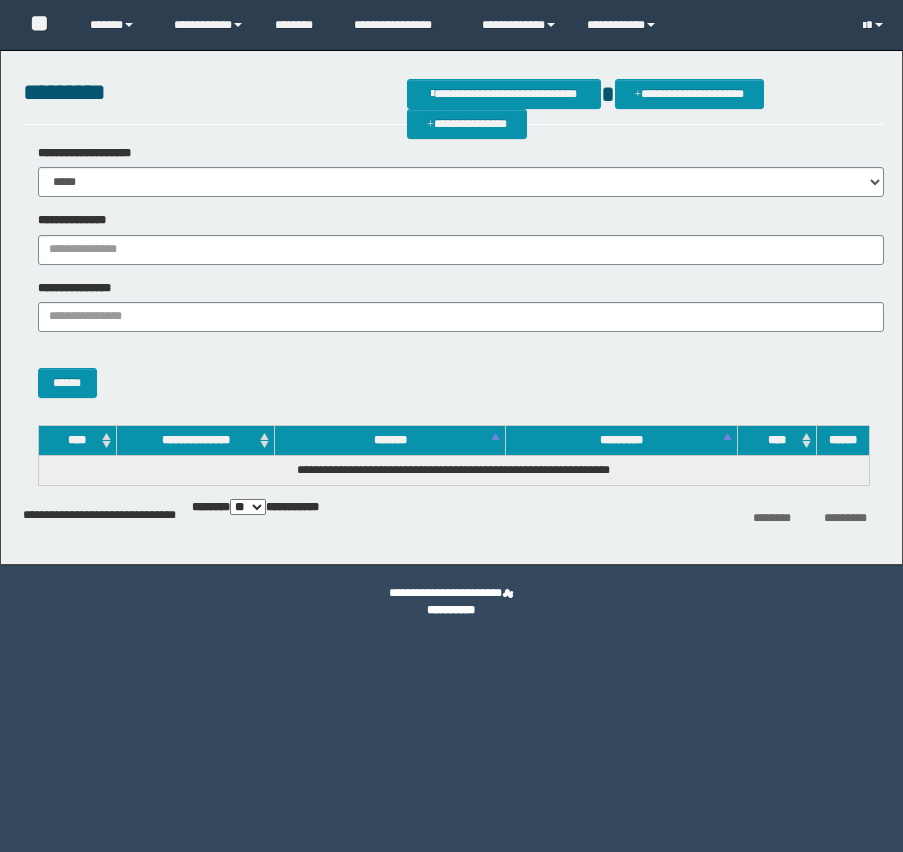 scroll, scrollTop: 0, scrollLeft: 0, axis: both 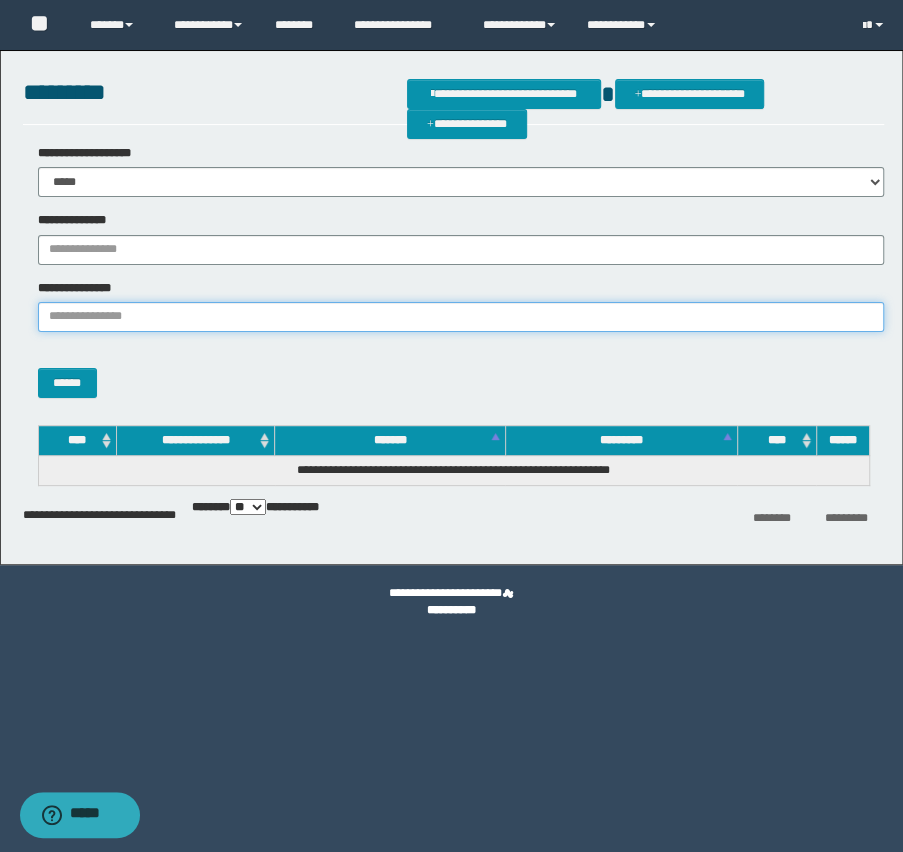 paste on "**********" 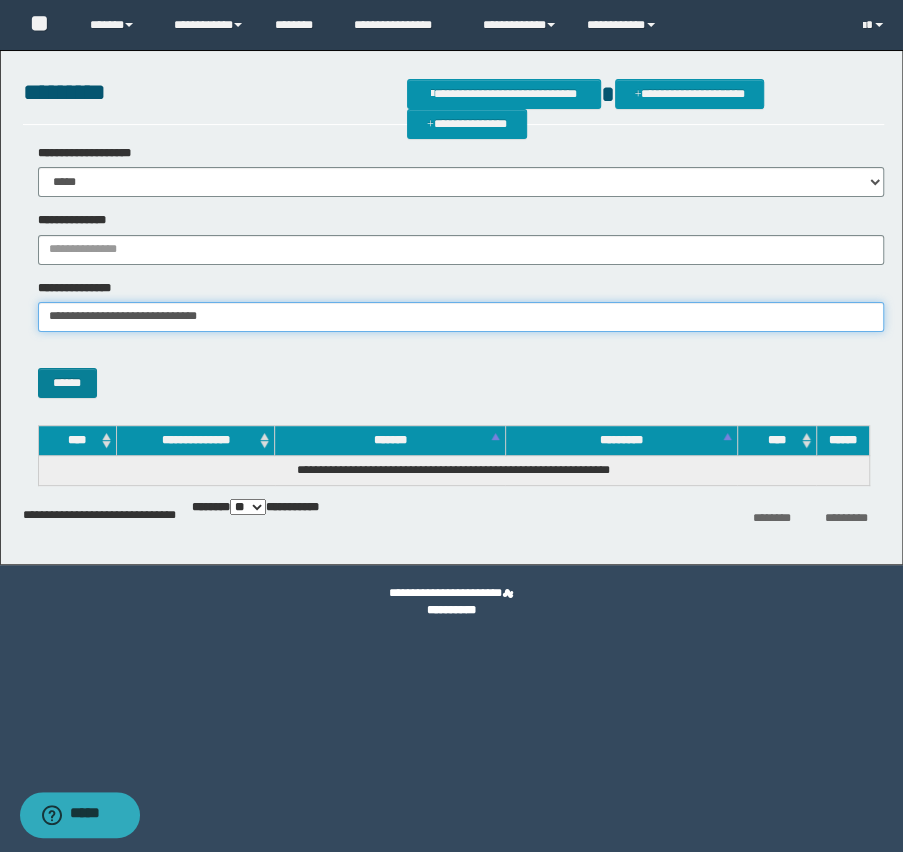 type on "**********" 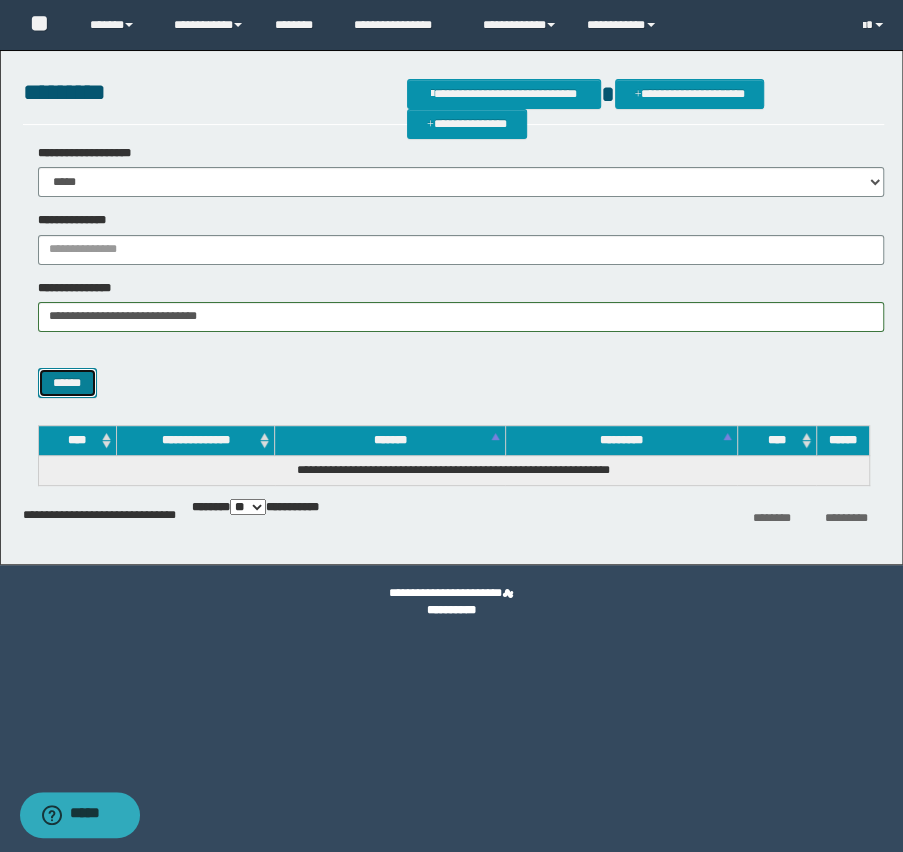 click on "******" at bounding box center (67, 383) 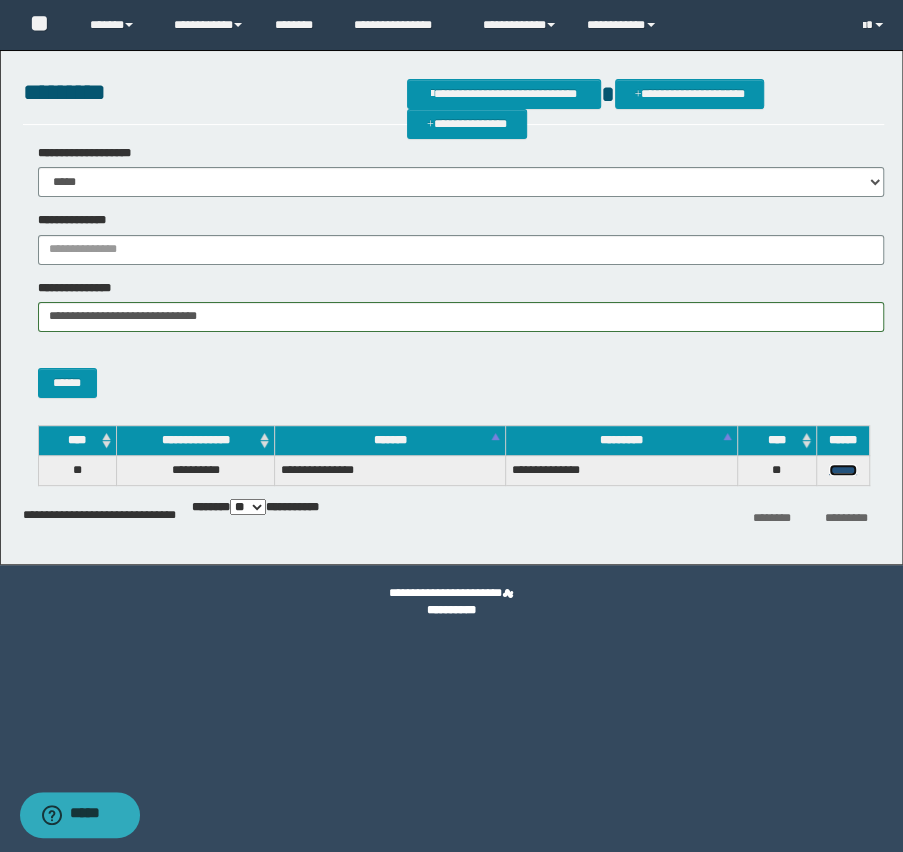 click on "******" at bounding box center [843, 470] 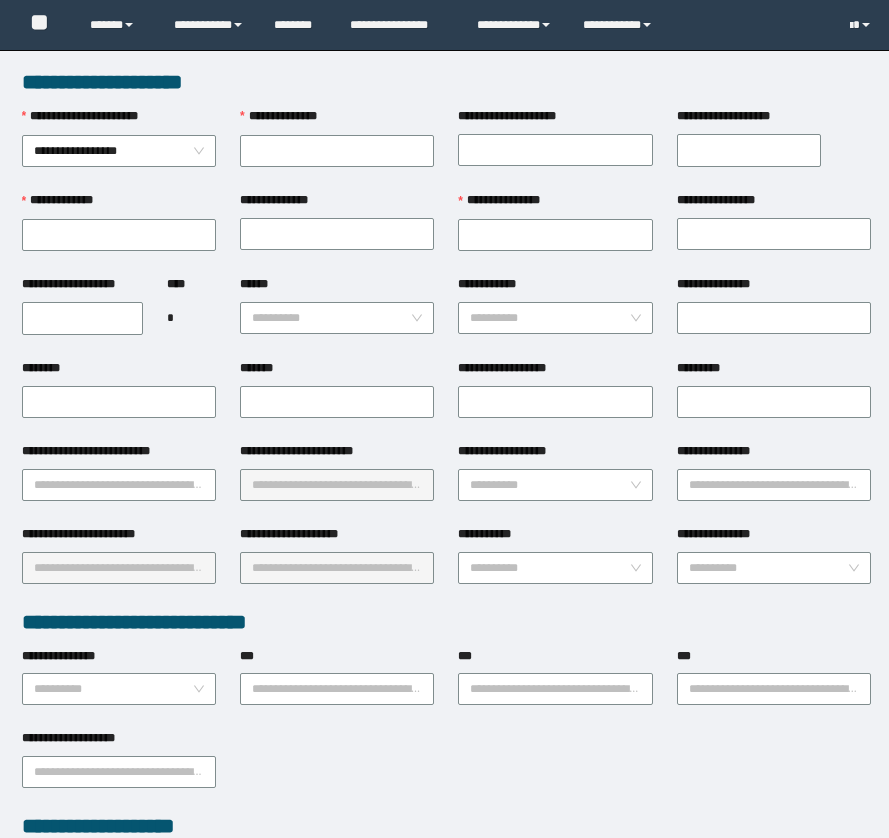 scroll, scrollTop: 0, scrollLeft: 0, axis: both 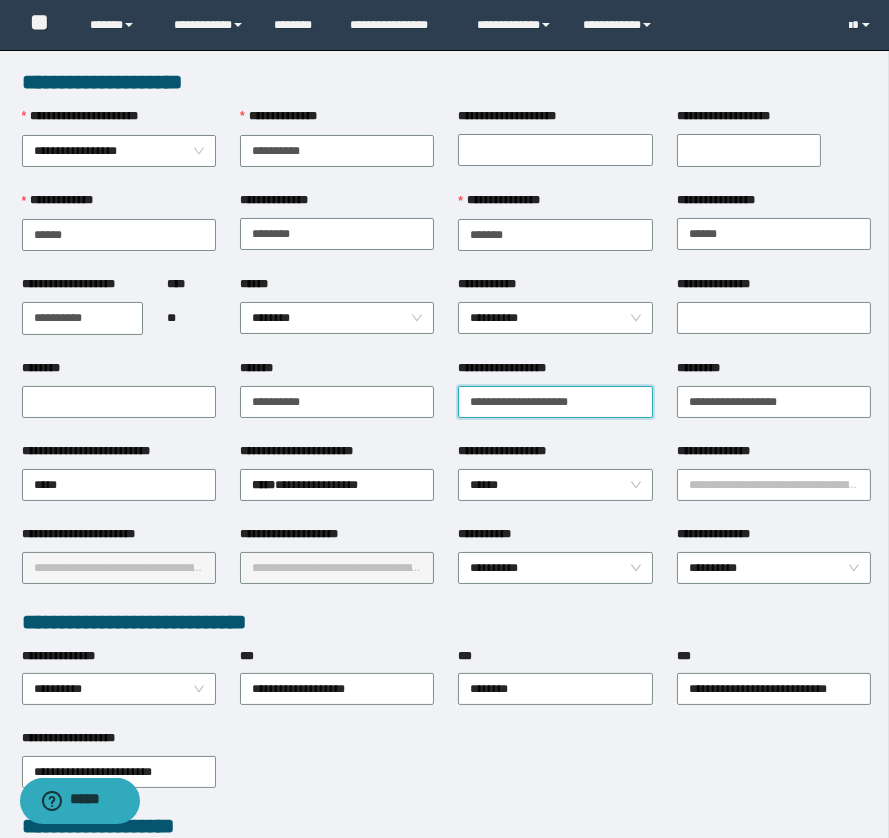 drag, startPoint x: 467, startPoint y: 395, endPoint x: 619, endPoint y: 419, distance: 153.88307 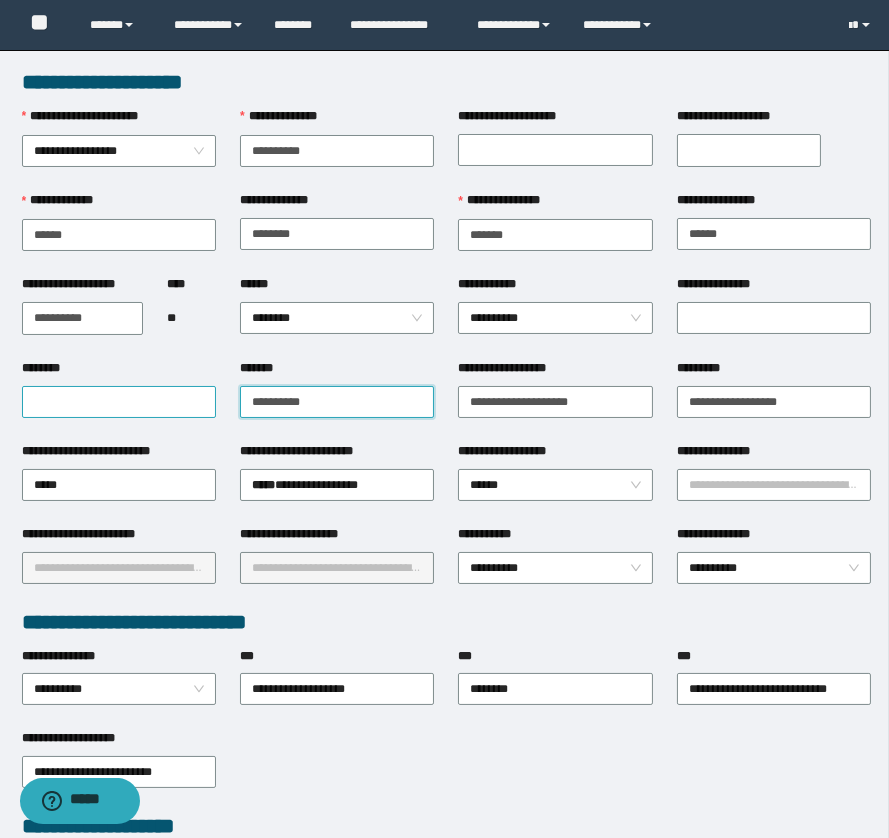 drag, startPoint x: 310, startPoint y: 399, endPoint x: 211, endPoint y: 387, distance: 99.724625 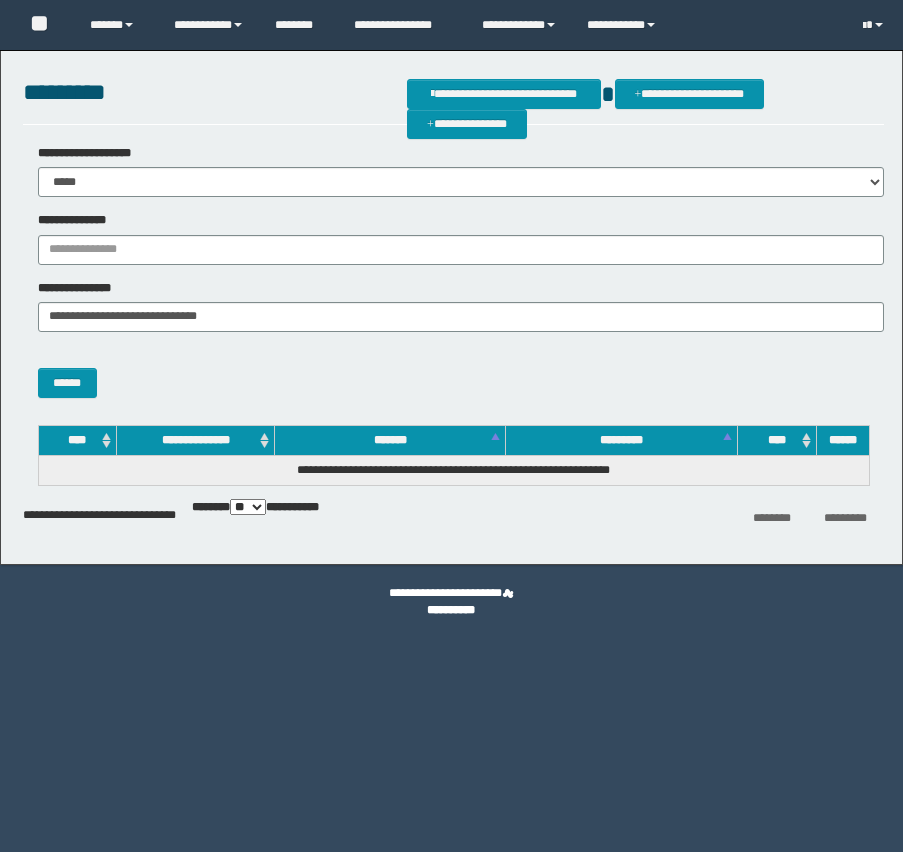 scroll, scrollTop: 0, scrollLeft: 0, axis: both 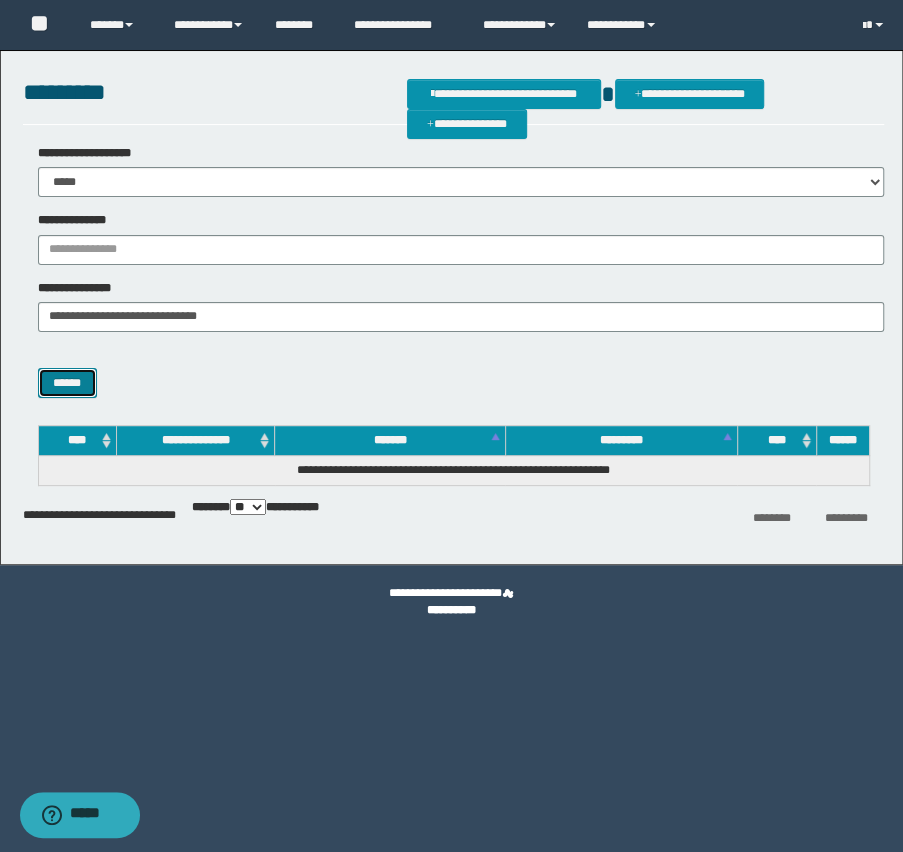 click on "******" at bounding box center (67, 383) 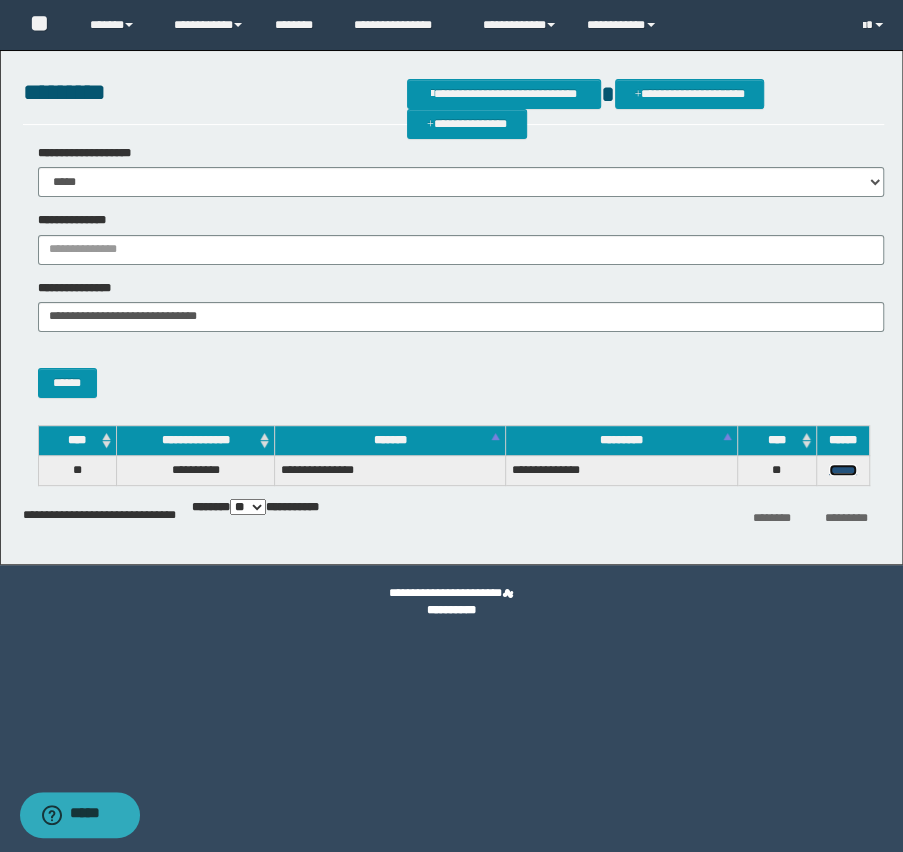 click on "******" at bounding box center [843, 470] 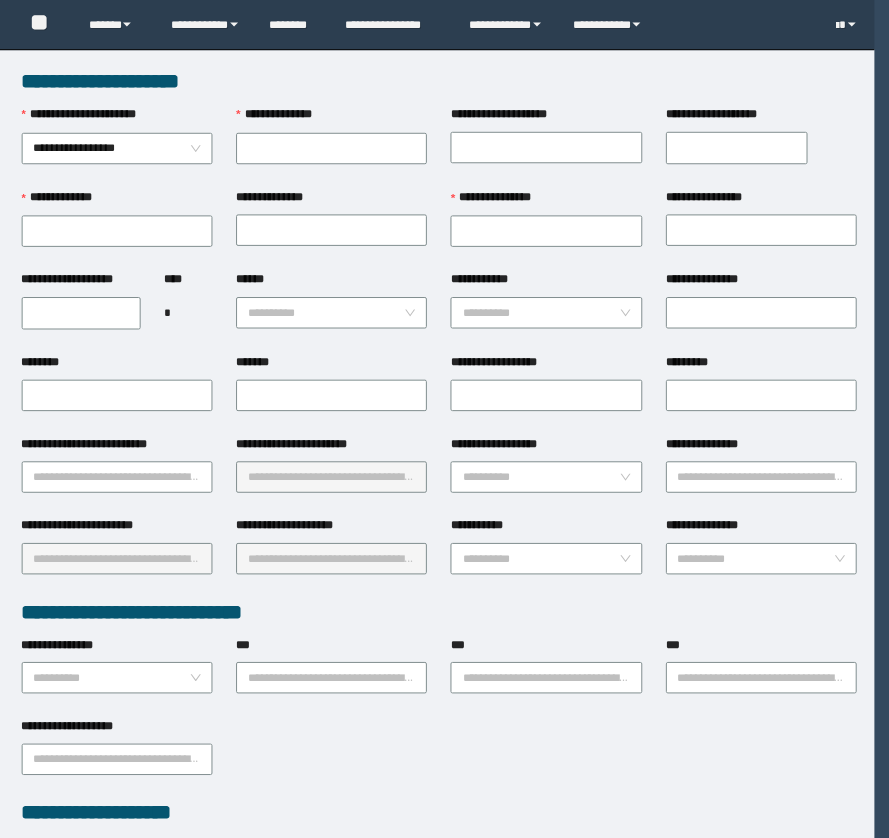 scroll, scrollTop: 0, scrollLeft: 0, axis: both 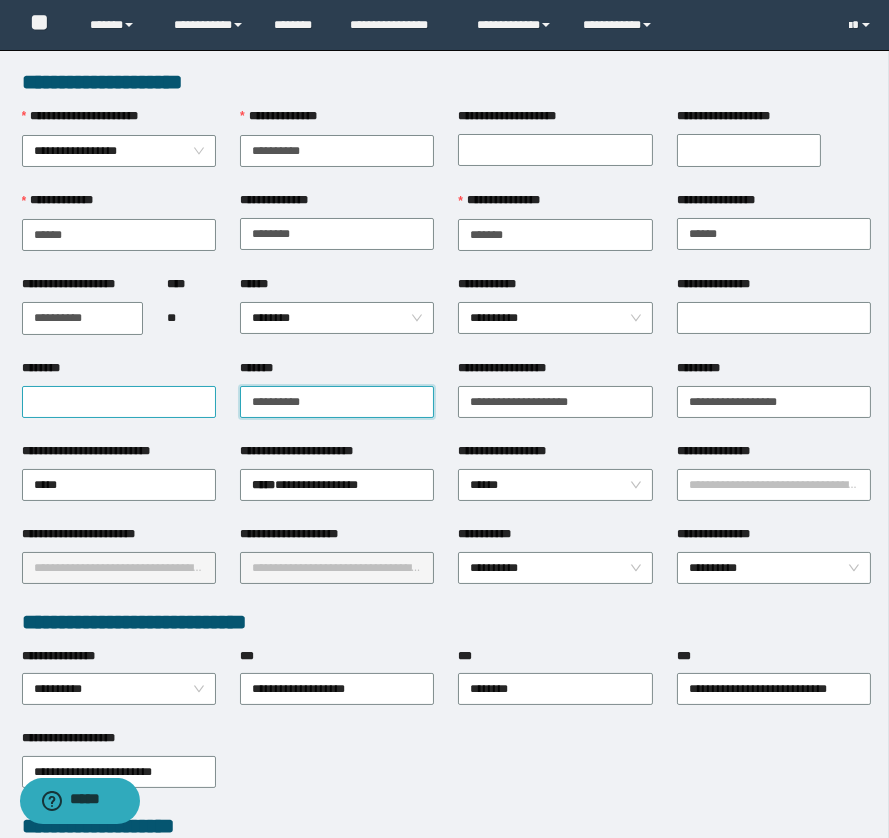 drag, startPoint x: 355, startPoint y: 403, endPoint x: 160, endPoint y: 390, distance: 195.43285 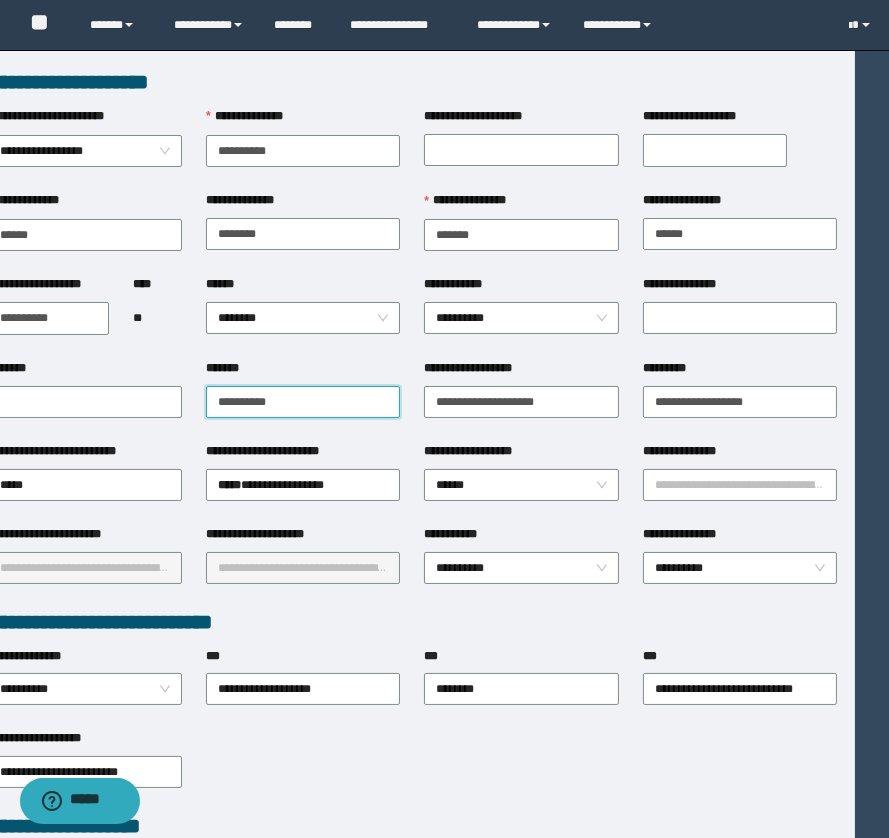 scroll, scrollTop: 0, scrollLeft: 69, axis: horizontal 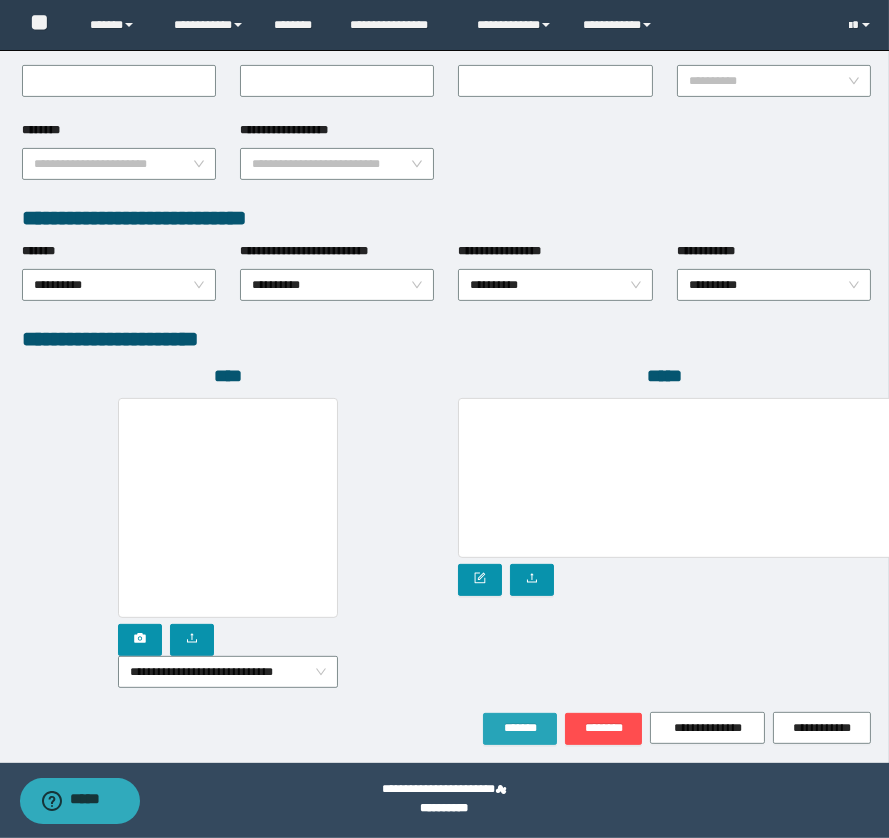 click on "*******" at bounding box center [520, 728] 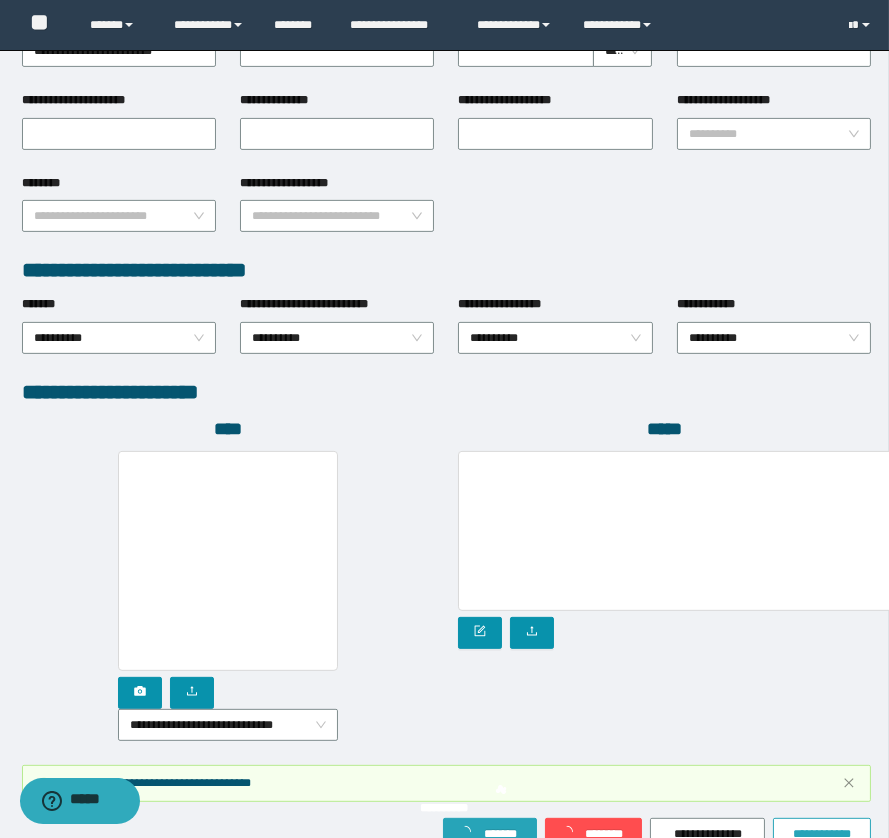 scroll, scrollTop: 949, scrollLeft: 0, axis: vertical 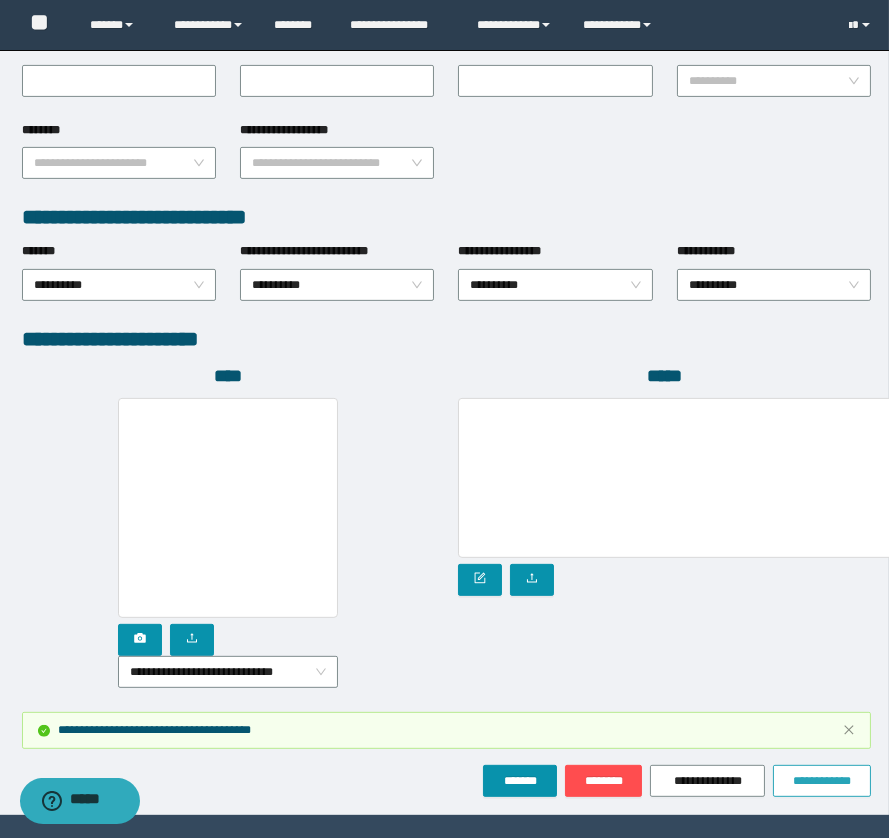 click on "**********" at bounding box center (447, 730) 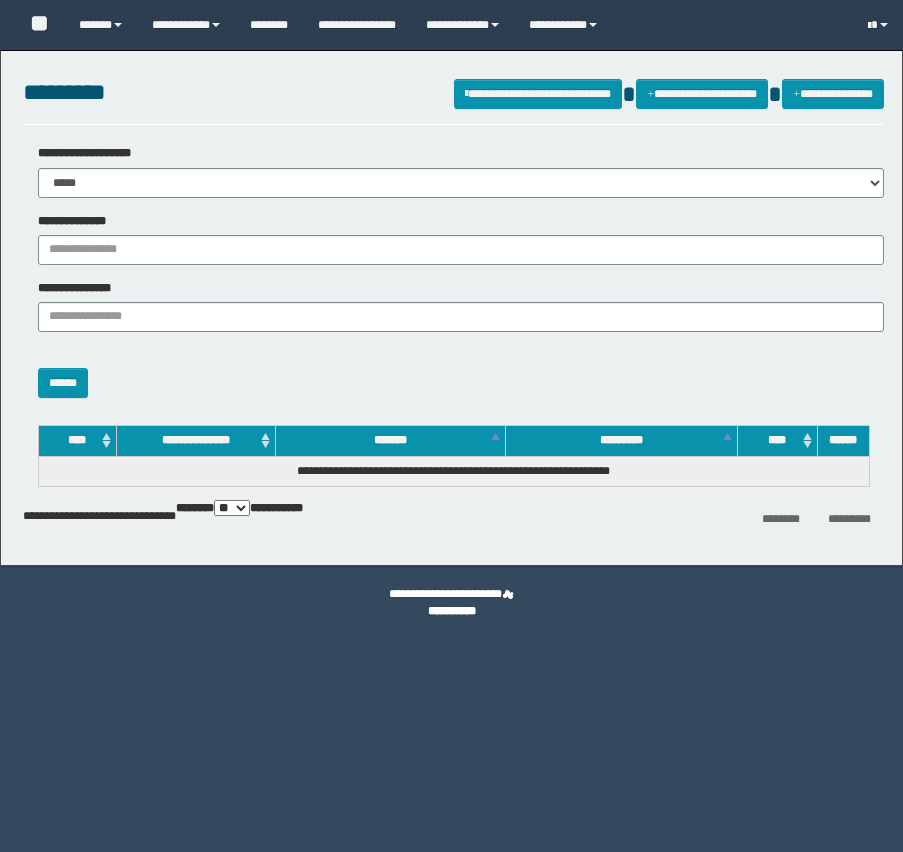 scroll, scrollTop: 0, scrollLeft: 0, axis: both 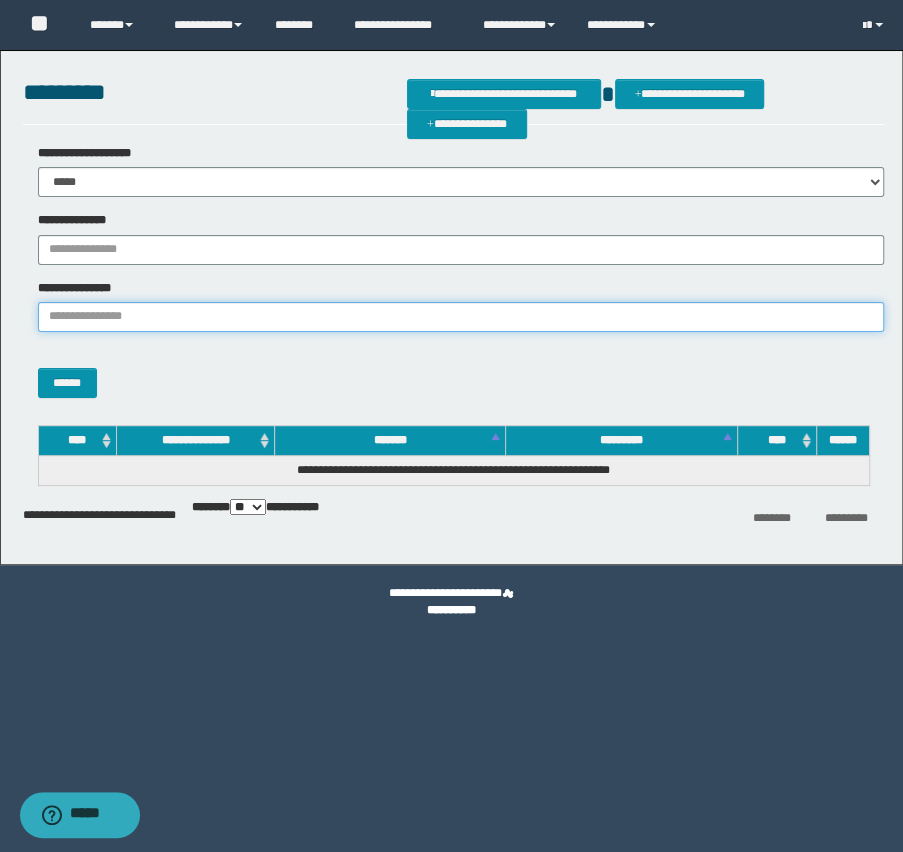 paste on "**********" 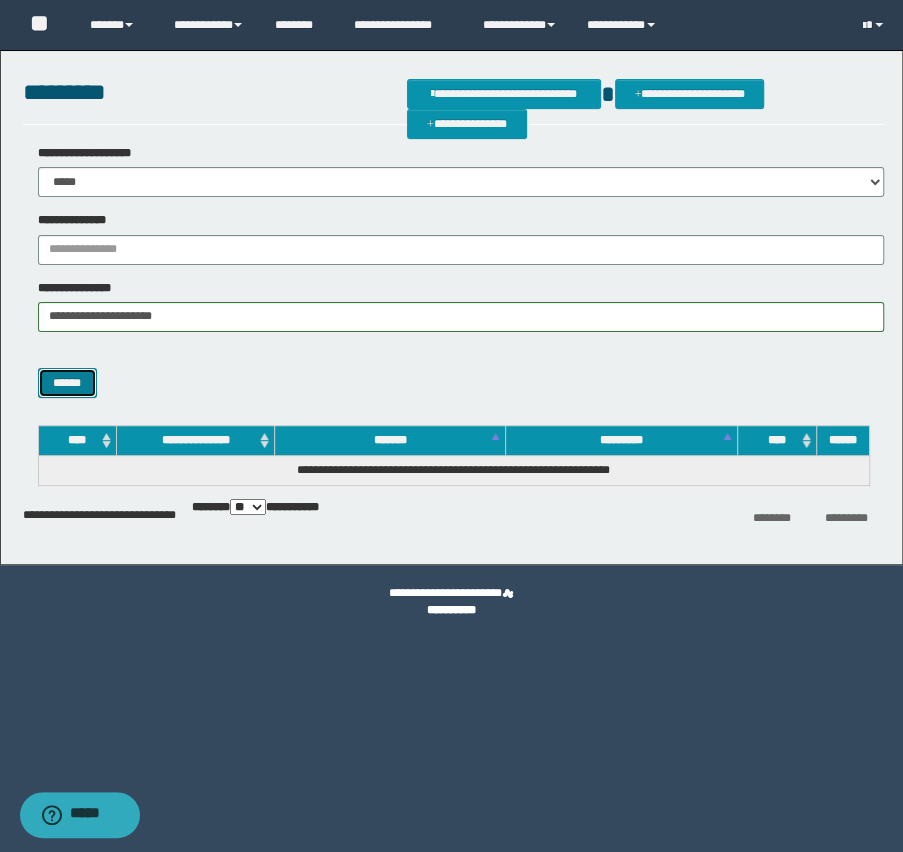 click on "******" at bounding box center [67, 383] 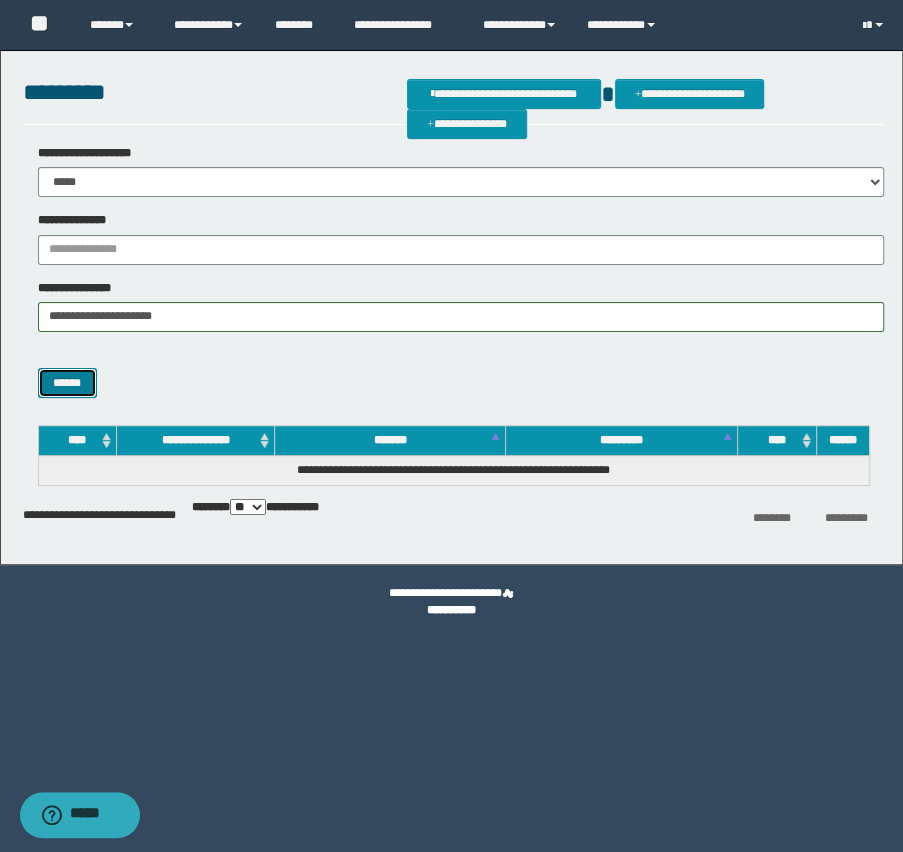 click on "******" at bounding box center (67, 383) 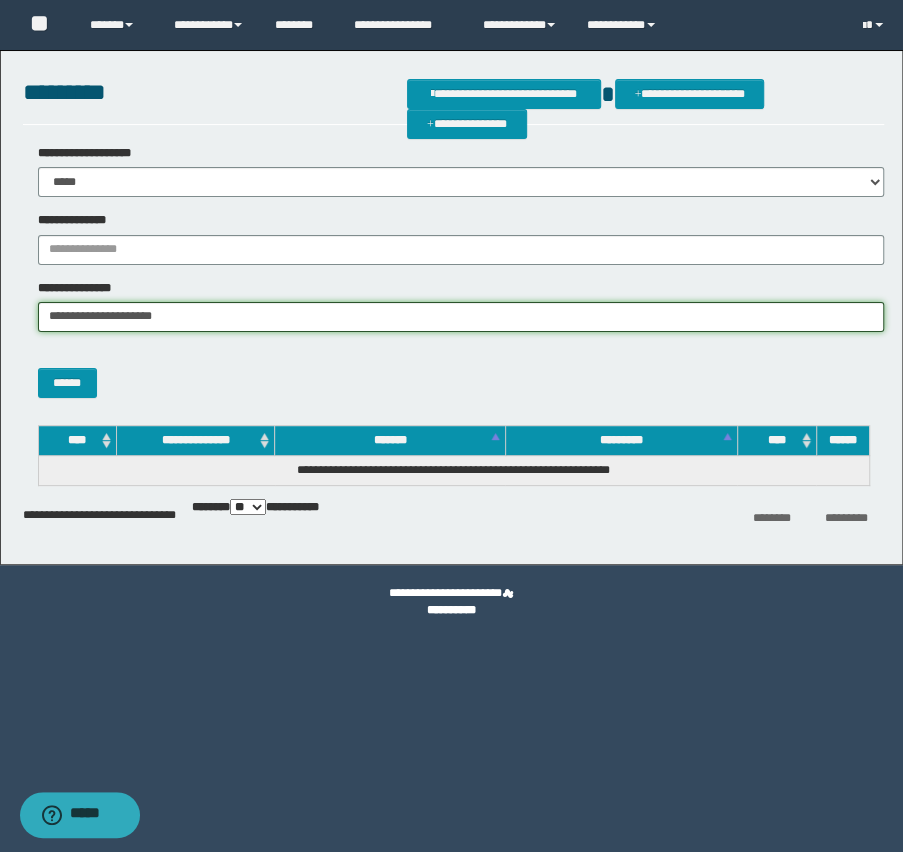 drag, startPoint x: 153, startPoint y: 319, endPoint x: 384, endPoint y: 338, distance: 231.78008 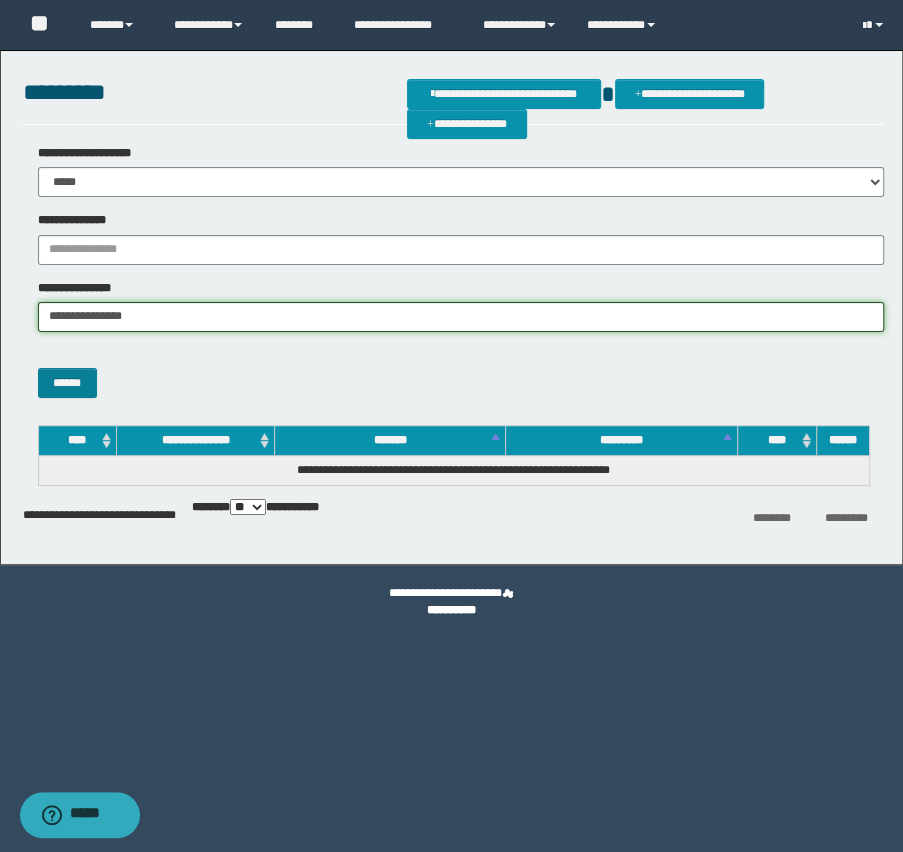 type on "**********" 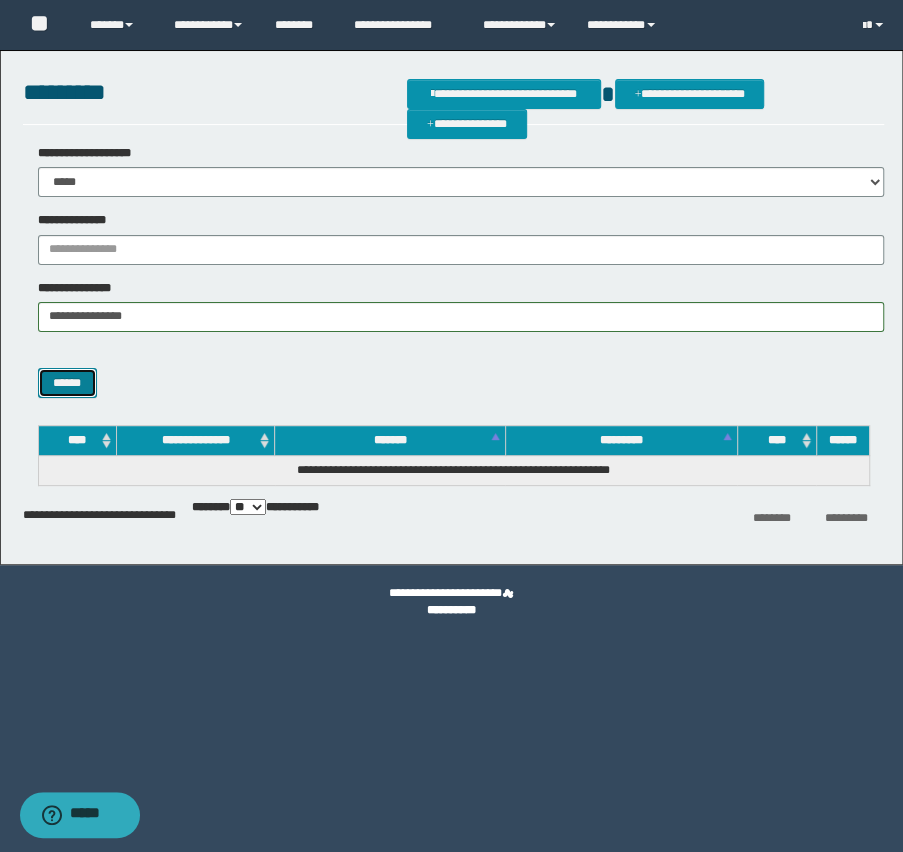 click on "******" at bounding box center [67, 383] 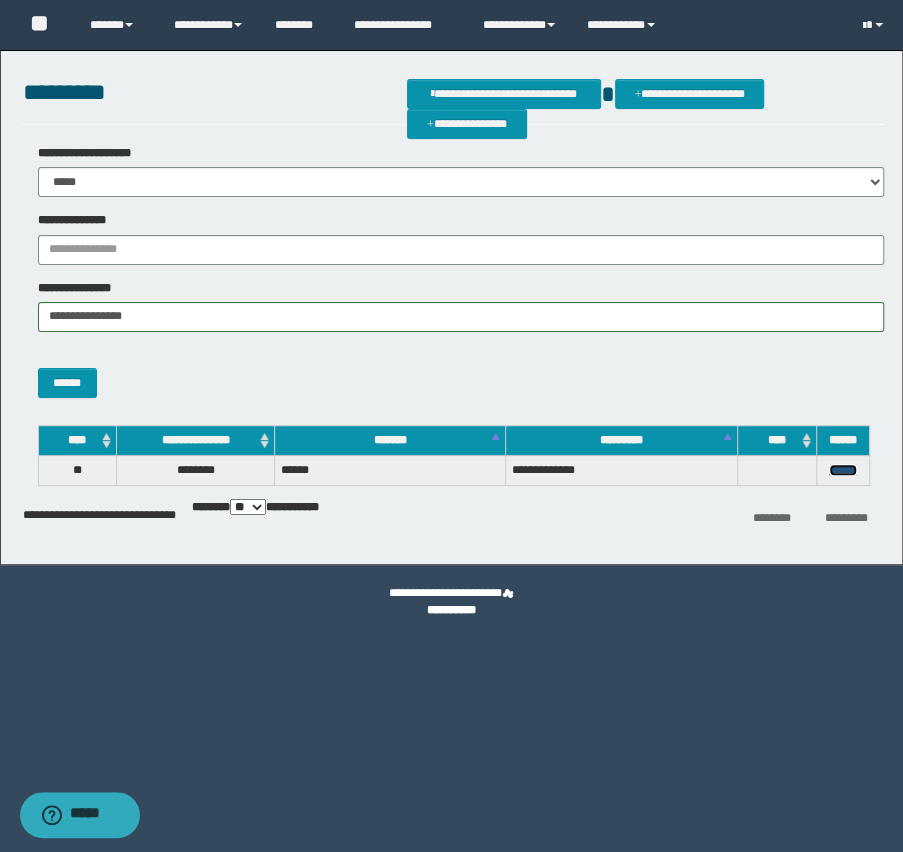 click on "******" at bounding box center [843, 470] 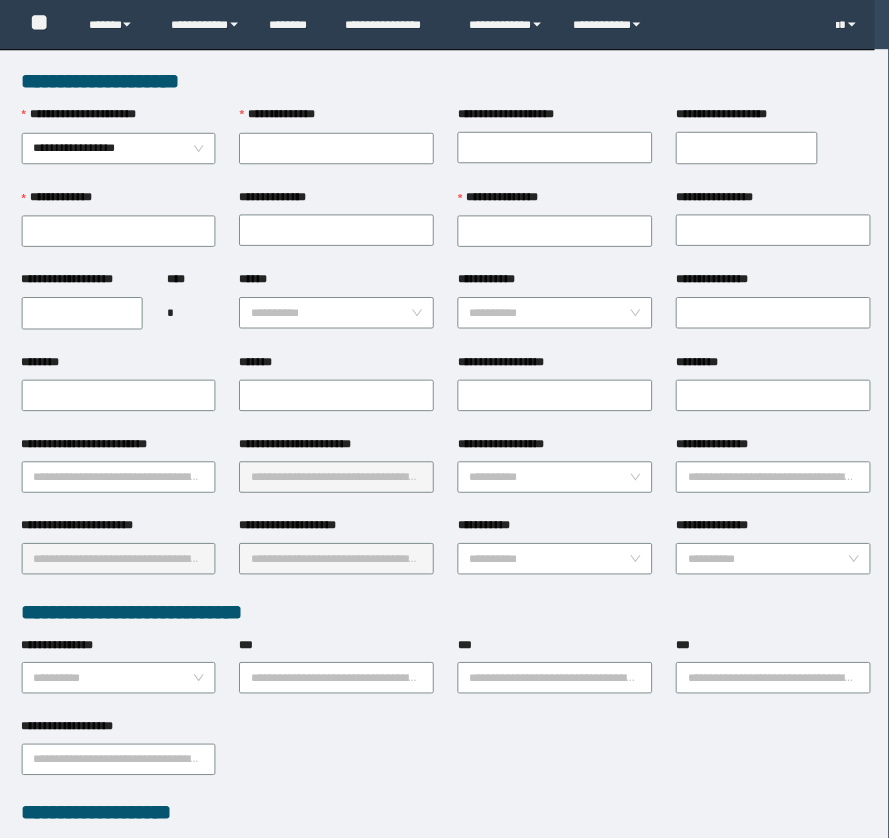 scroll, scrollTop: 0, scrollLeft: 0, axis: both 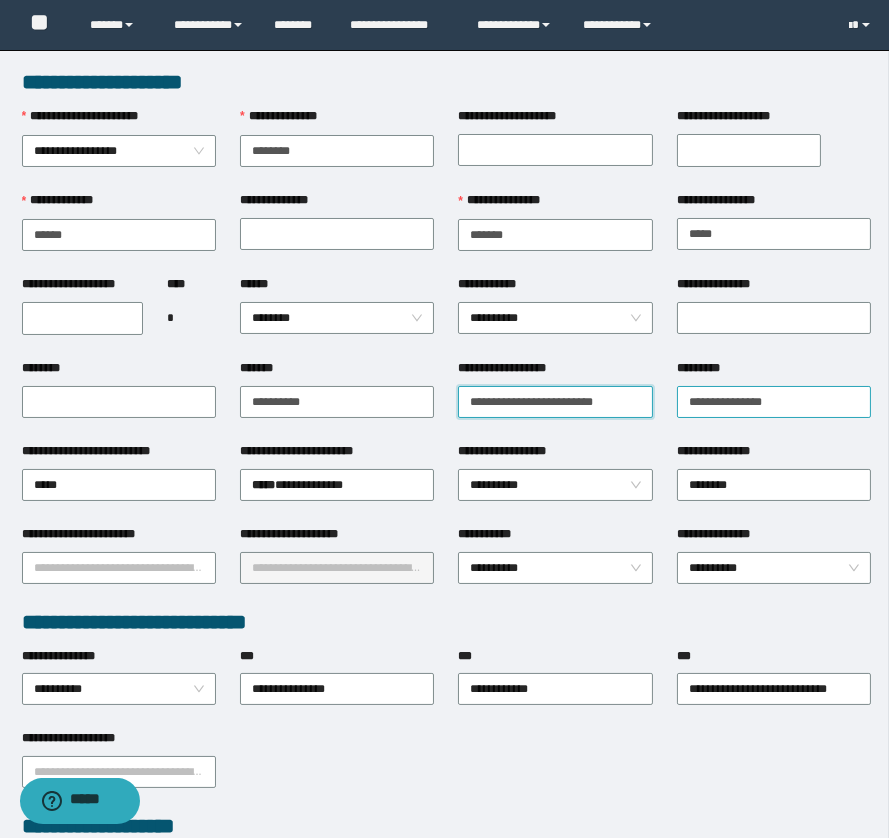 drag, startPoint x: 462, startPoint y: 396, endPoint x: 729, endPoint y: 396, distance: 267 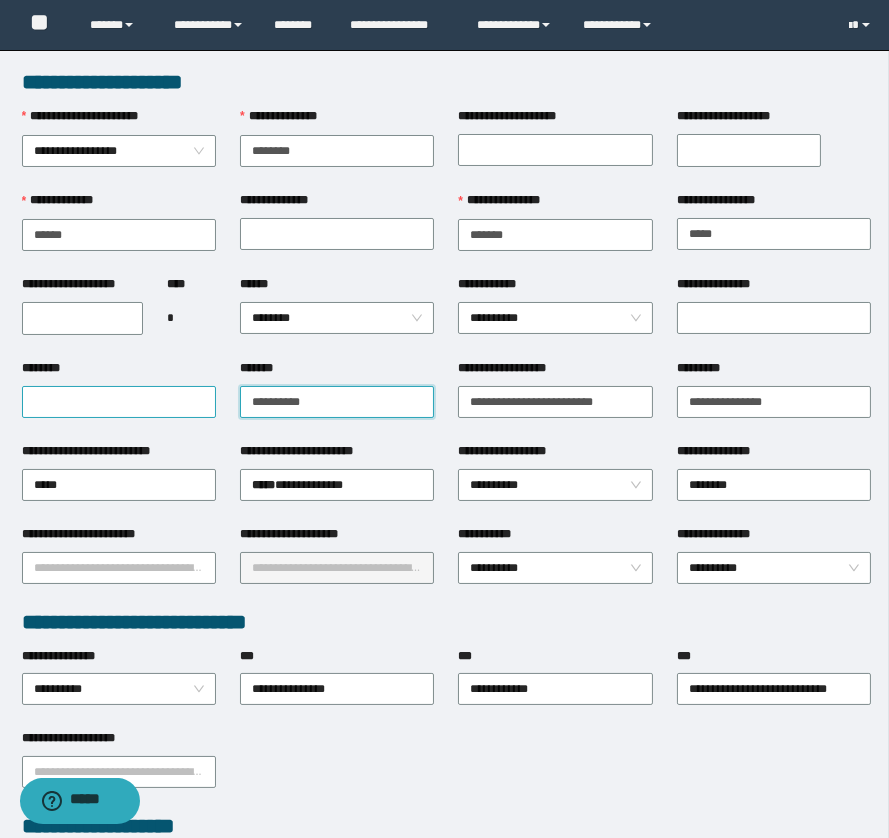 drag, startPoint x: 320, startPoint y: 402, endPoint x: 147, endPoint y: 384, distance: 173.9339 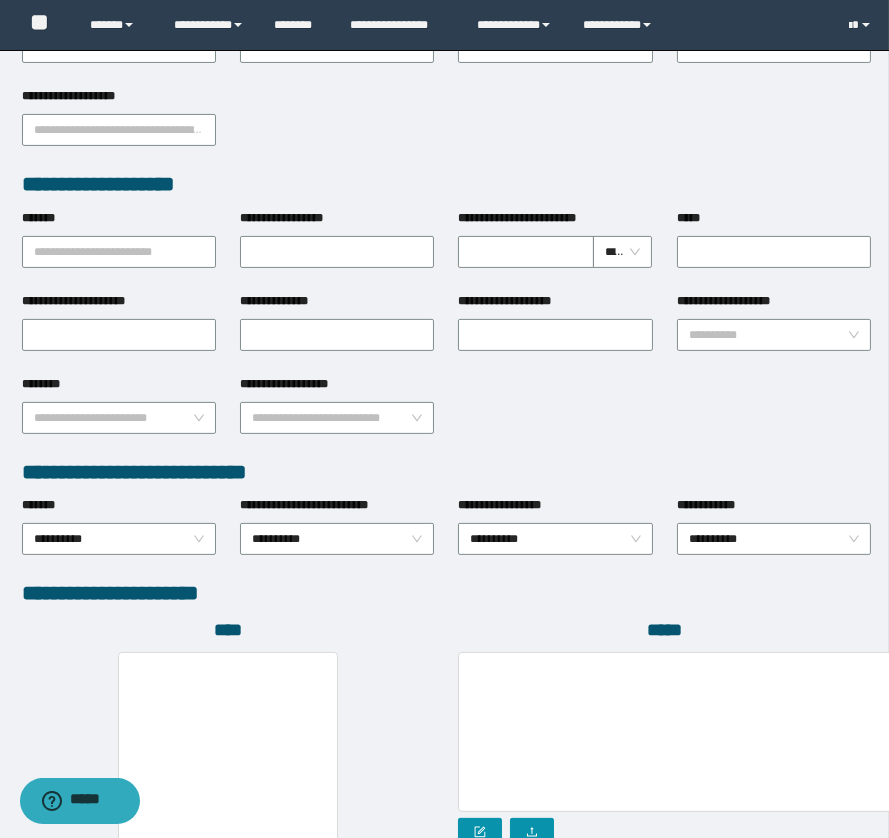 scroll, scrollTop: 896, scrollLeft: 0, axis: vertical 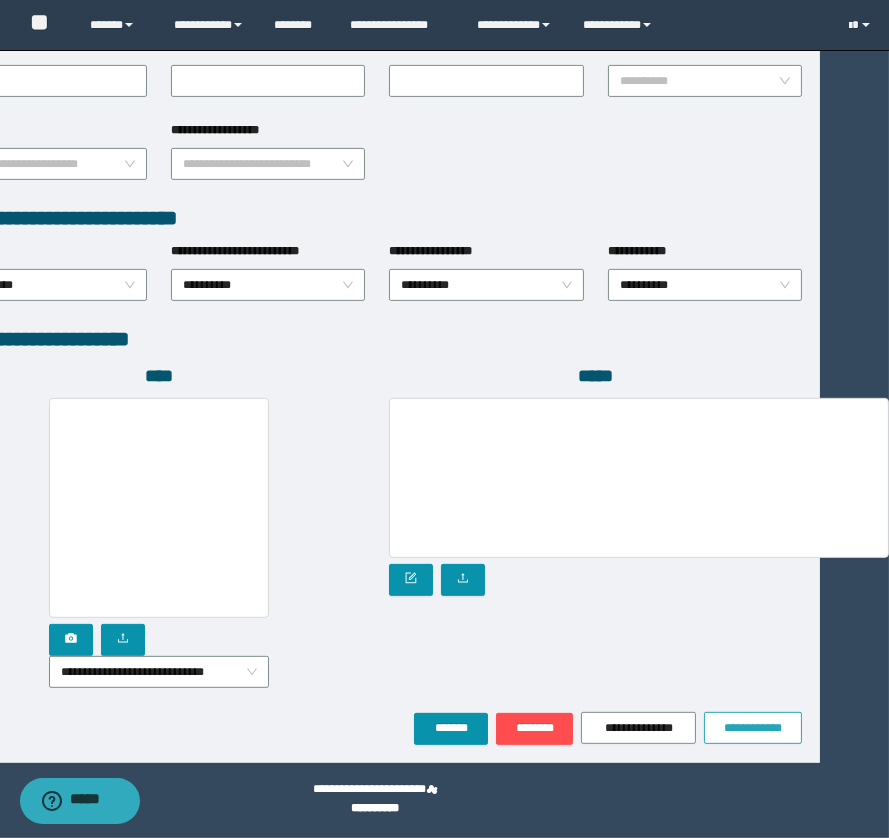 click on "**********" at bounding box center (753, 728) 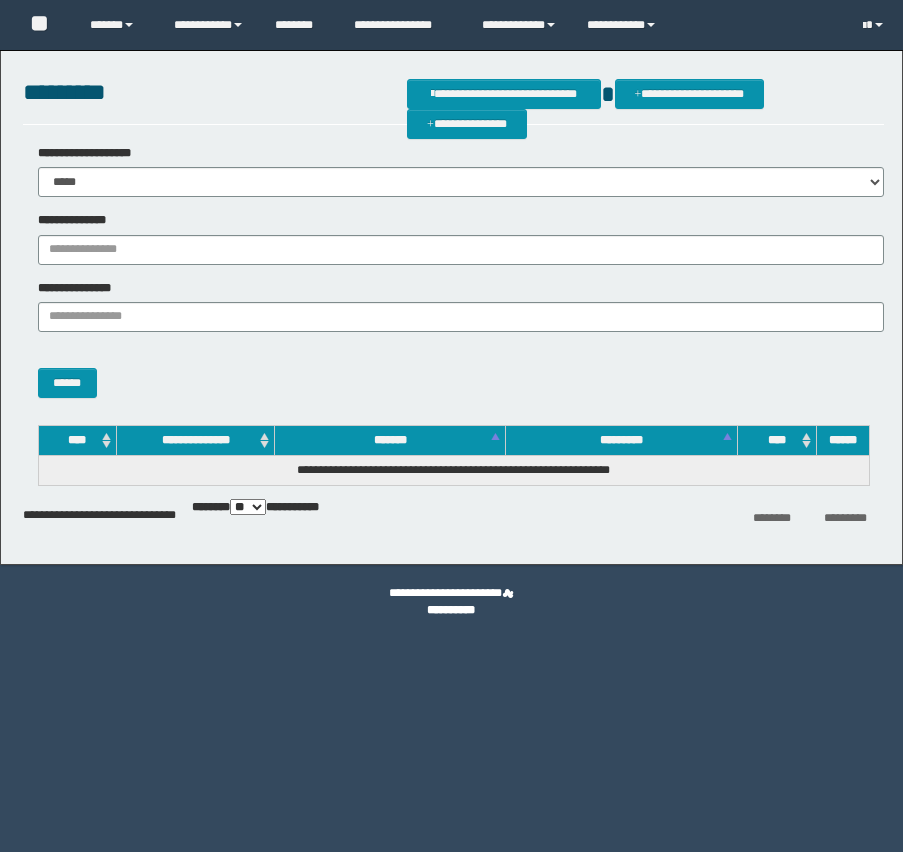 scroll, scrollTop: 0, scrollLeft: 0, axis: both 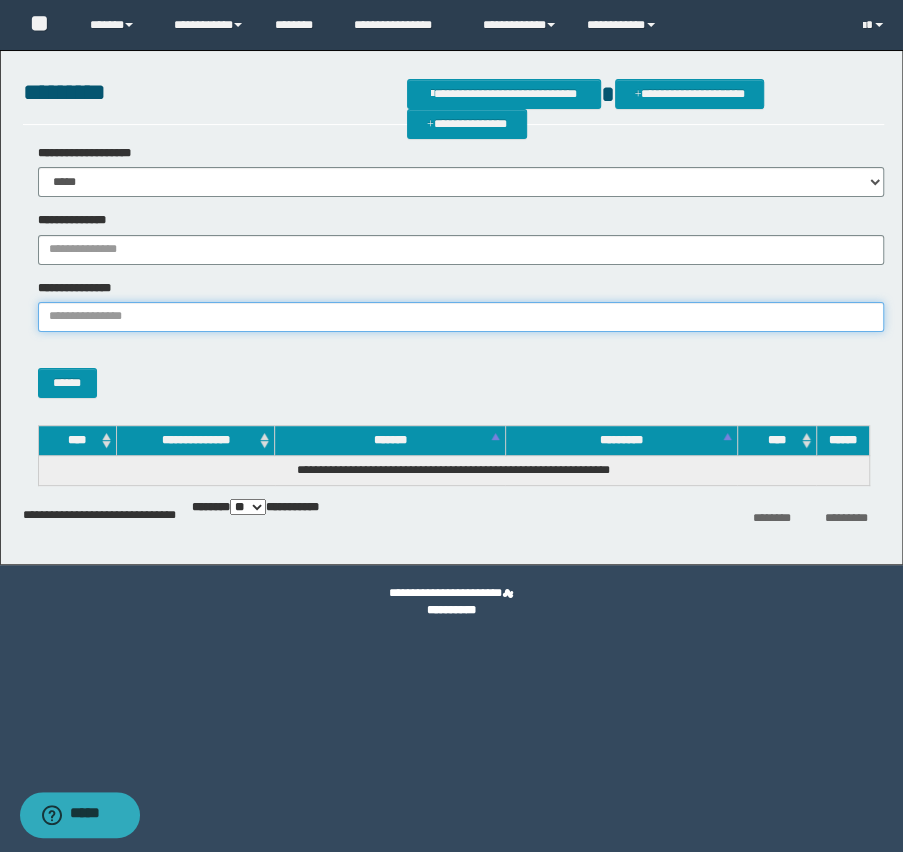 paste on "**********" 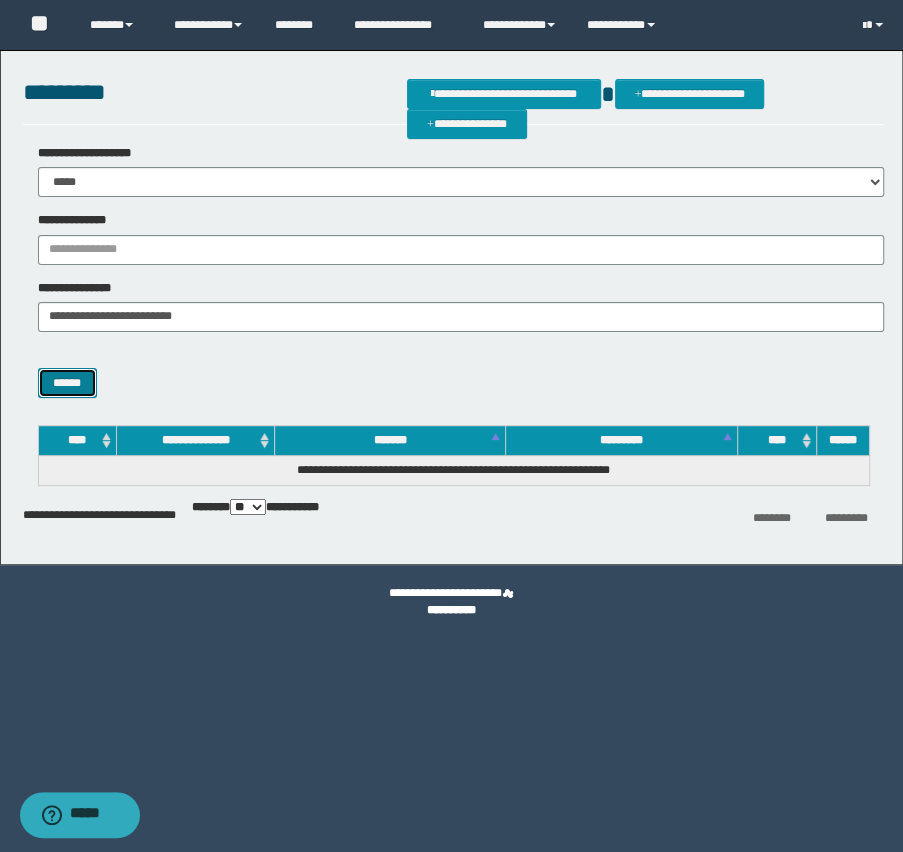 click on "******" at bounding box center (67, 383) 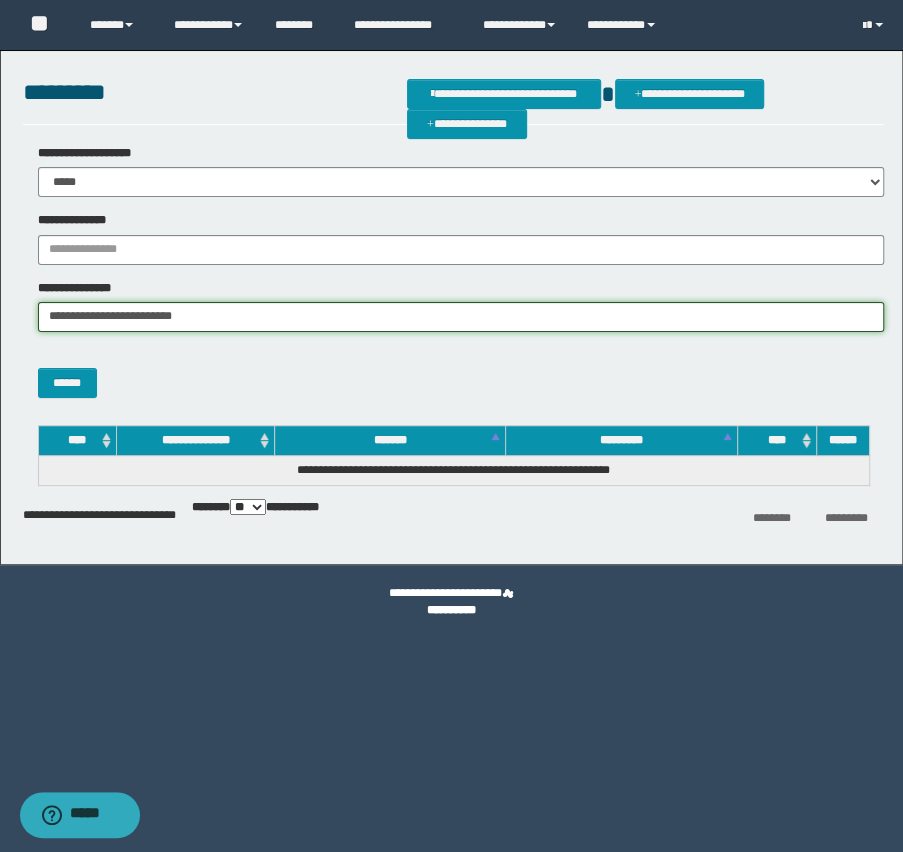 click on "**********" at bounding box center (461, 317) 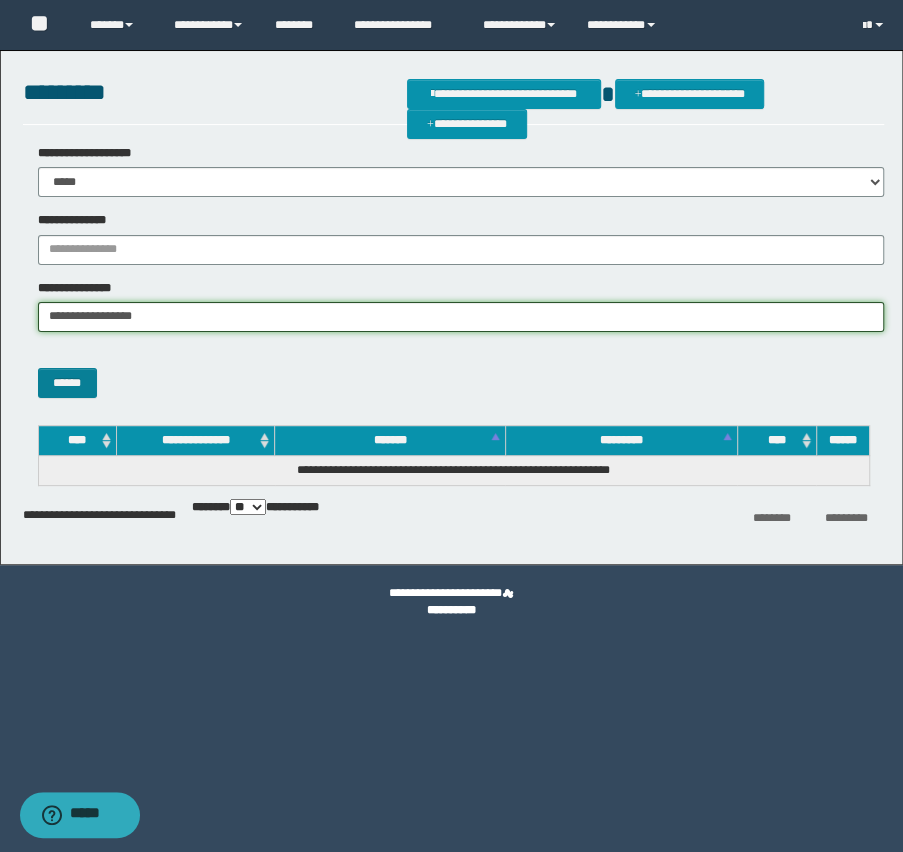 type on "**********" 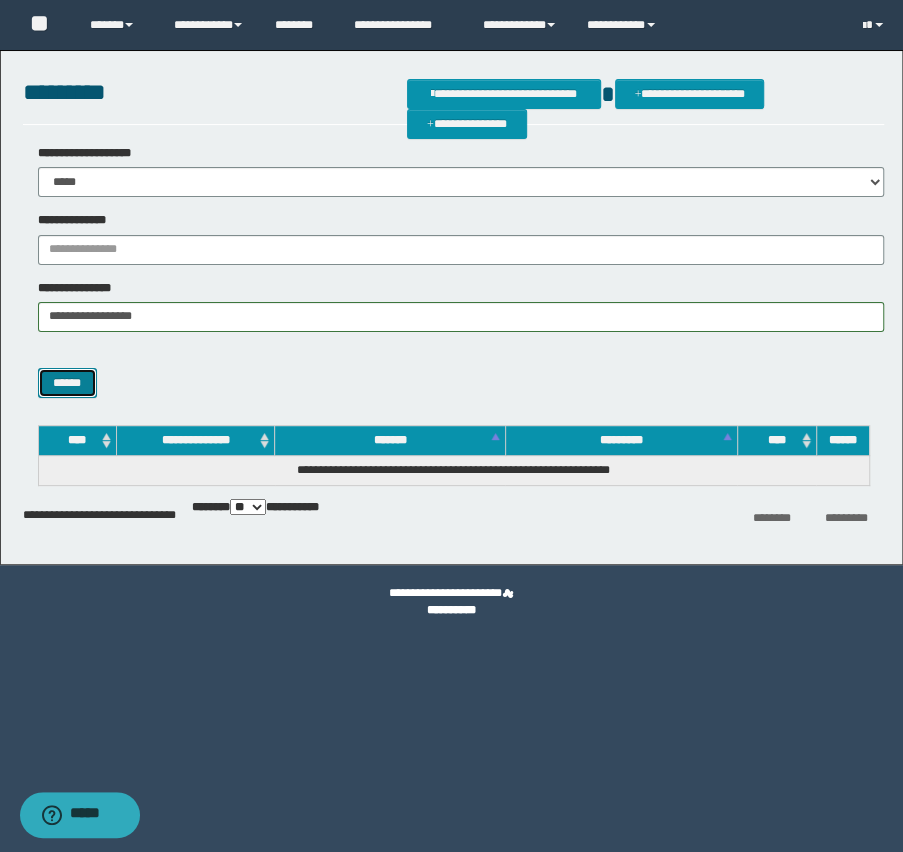 click on "******" at bounding box center [67, 383] 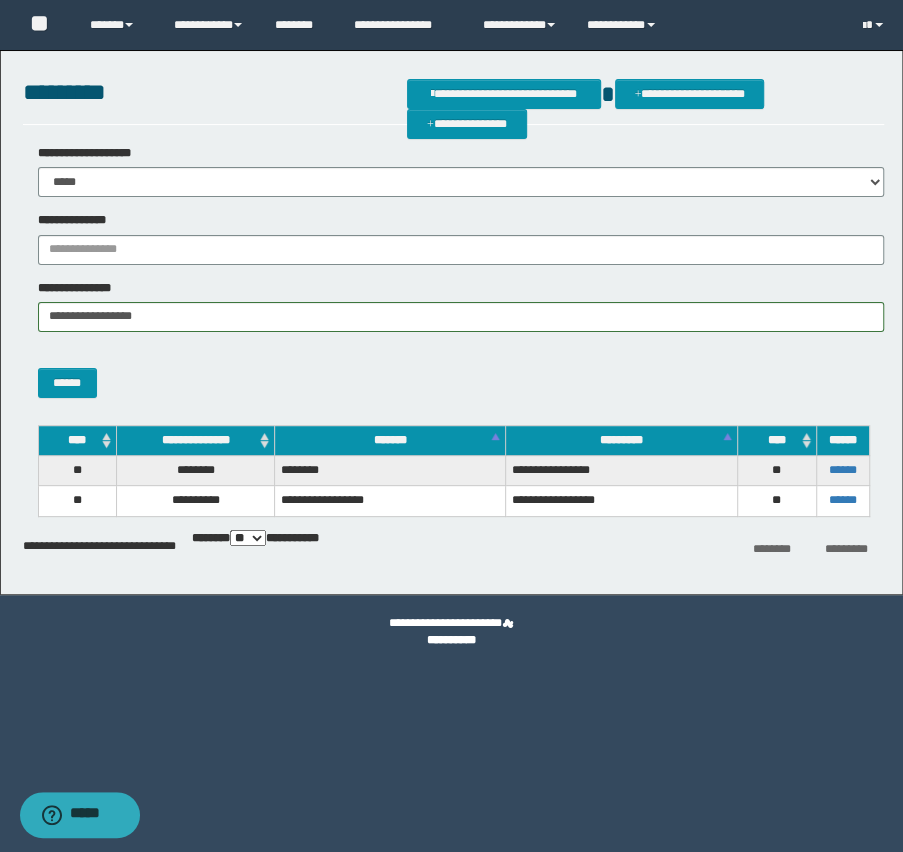 click on "**********" at bounding box center (621, 471) 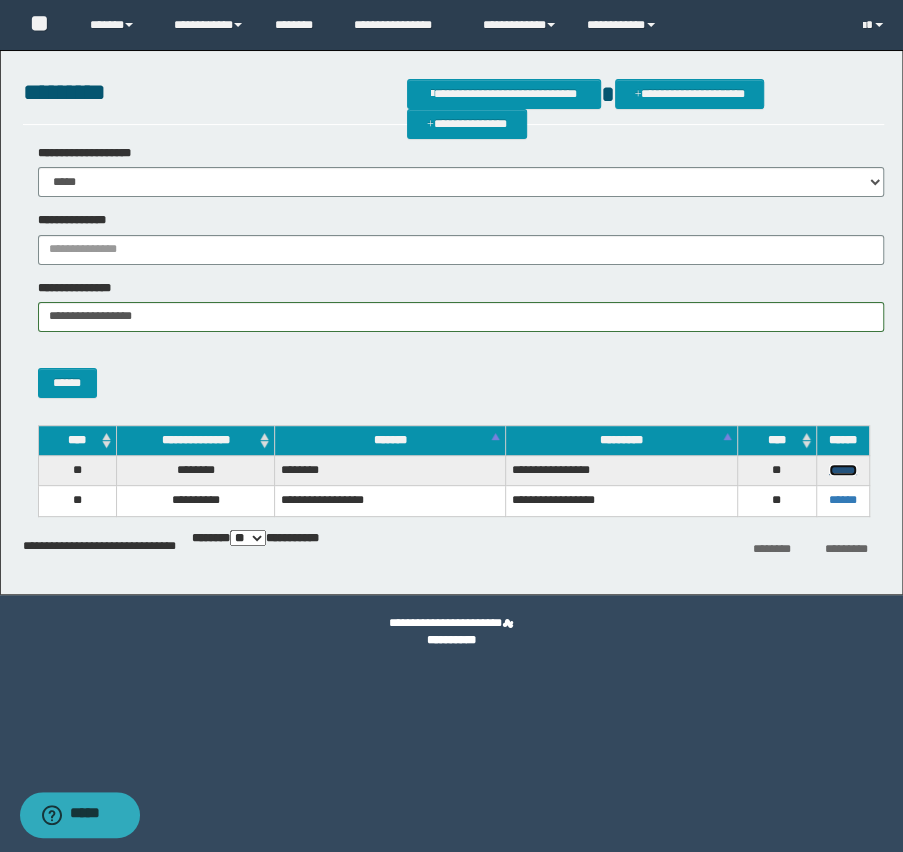 click on "******" at bounding box center (843, 470) 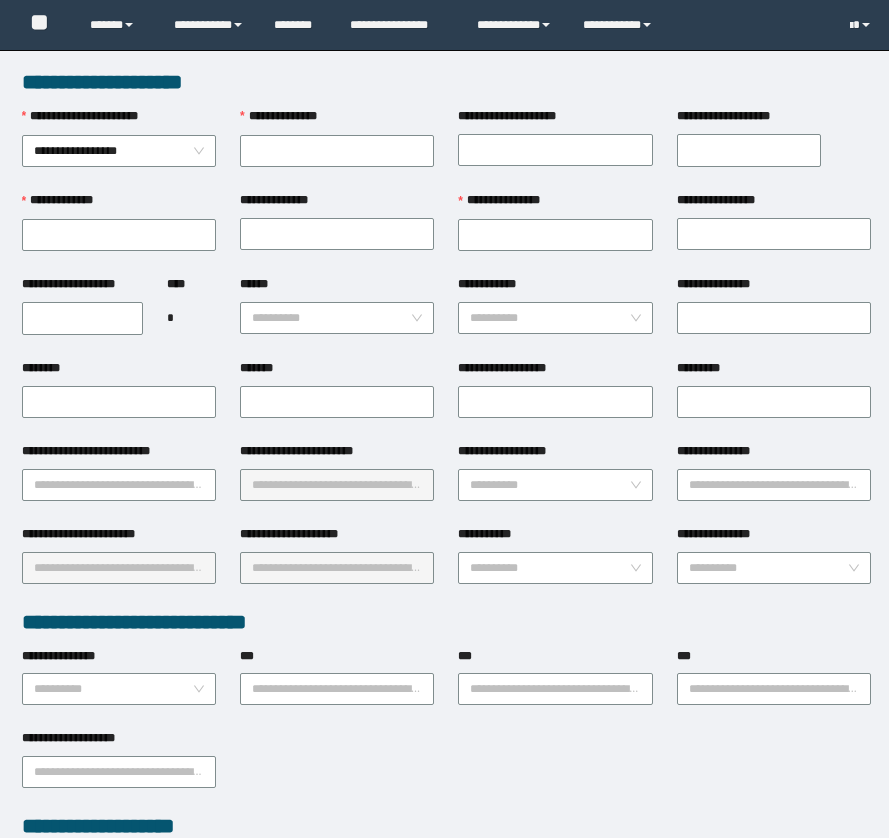 scroll, scrollTop: 0, scrollLeft: 0, axis: both 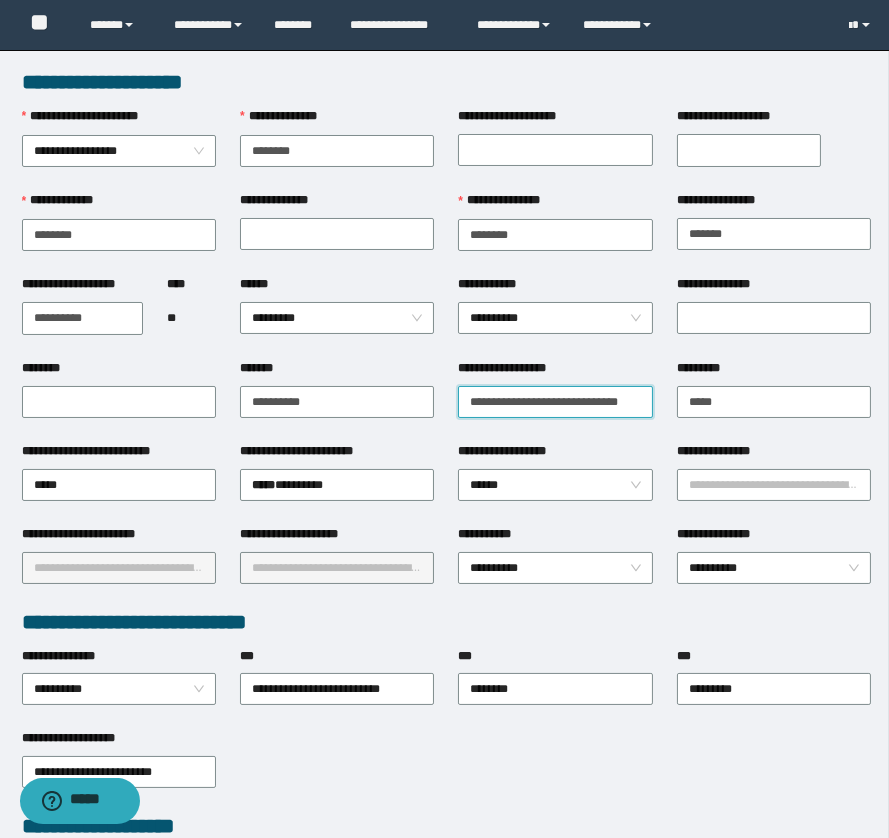drag, startPoint x: 466, startPoint y: 401, endPoint x: 675, endPoint y: 417, distance: 209.61154 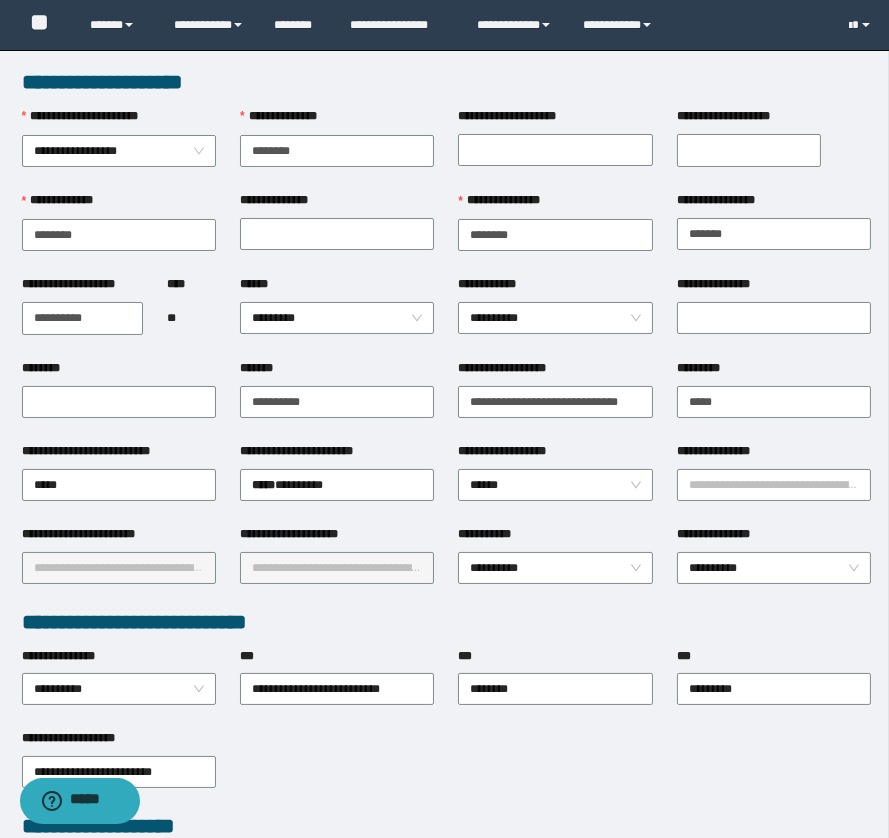 scroll, scrollTop: 0, scrollLeft: 0, axis: both 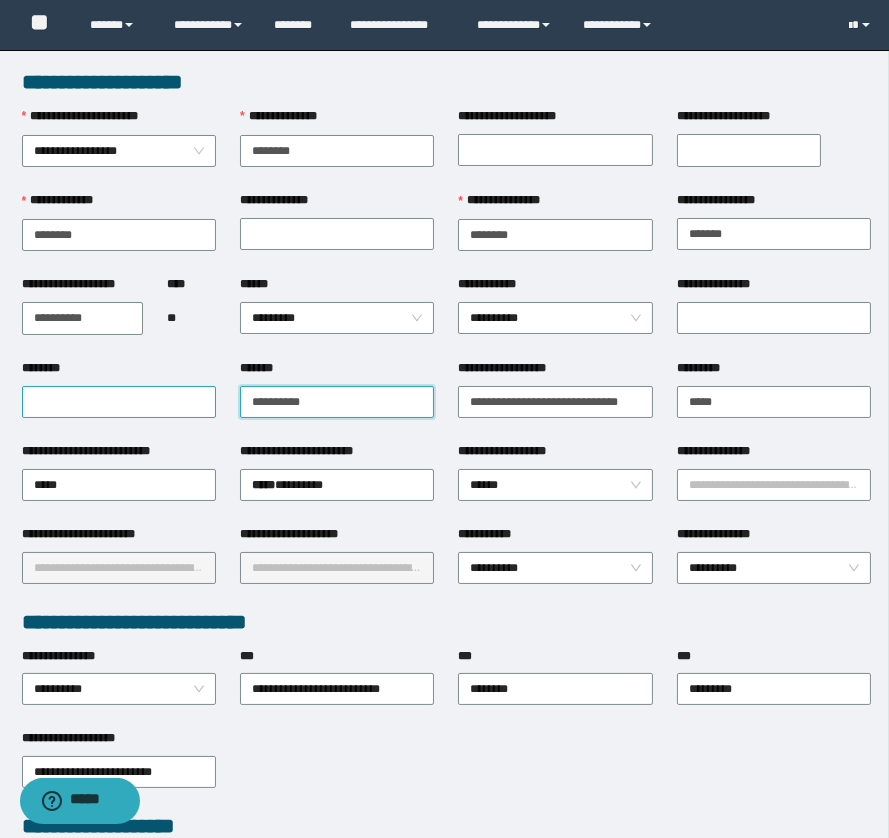 drag, startPoint x: 322, startPoint y: 400, endPoint x: 191, endPoint y: 400, distance: 131 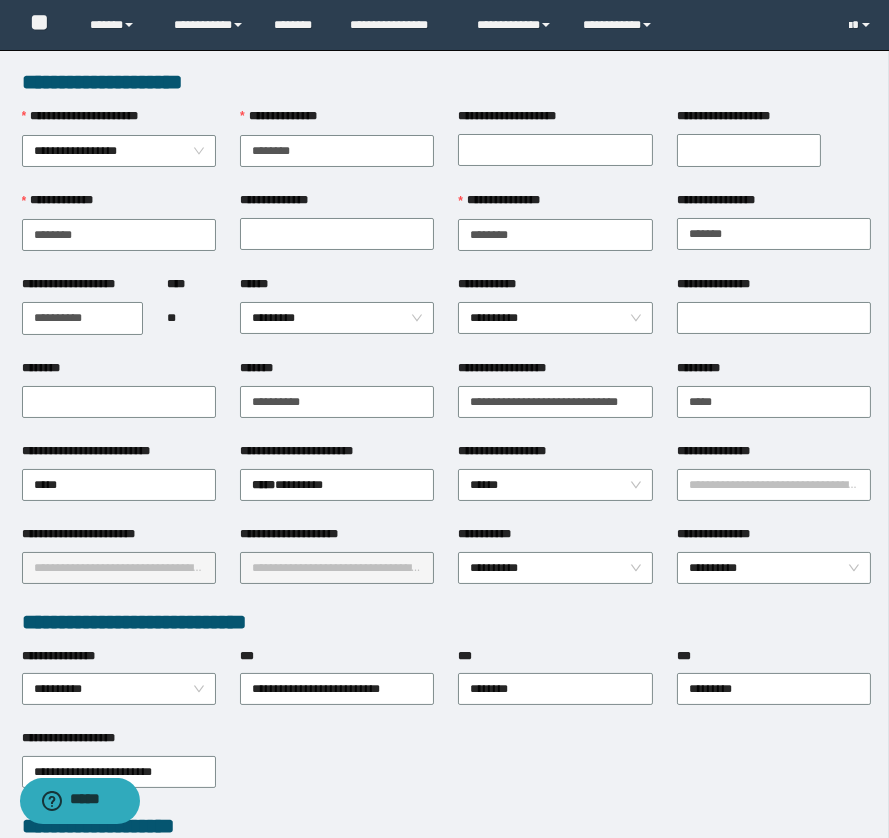 click on "**********" at bounding box center [446, 770] 